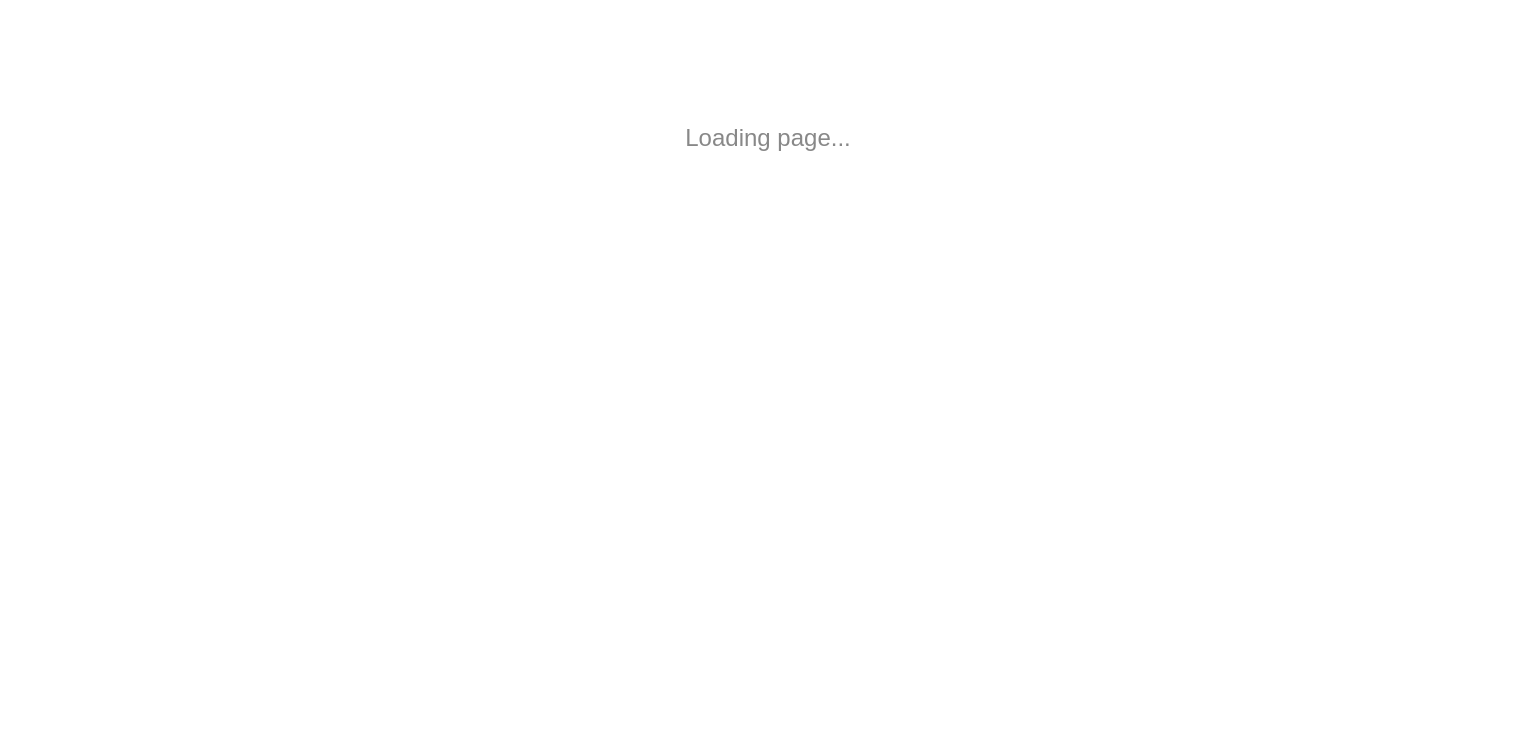 scroll, scrollTop: 0, scrollLeft: 0, axis: both 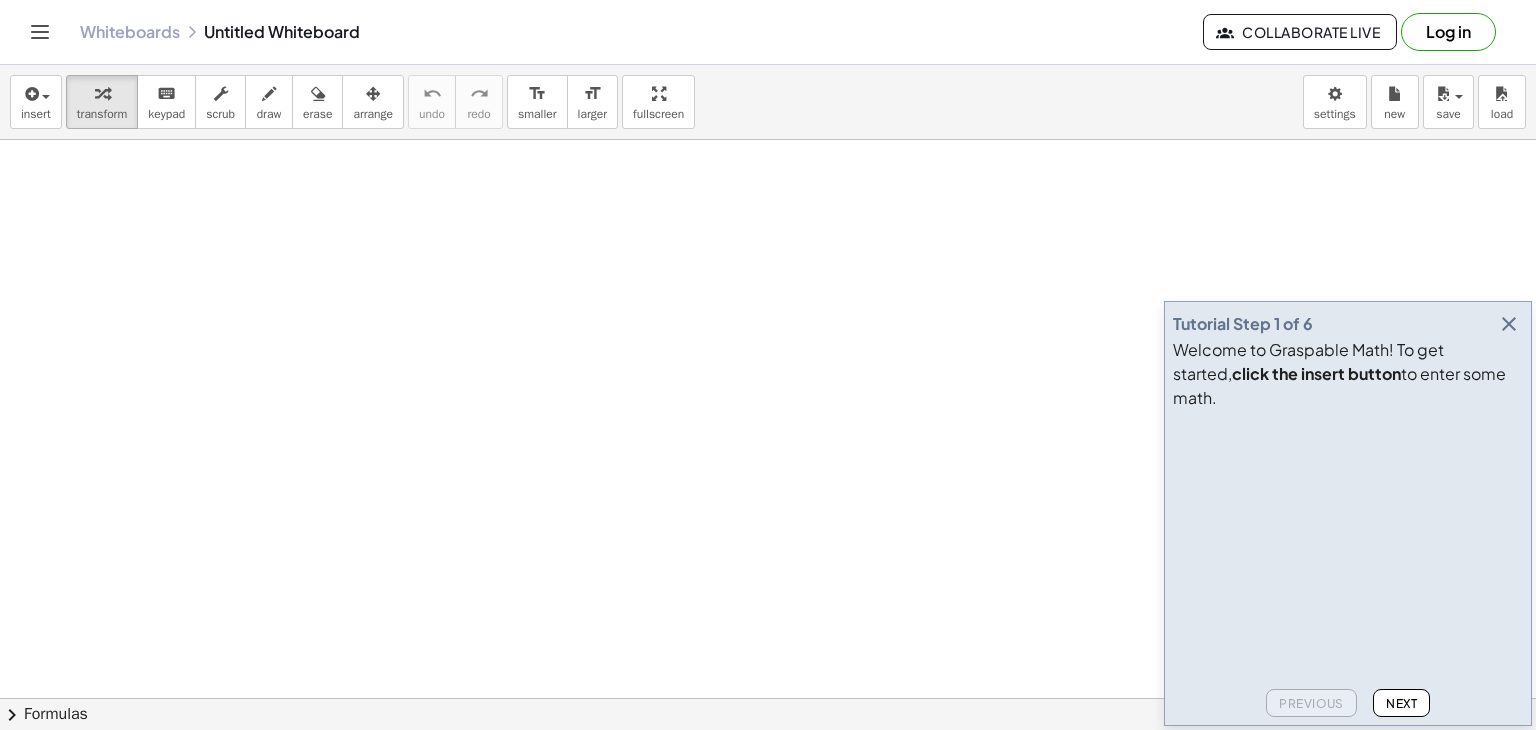 click on "chevron_right  Formulas" 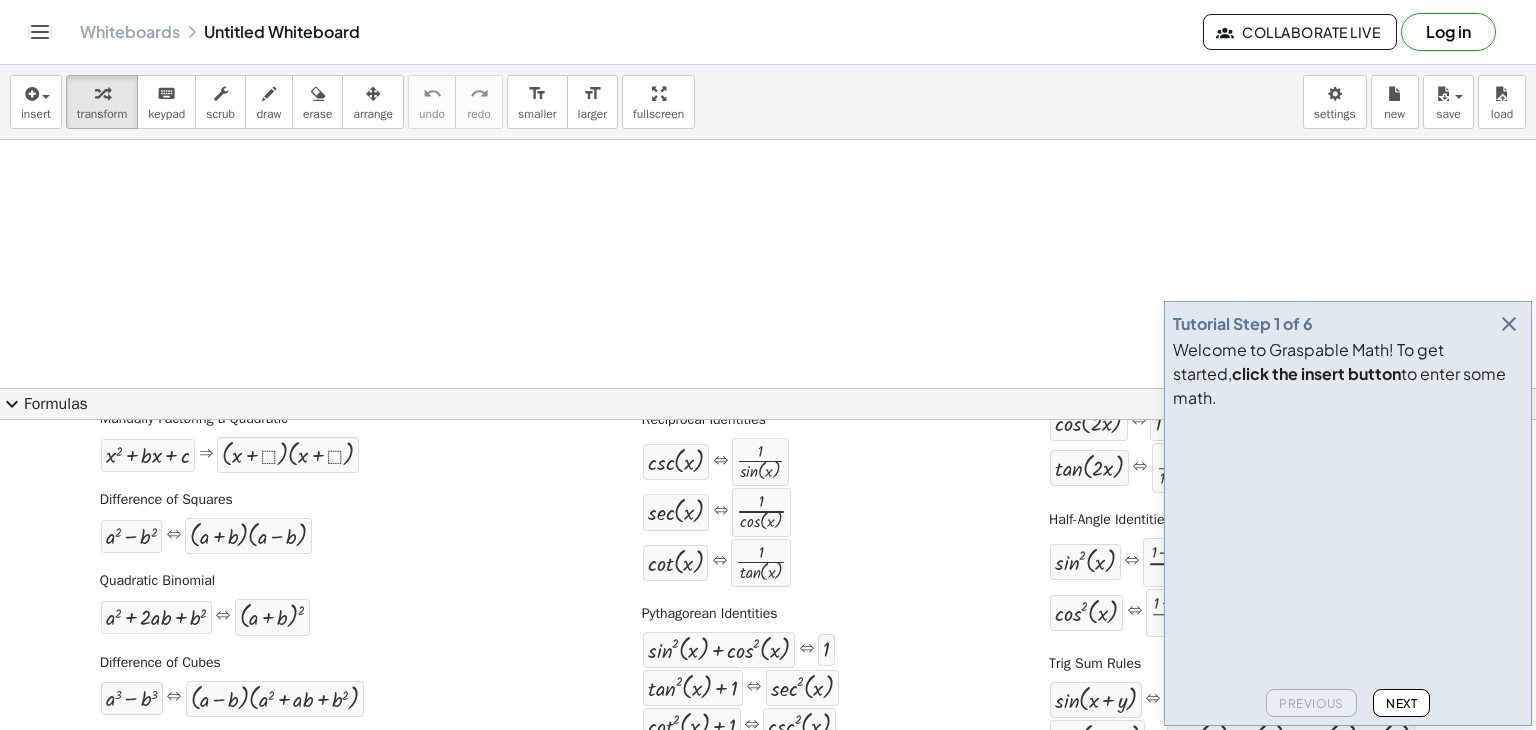 scroll, scrollTop: 390, scrollLeft: 0, axis: vertical 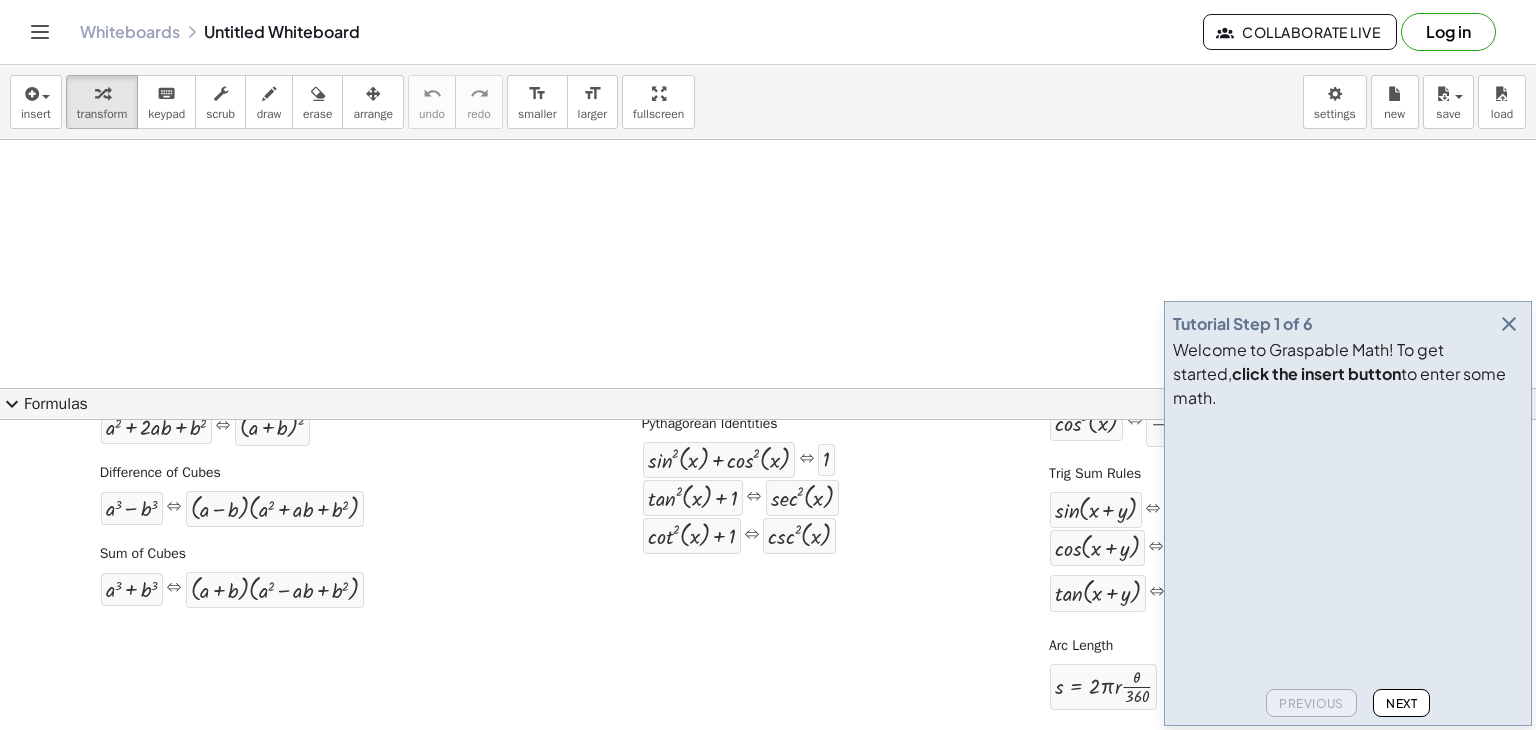 click at bounding box center [768, 763] 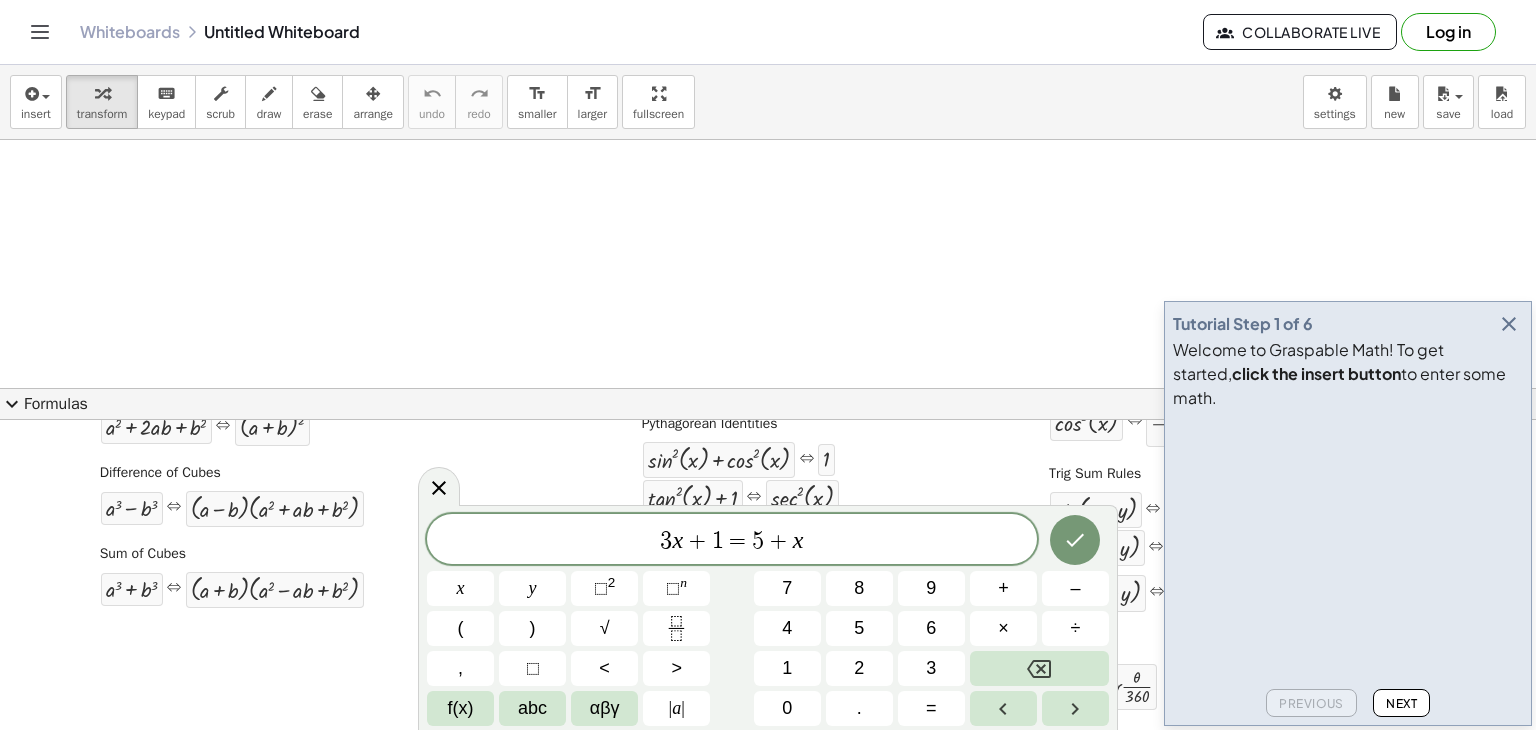 click at bounding box center (1509, 324) 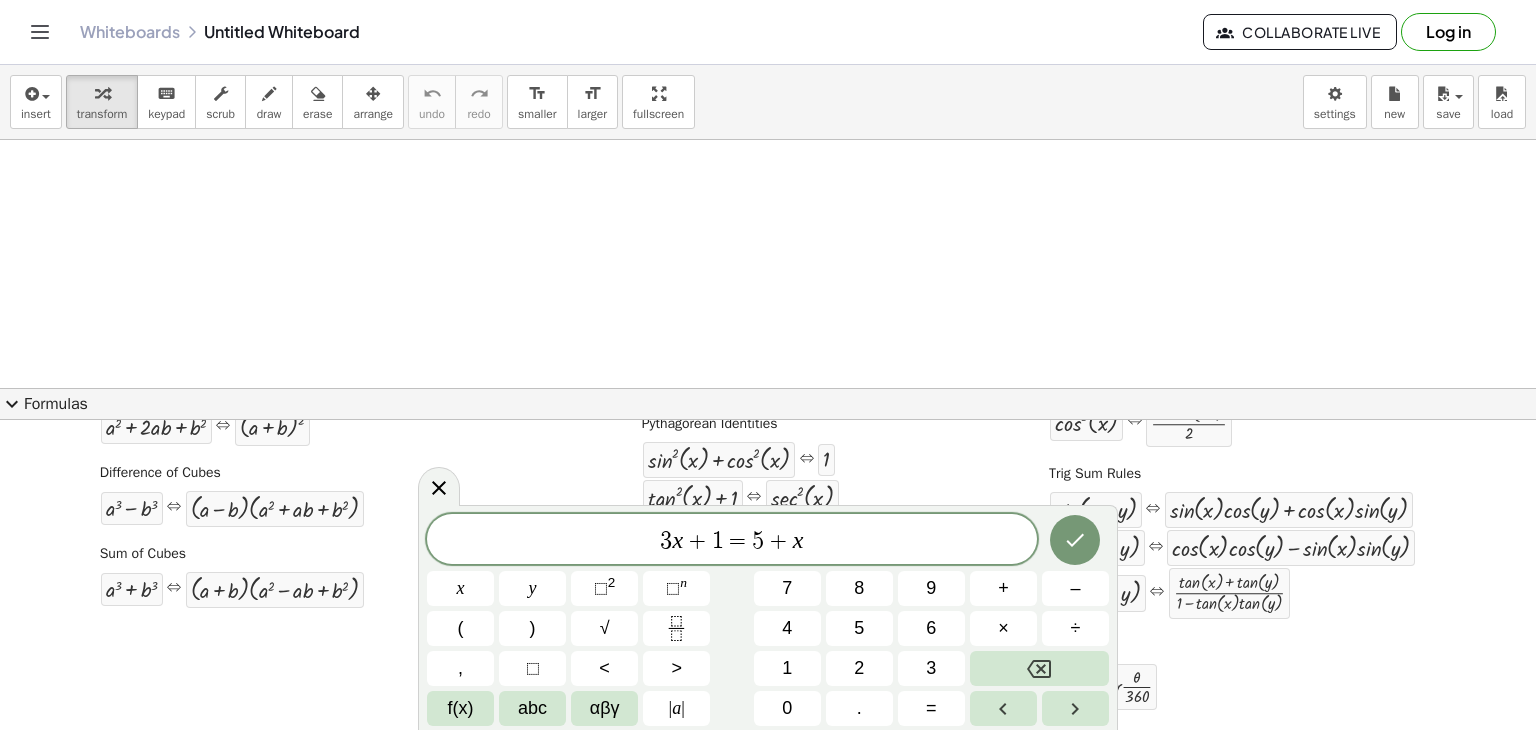click on "expand_more  Formulas" 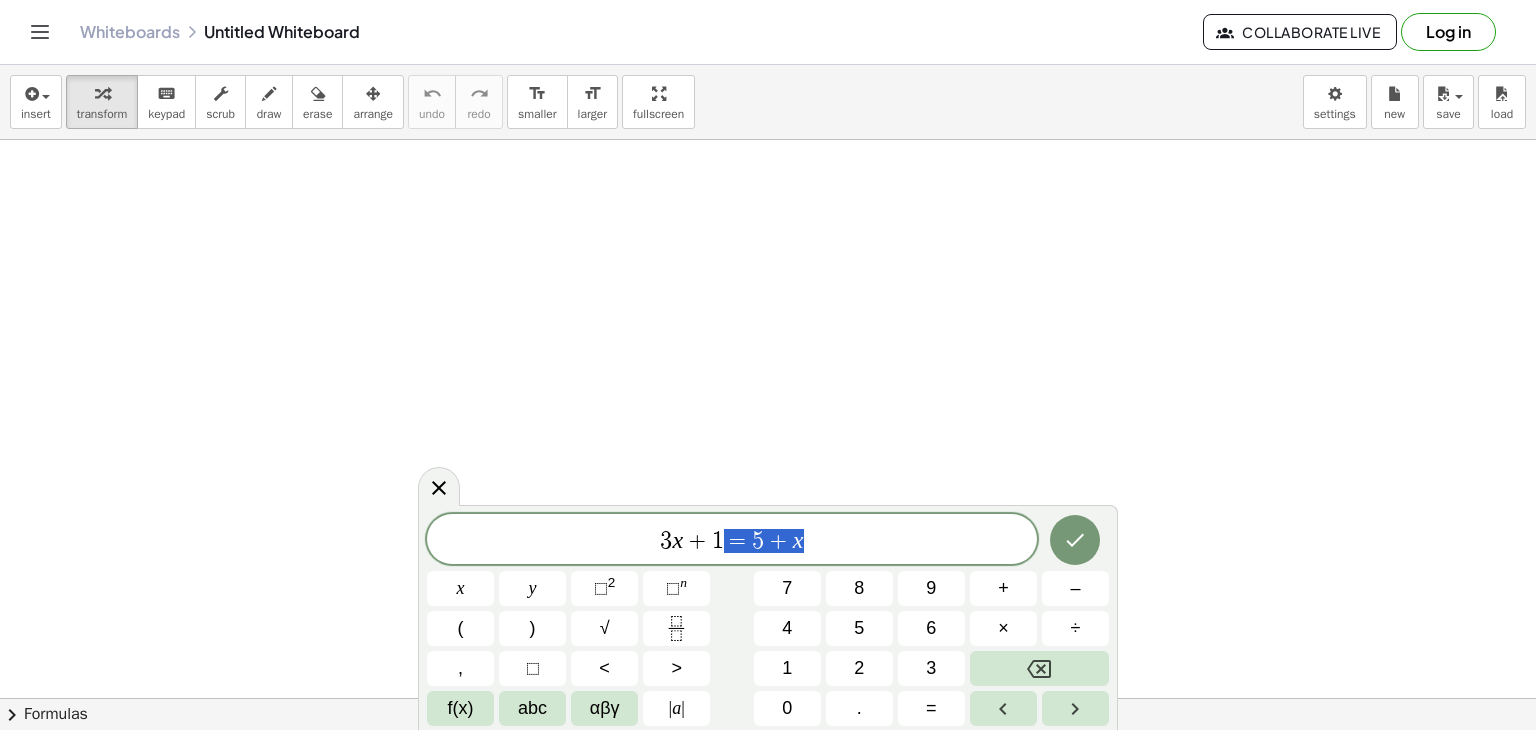 drag, startPoint x: 874, startPoint y: 533, endPoint x: 590, endPoint y: 535, distance: 284.00705 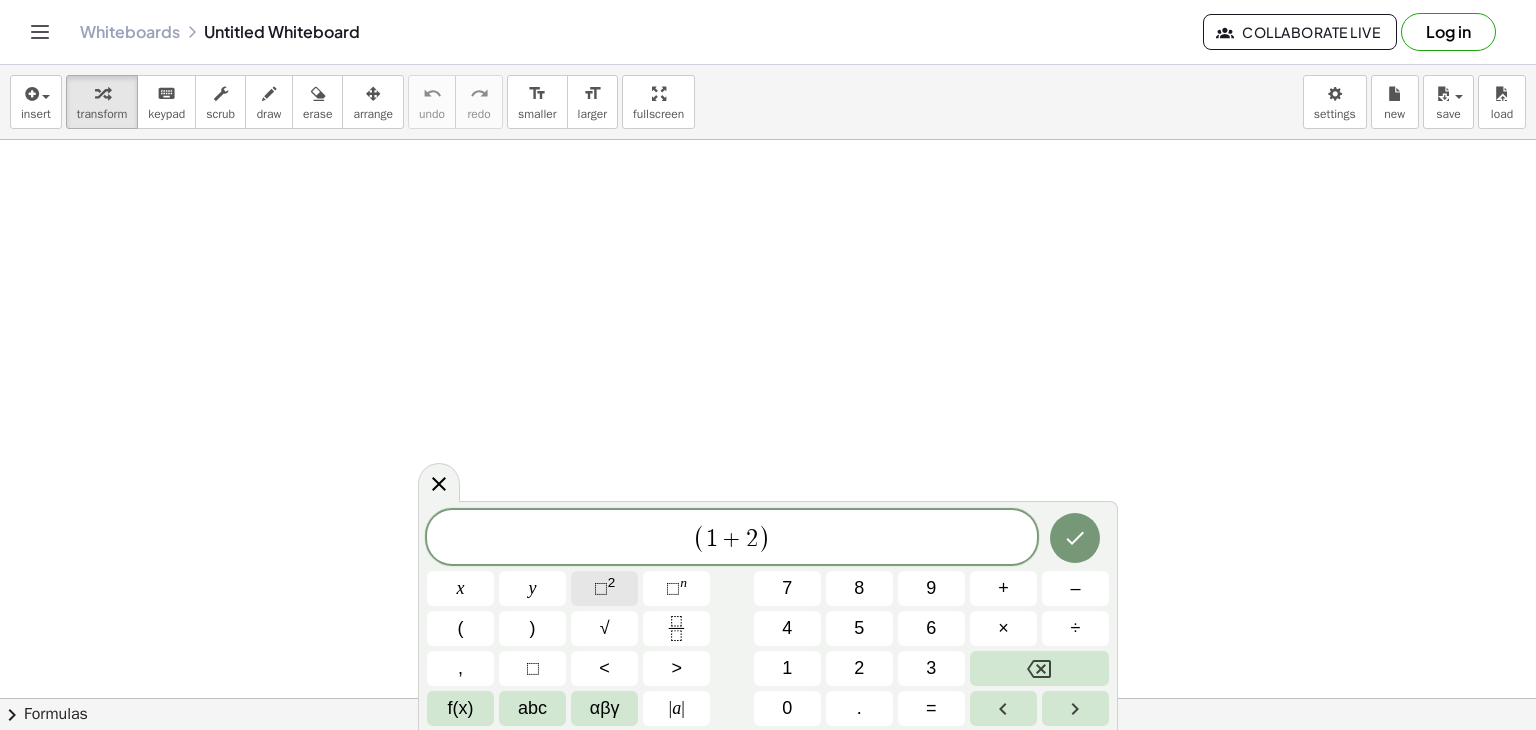 click on "2" at bounding box center [612, 582] 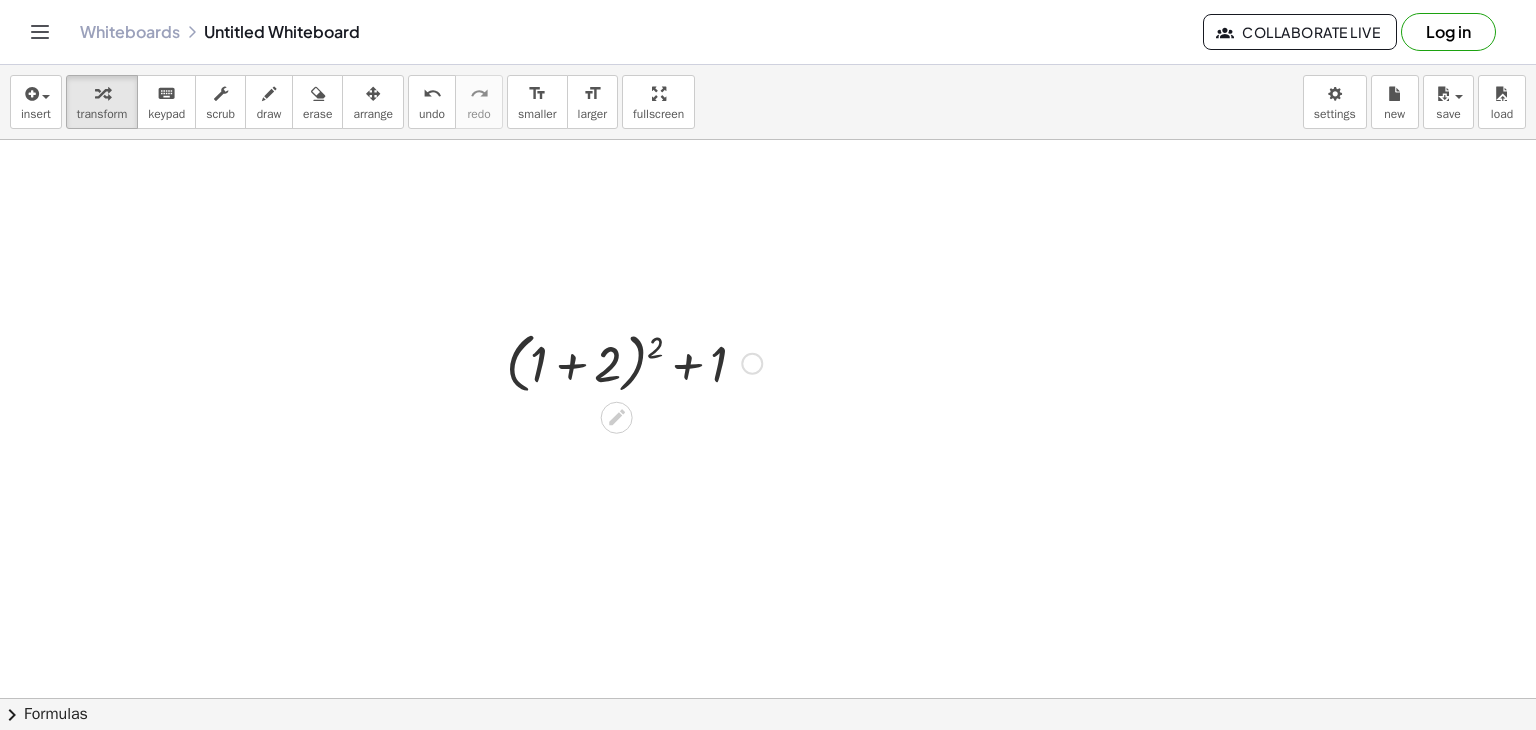 click at bounding box center [634, 362] 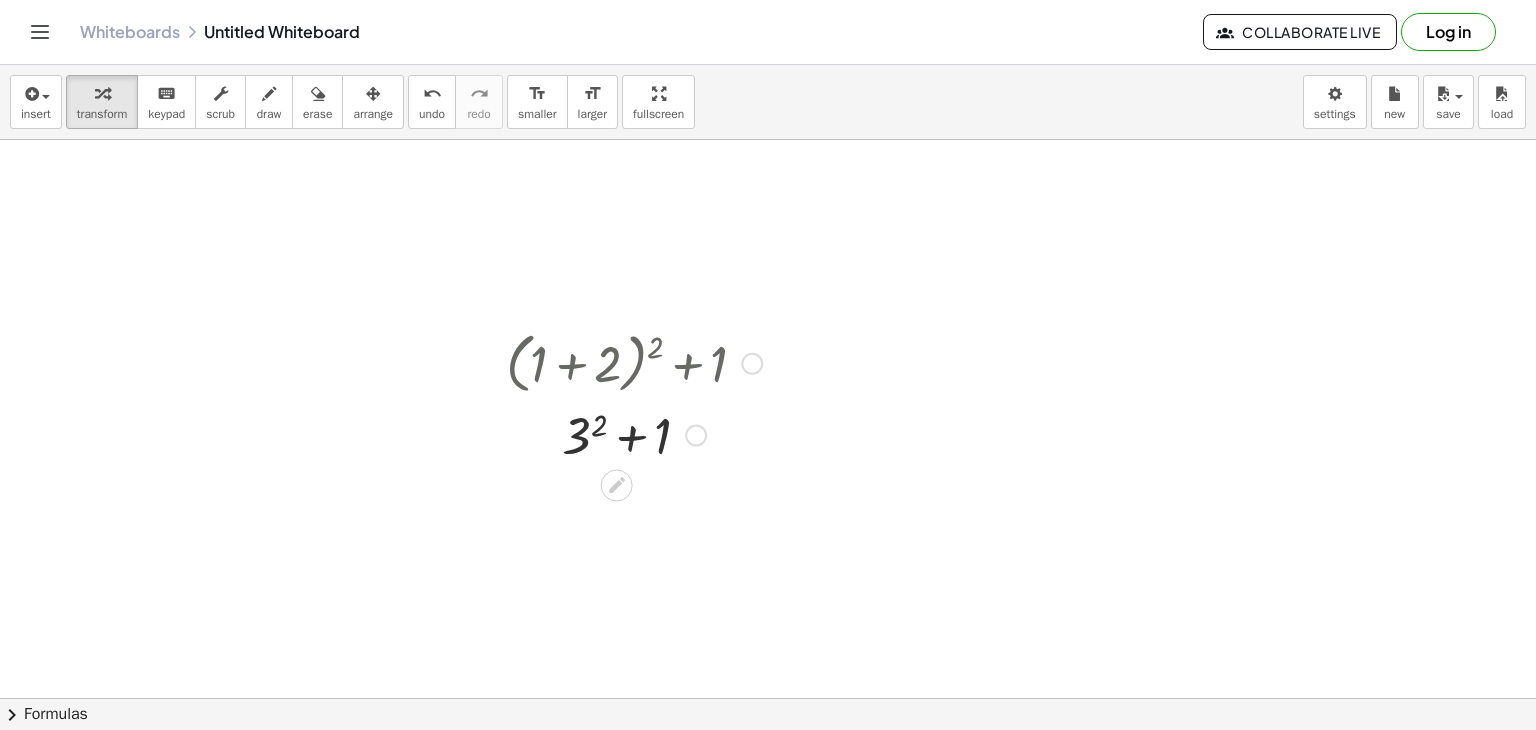 click at bounding box center [634, 433] 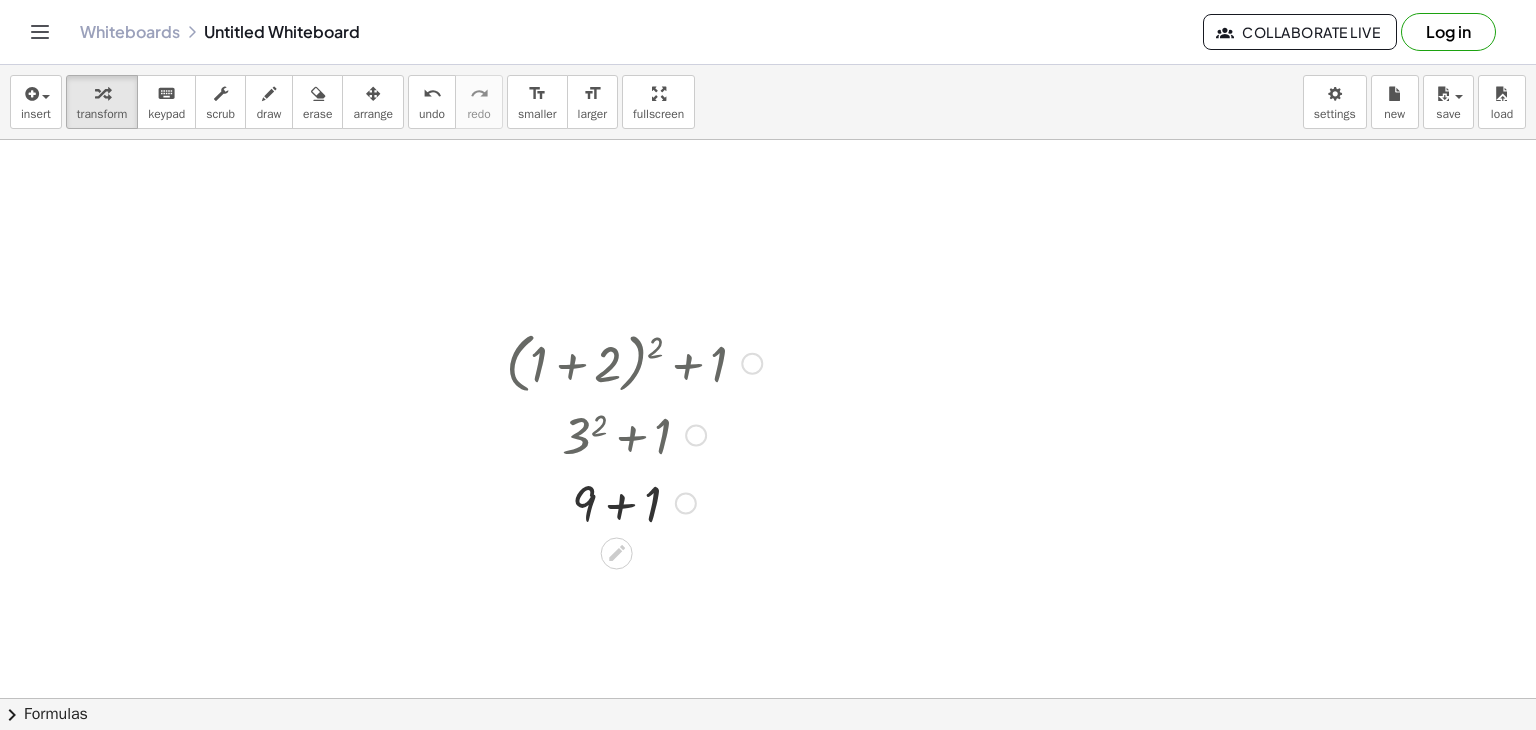 click at bounding box center [634, 501] 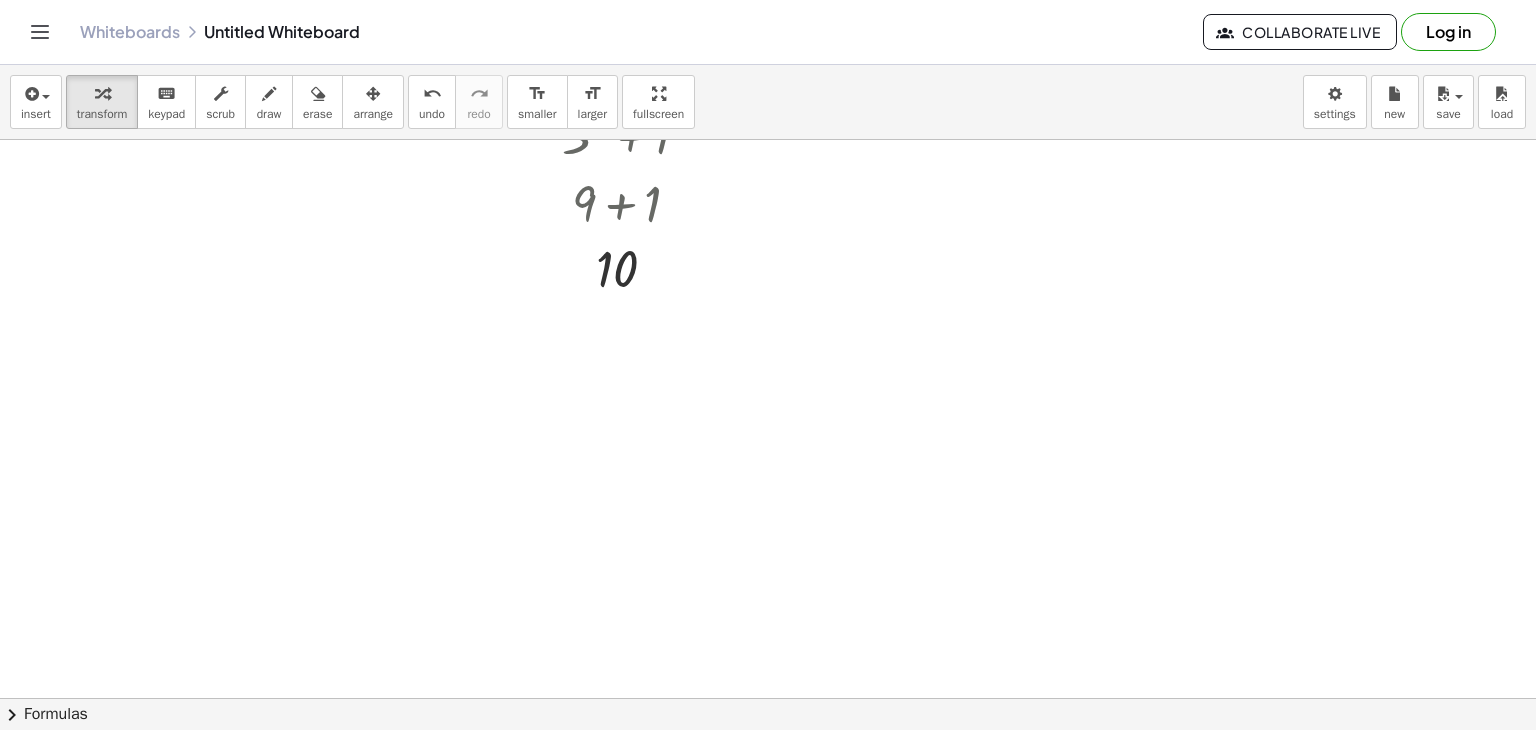 scroll, scrollTop: 100, scrollLeft: 0, axis: vertical 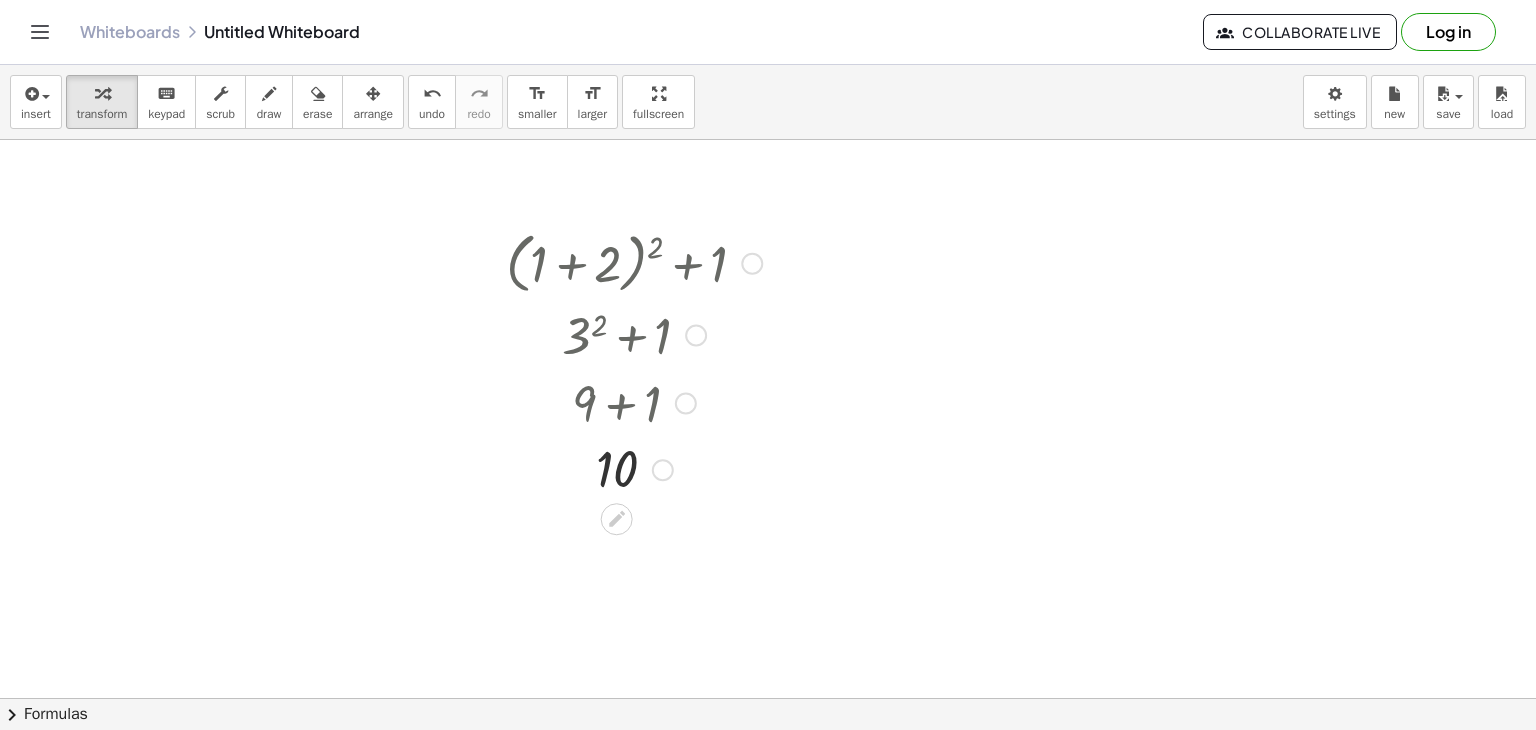 click at bounding box center (634, 468) 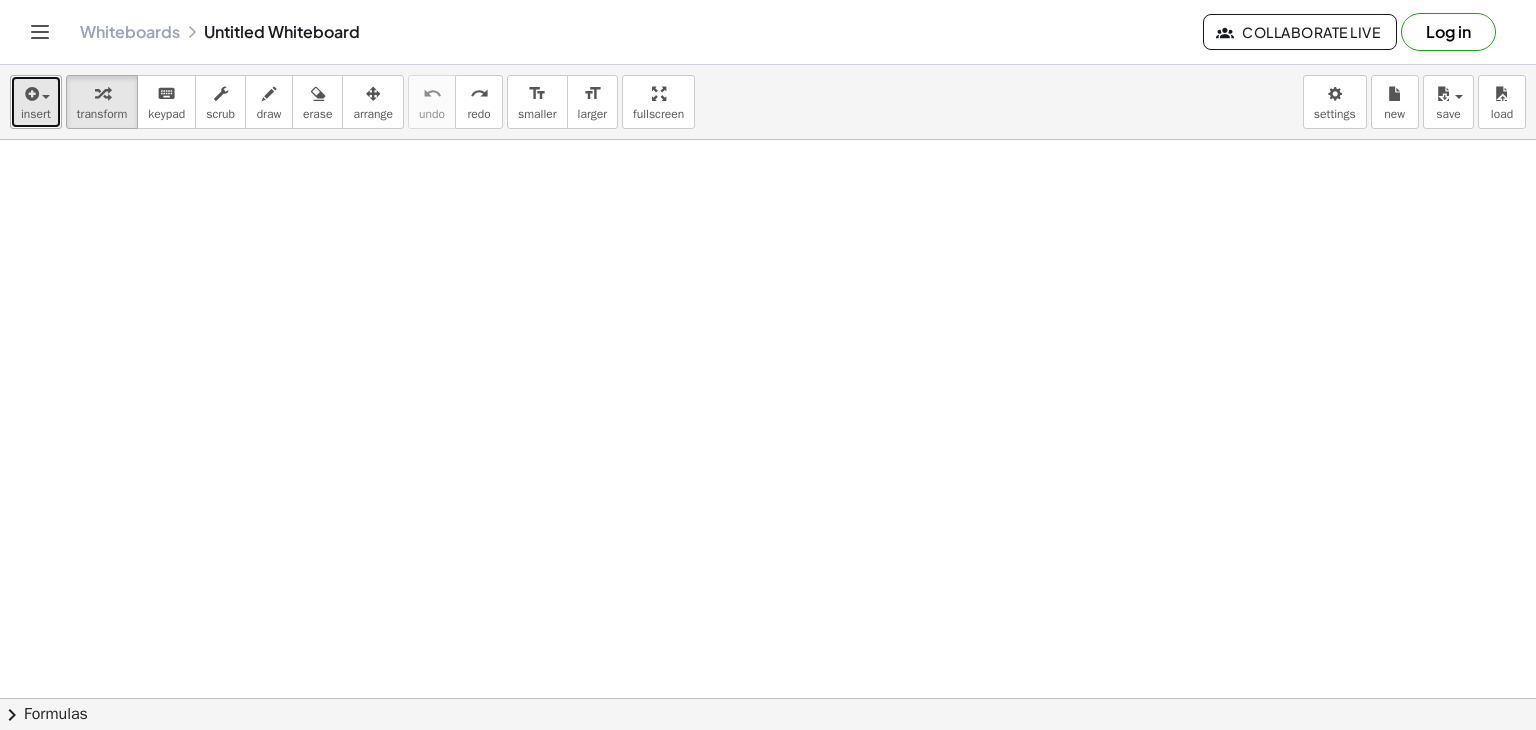drag, startPoint x: 22, startPoint y: 105, endPoint x: 31, endPoint y: 120, distance: 17.492855 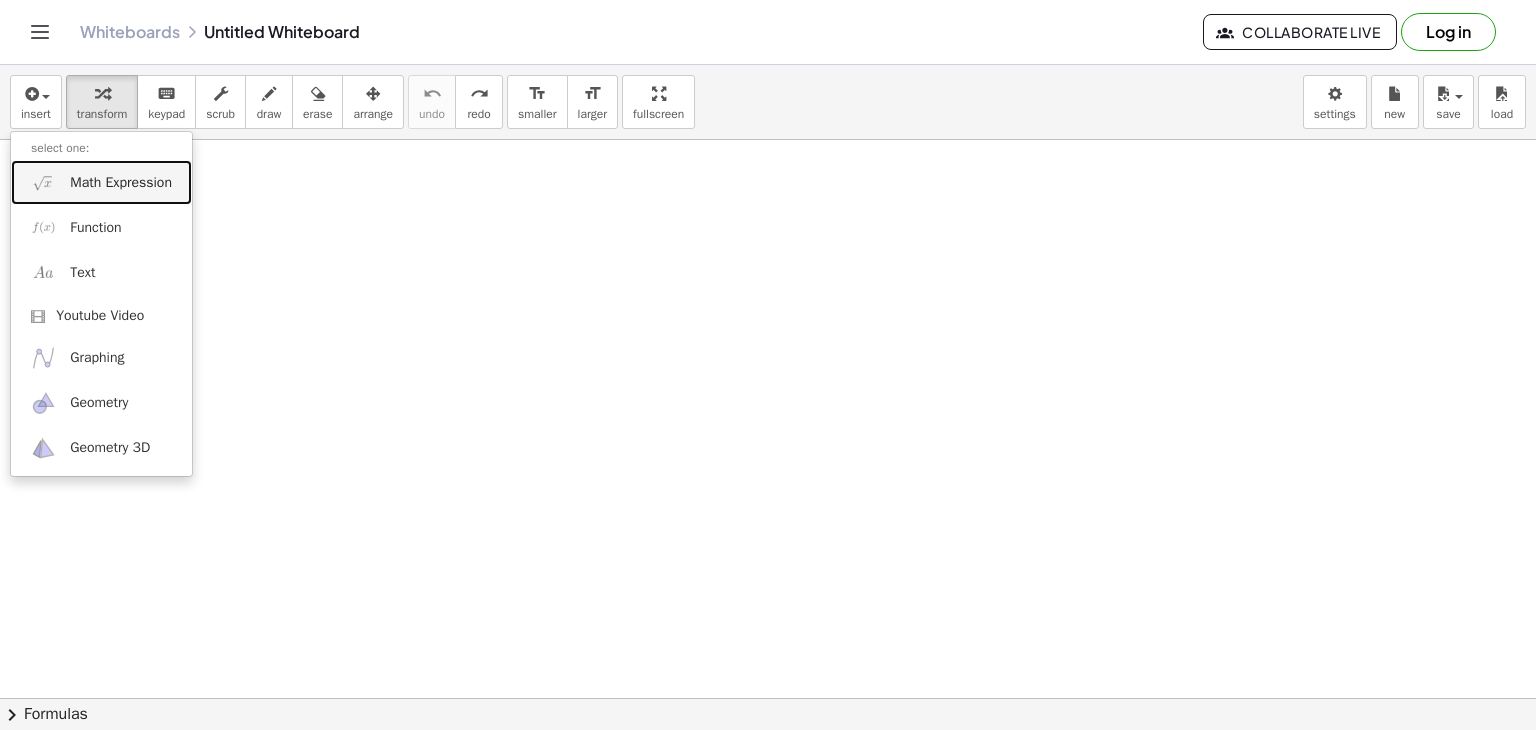 click on "Math Expression" at bounding box center [101, 182] 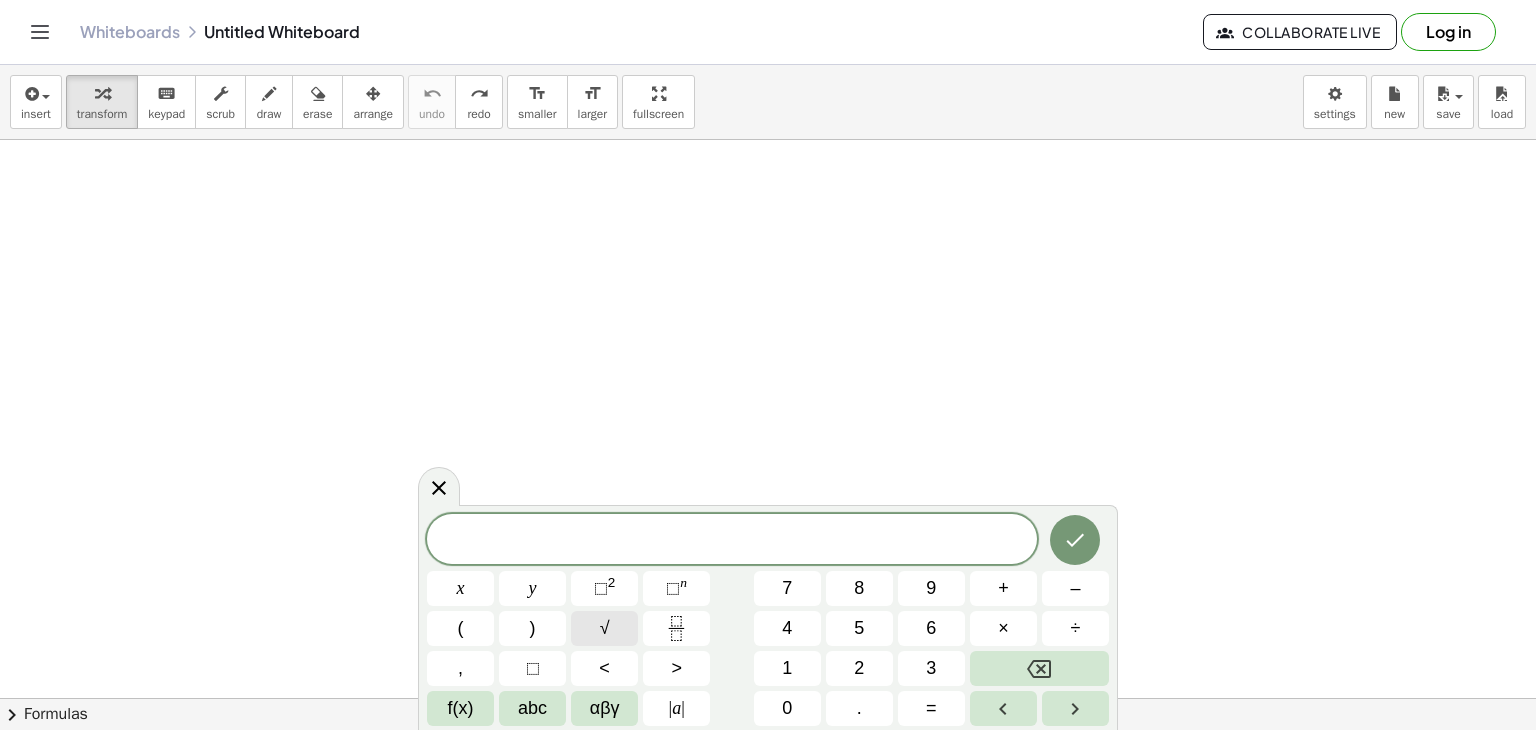 click on "√" at bounding box center (604, 628) 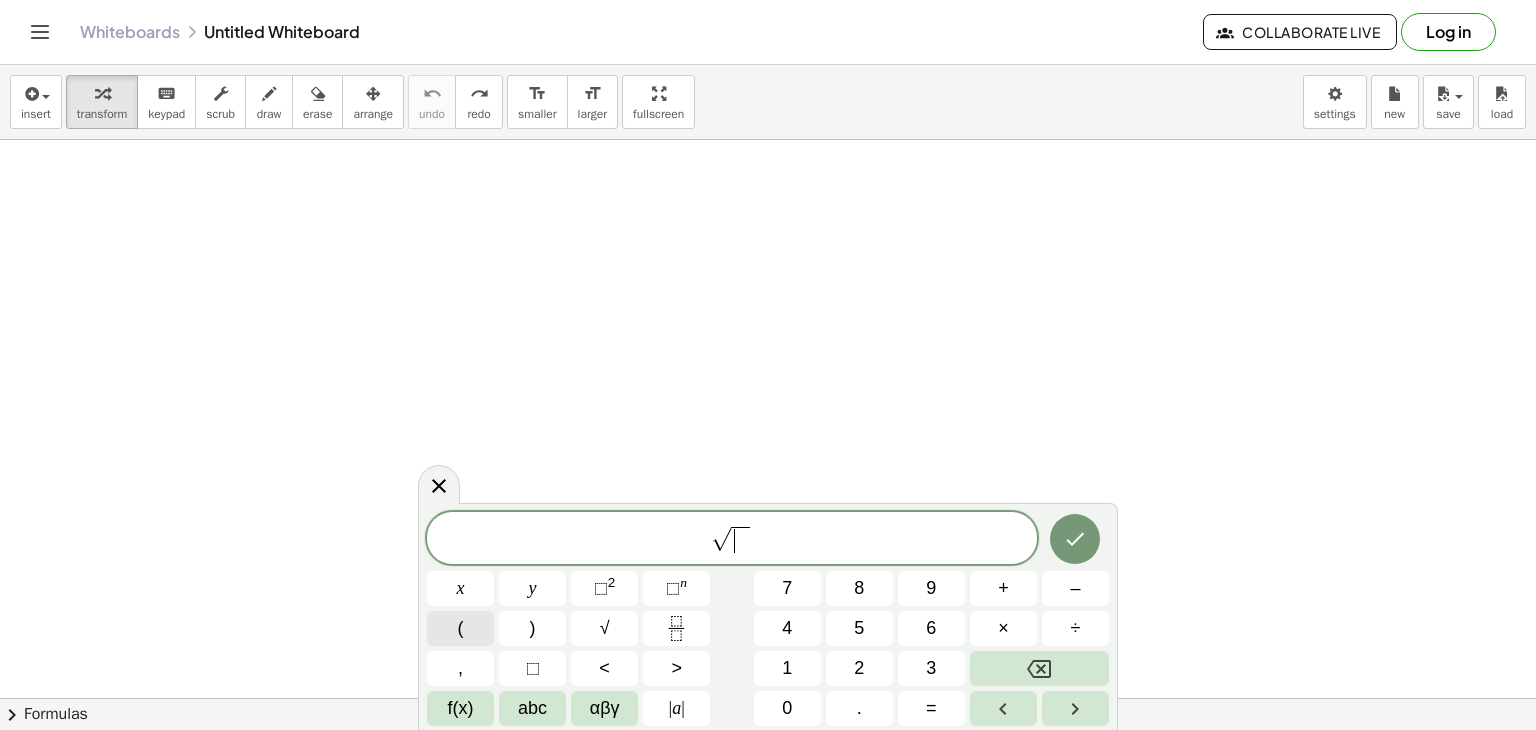 click on "(" at bounding box center (461, 628) 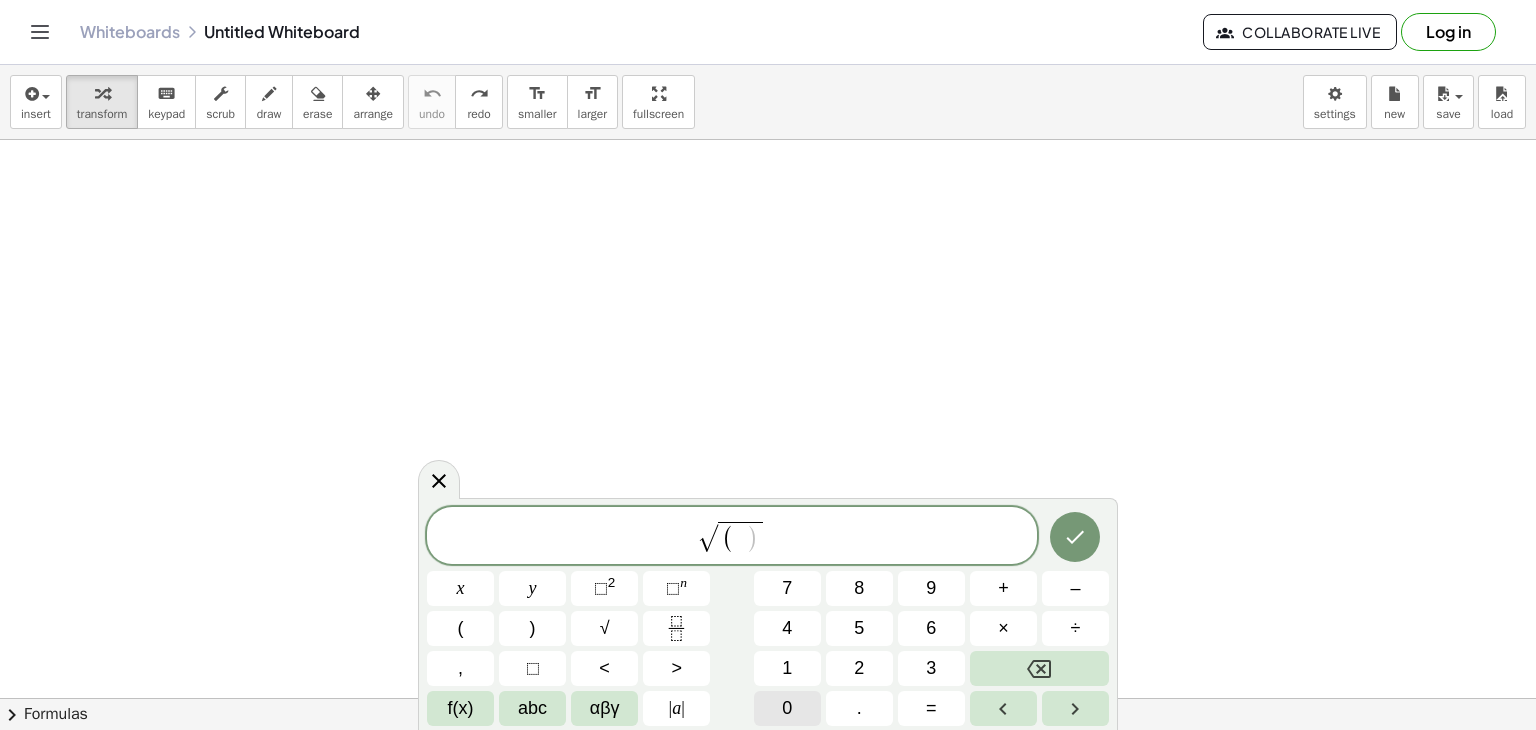 click on "0" at bounding box center [787, 708] 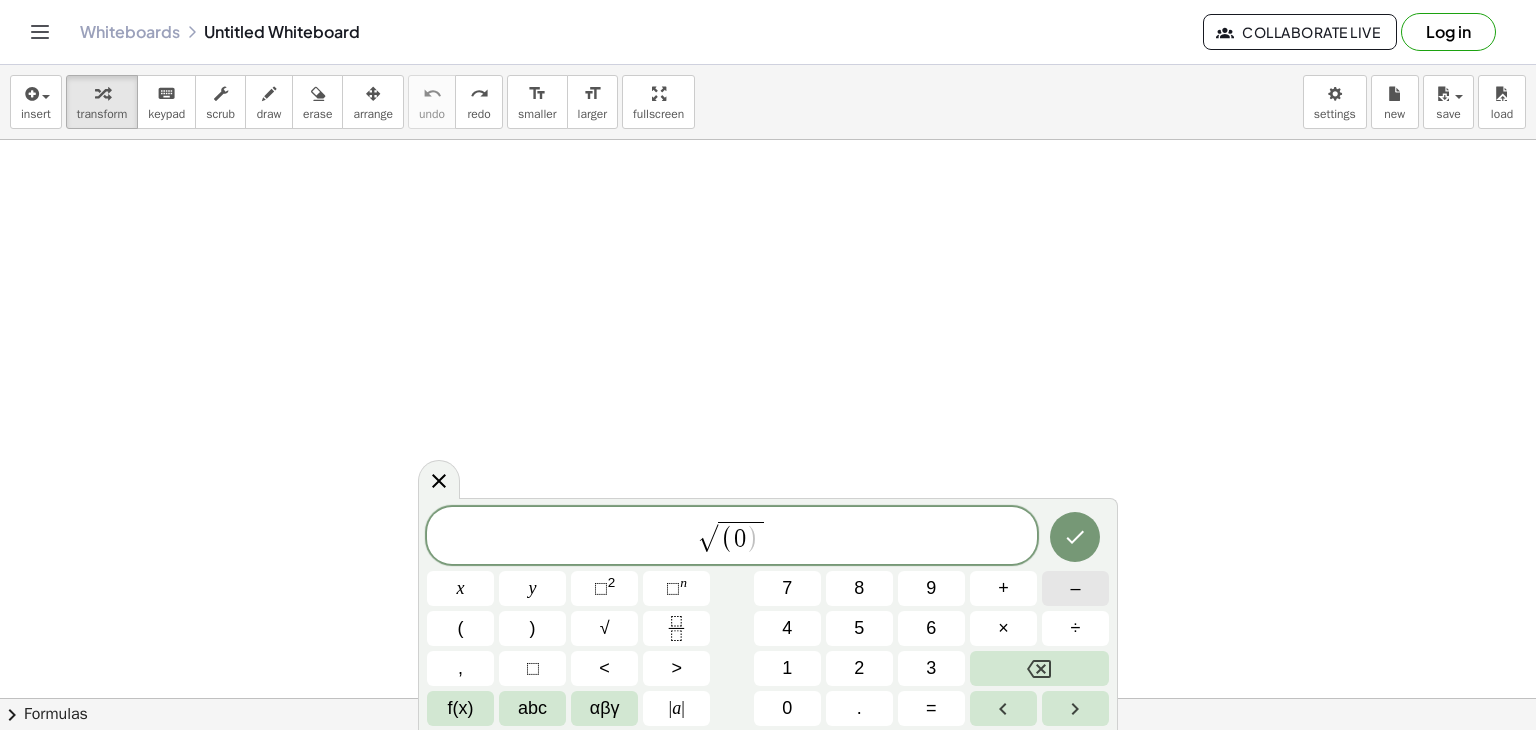 click on "–" at bounding box center (1075, 588) 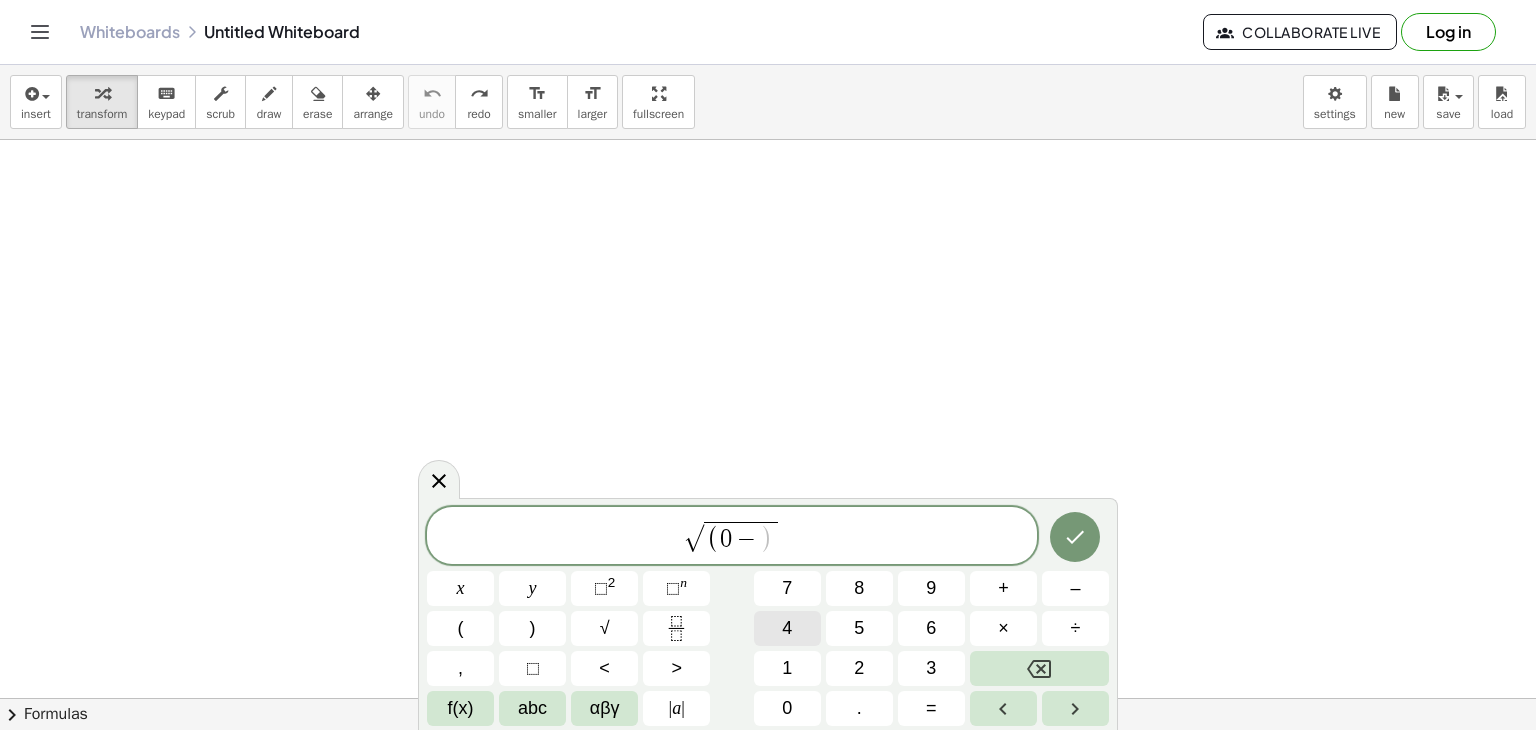 click on "4" at bounding box center (787, 628) 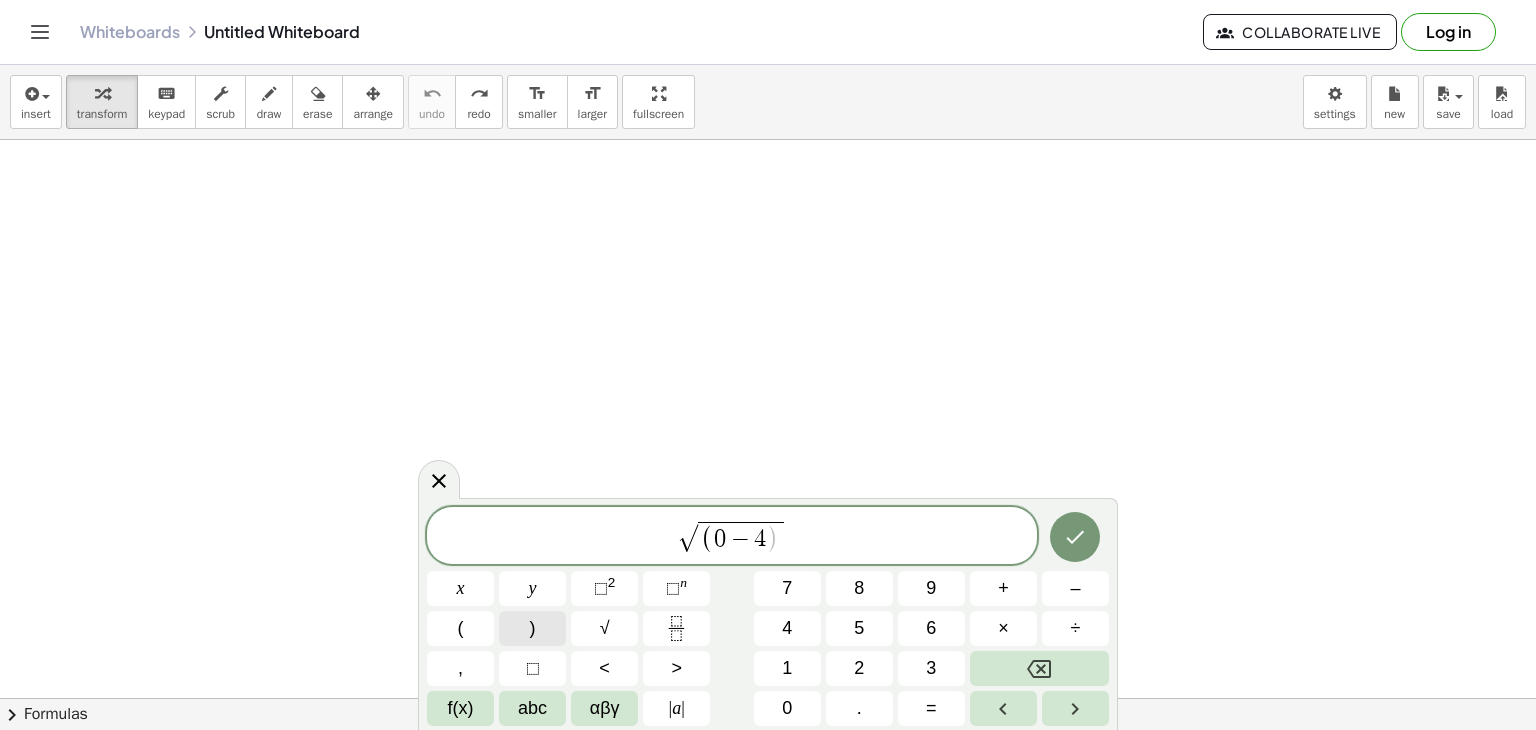 click on ")" at bounding box center [532, 628] 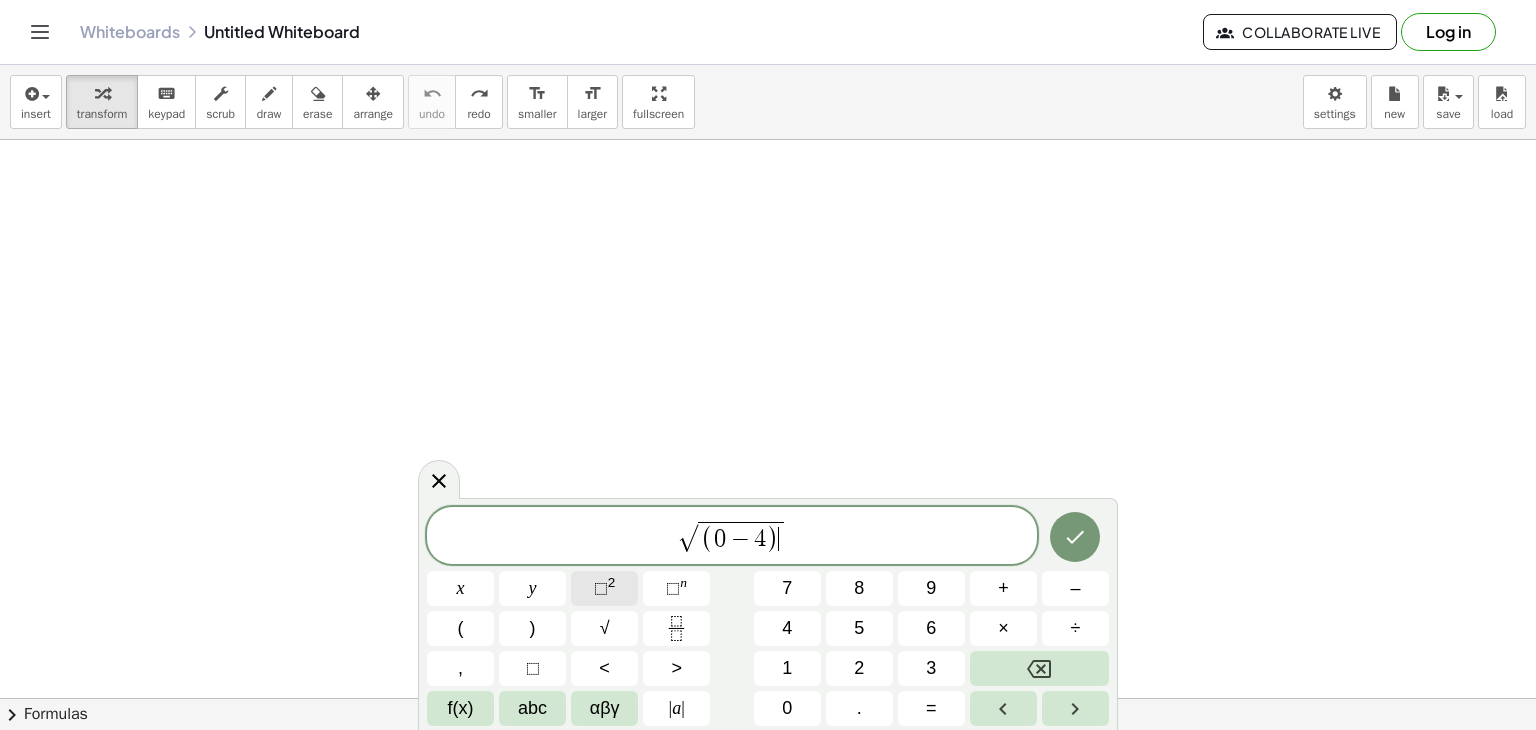 click on "⬚ 2" 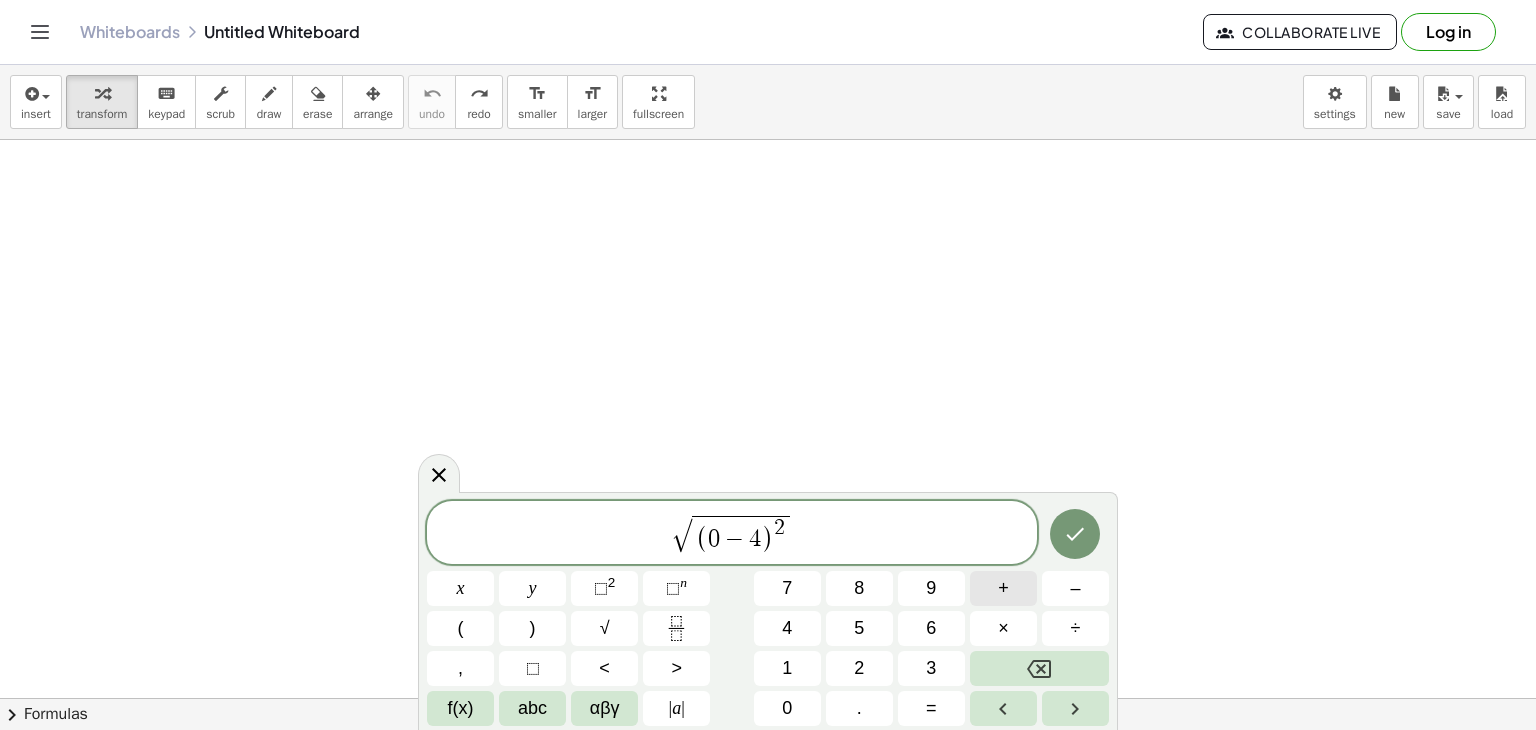 click on "+" at bounding box center (1003, 588) 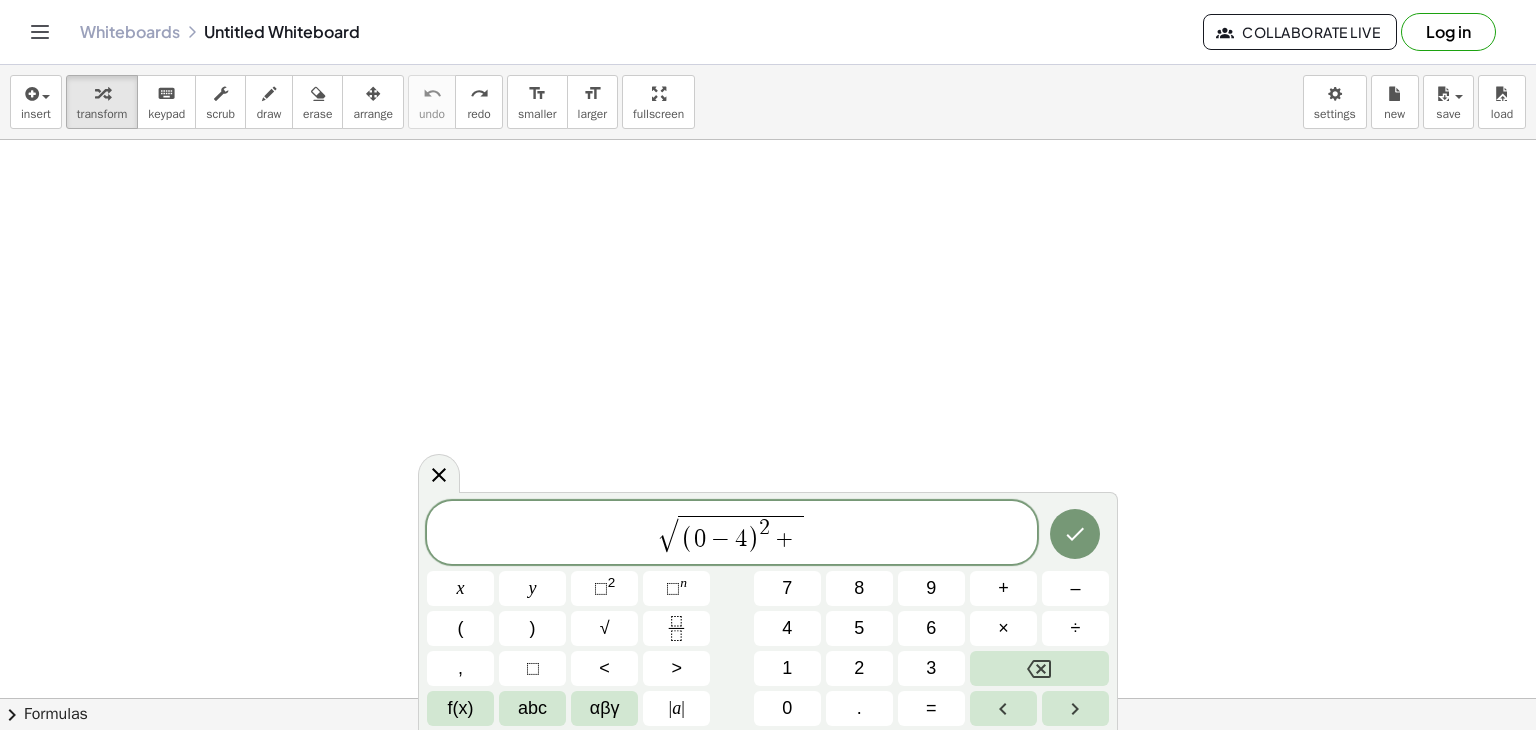 click on "√ ( 0 − 4 ) 2 + ​ x y ⬚ 2 ⬚ n 7 8 9 + – ( ) √ 4 5 6 × ÷ , ⬚ < > 1 2 3 f(x) abc αβγ | a | 0 . =" at bounding box center (768, 613) 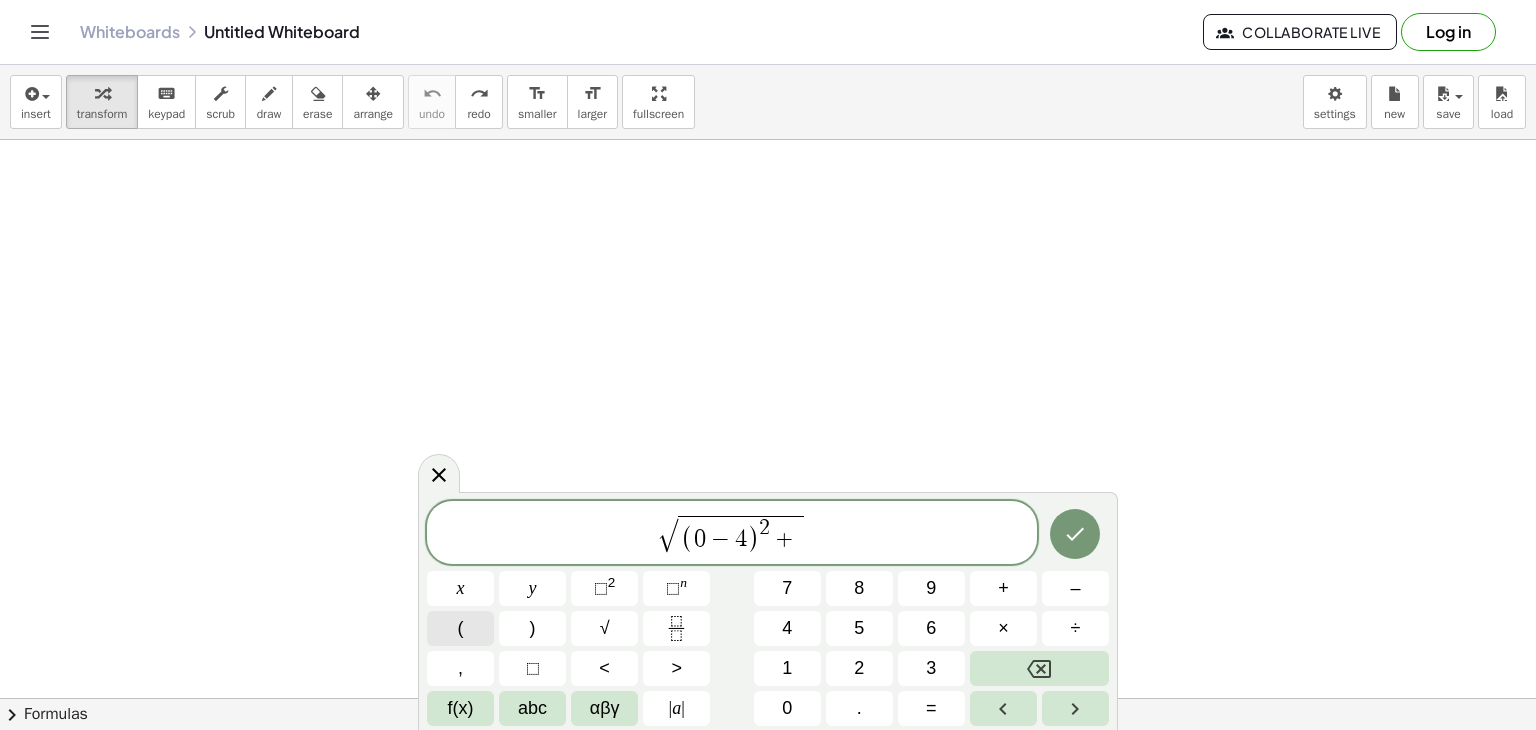 click on "(" at bounding box center [460, 628] 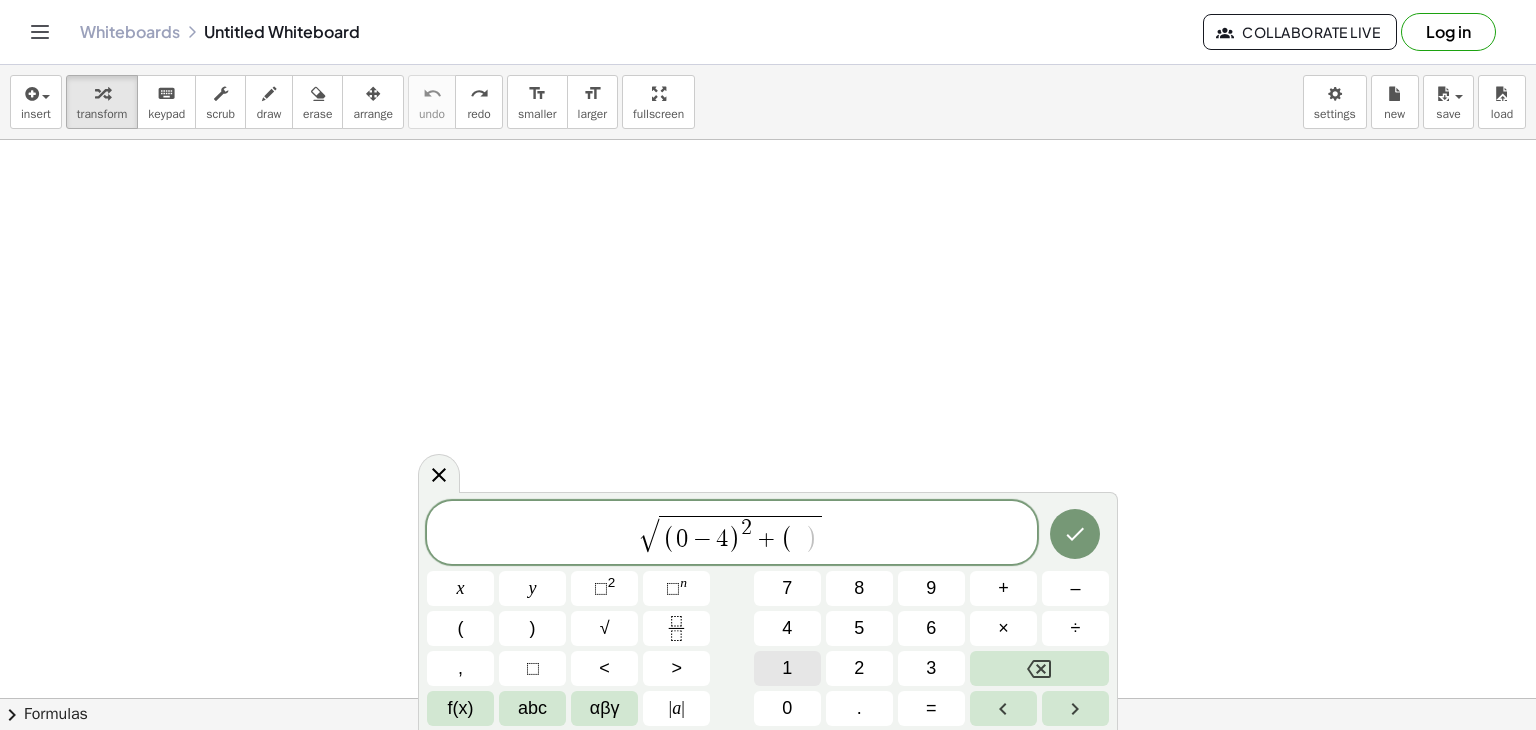 click on "1" at bounding box center (787, 668) 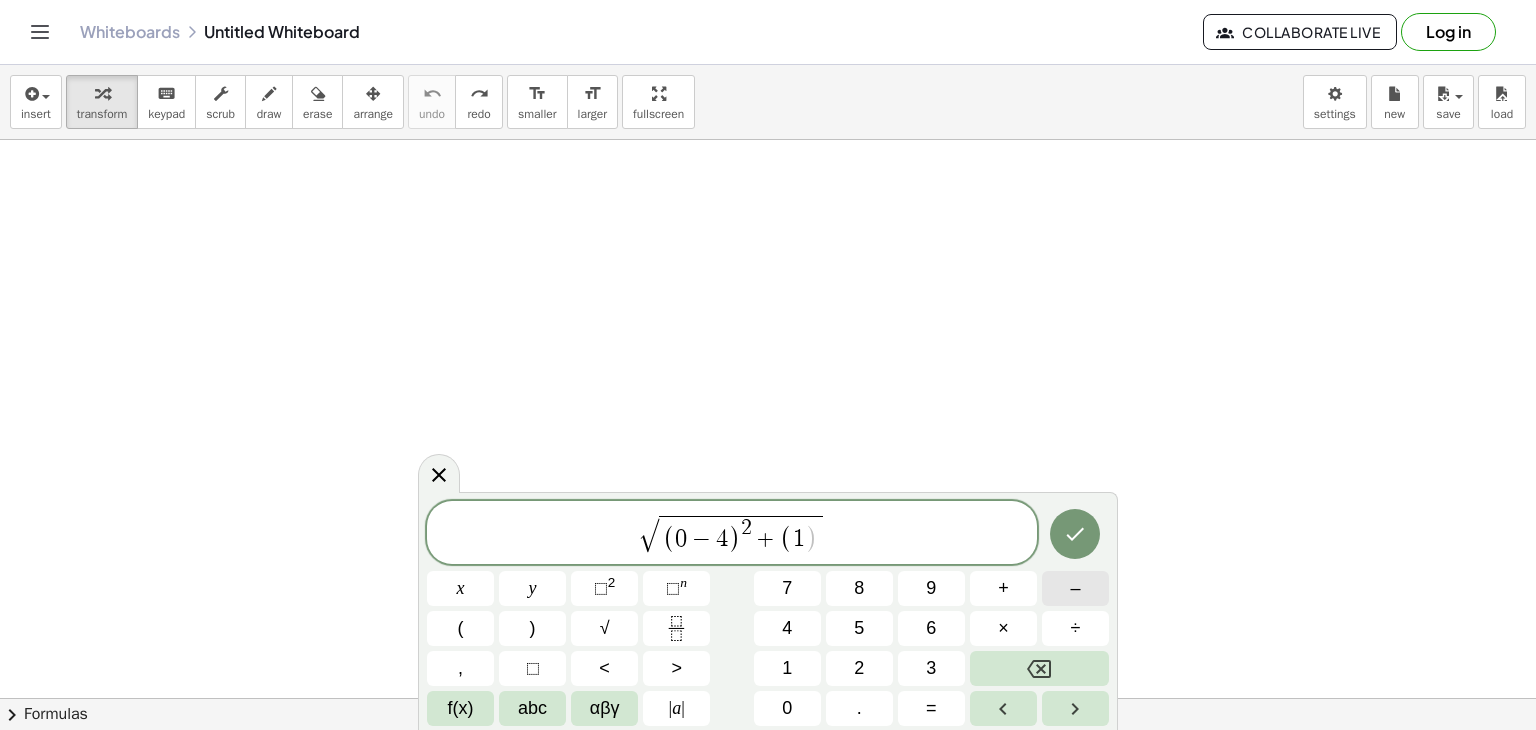 click on "–" at bounding box center (1075, 588) 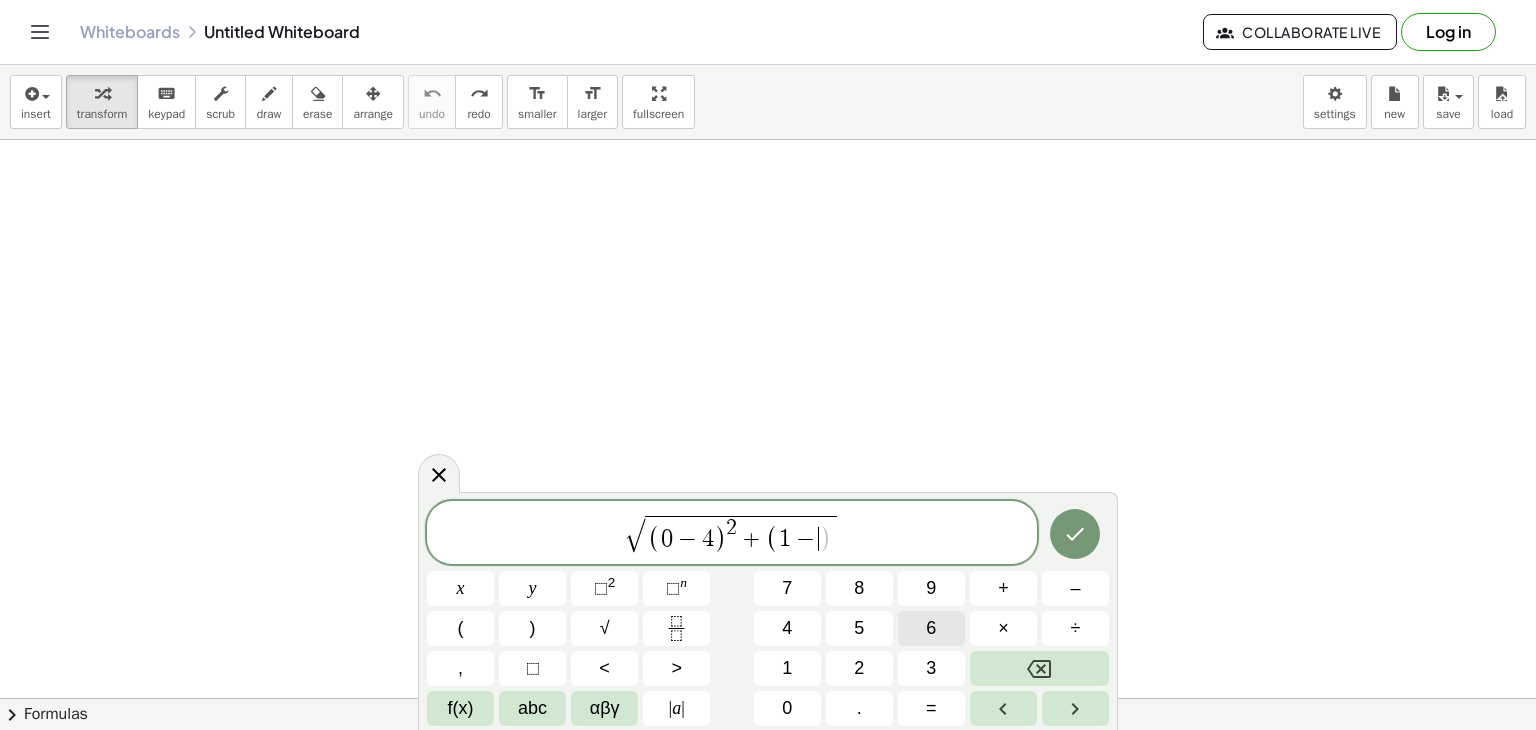 click on "6" at bounding box center [931, 628] 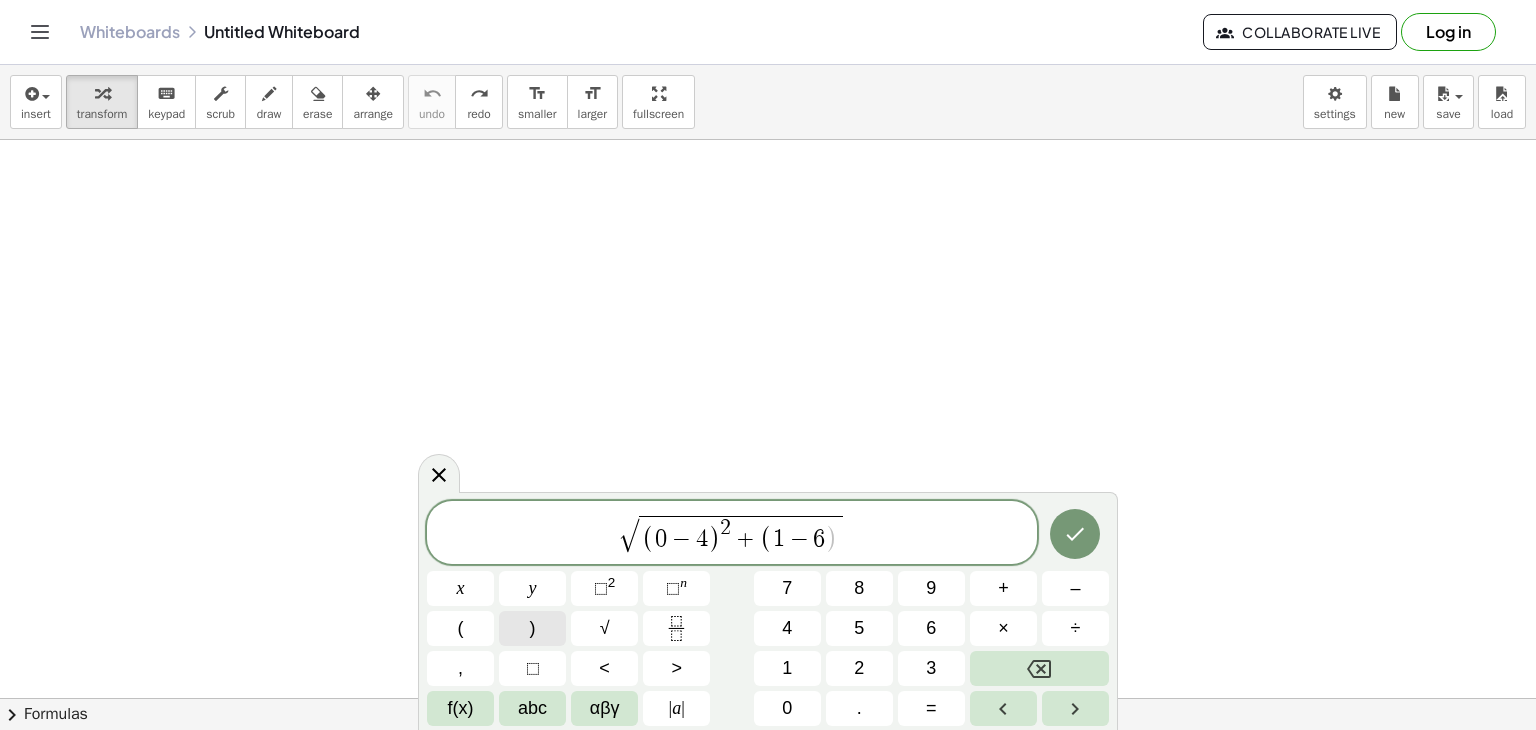 click on ")" at bounding box center (532, 628) 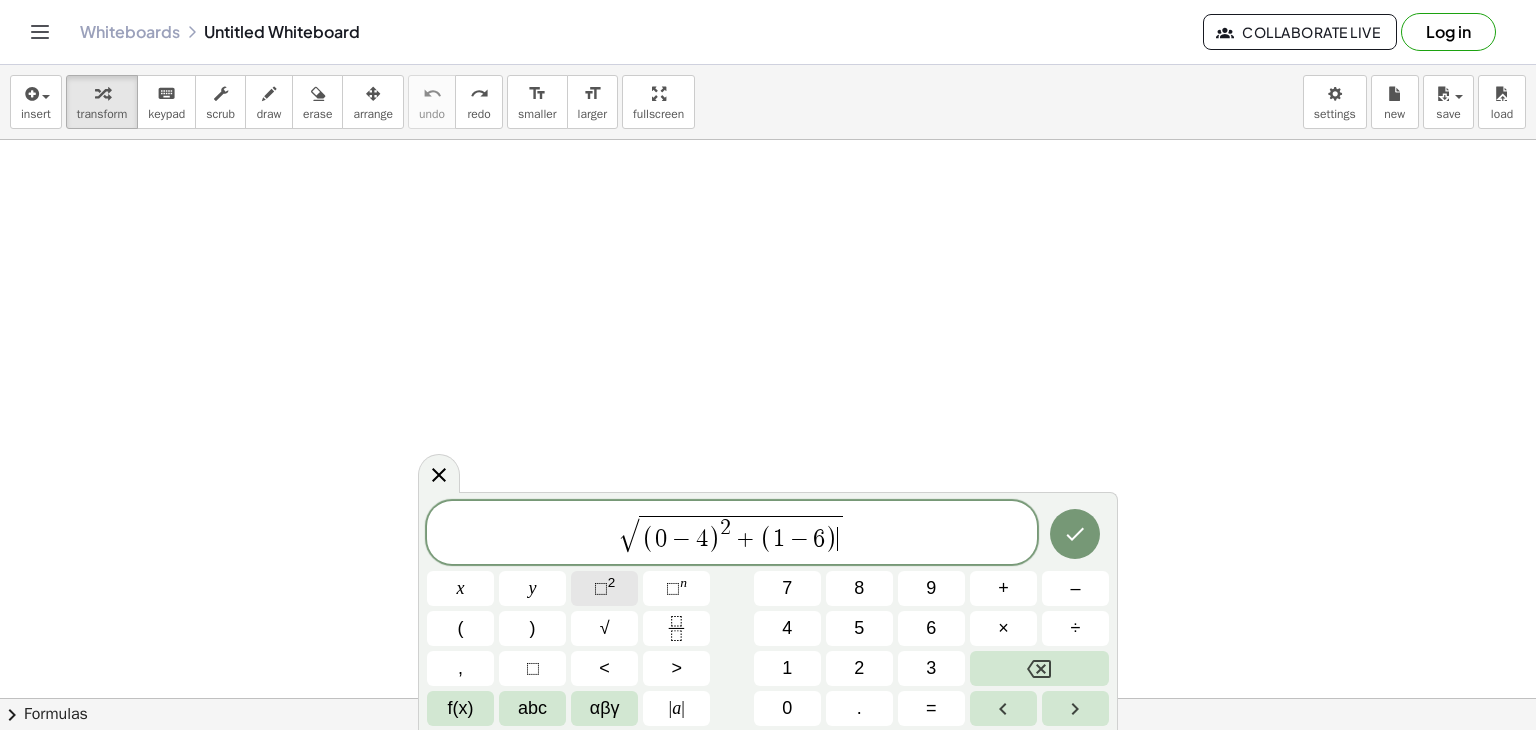 click on "⬚ 2" 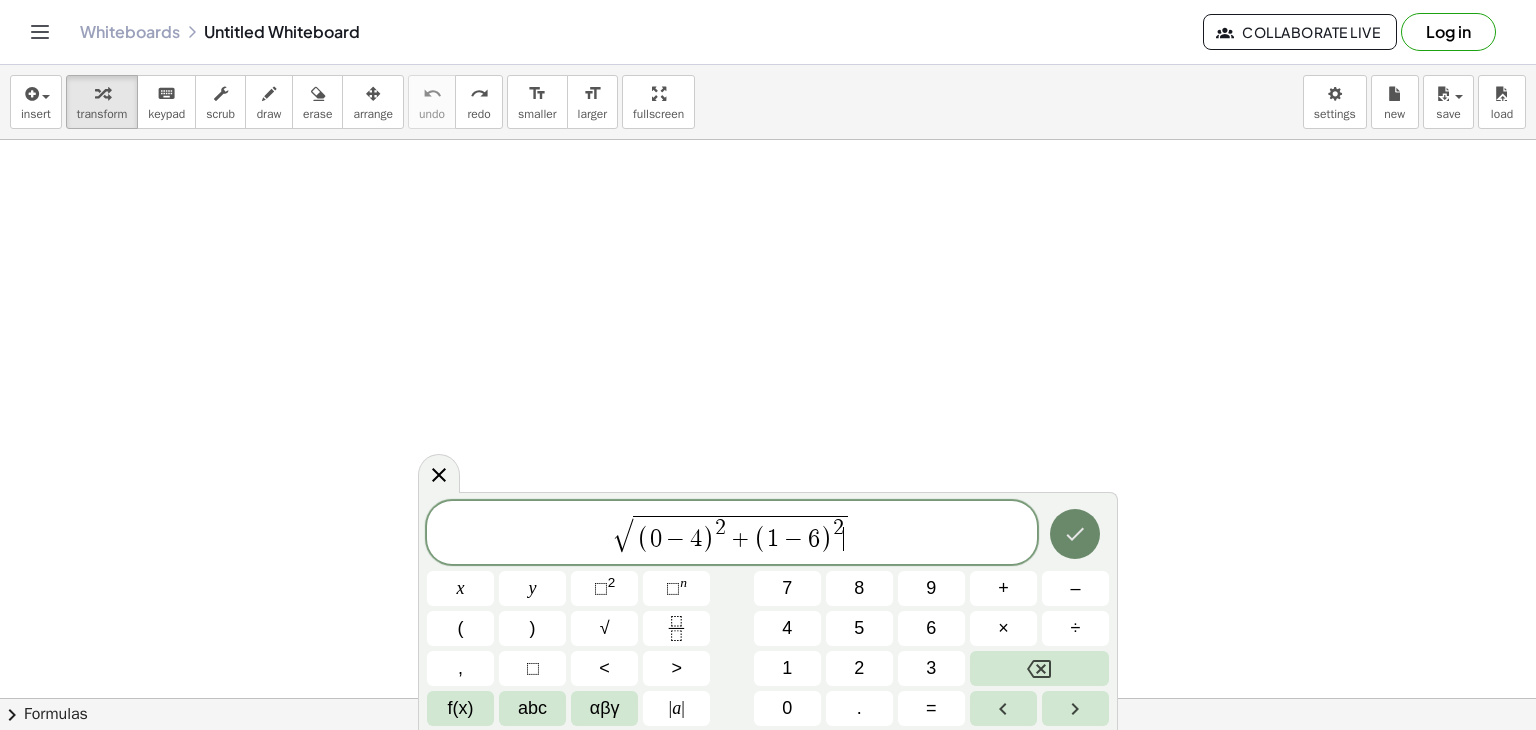 click 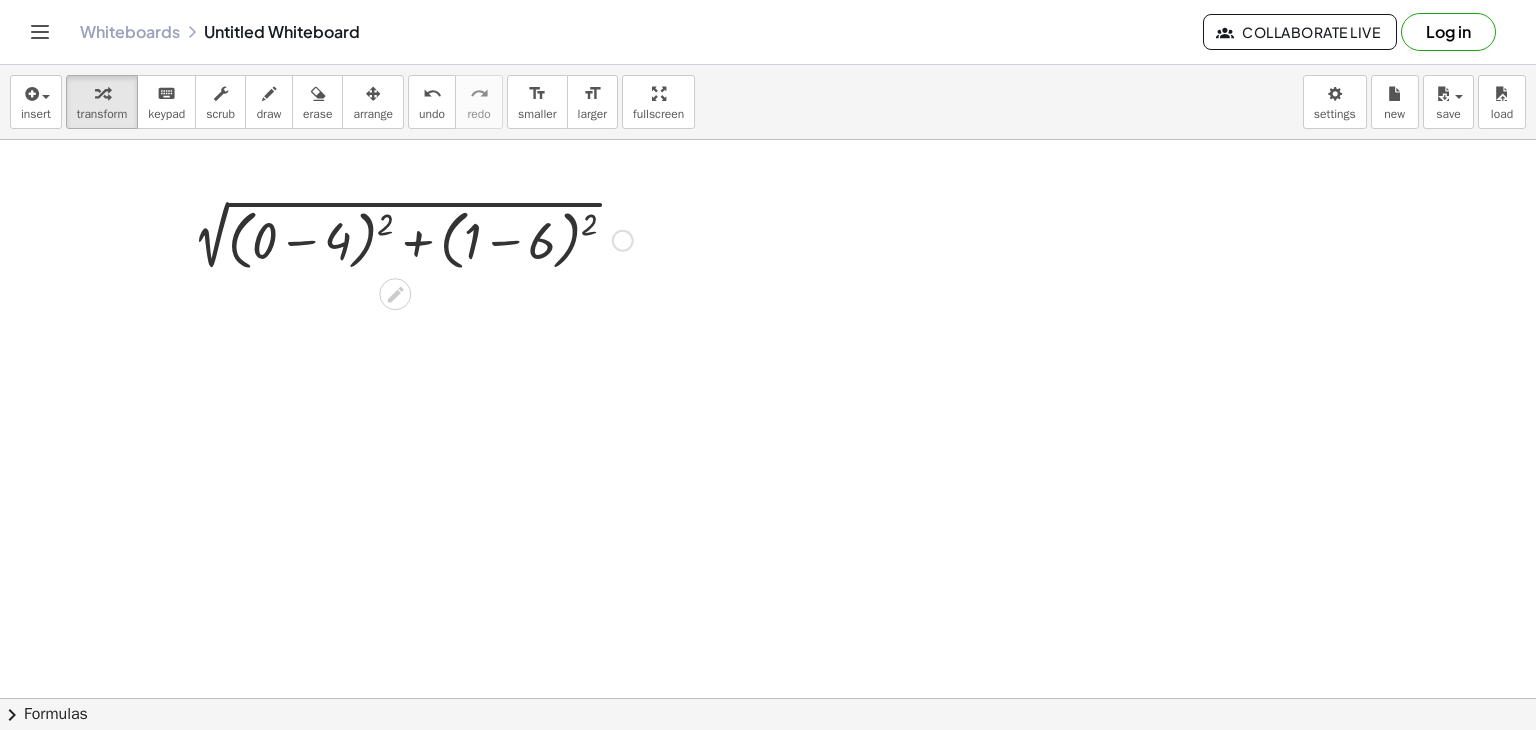 click at bounding box center [407, 239] 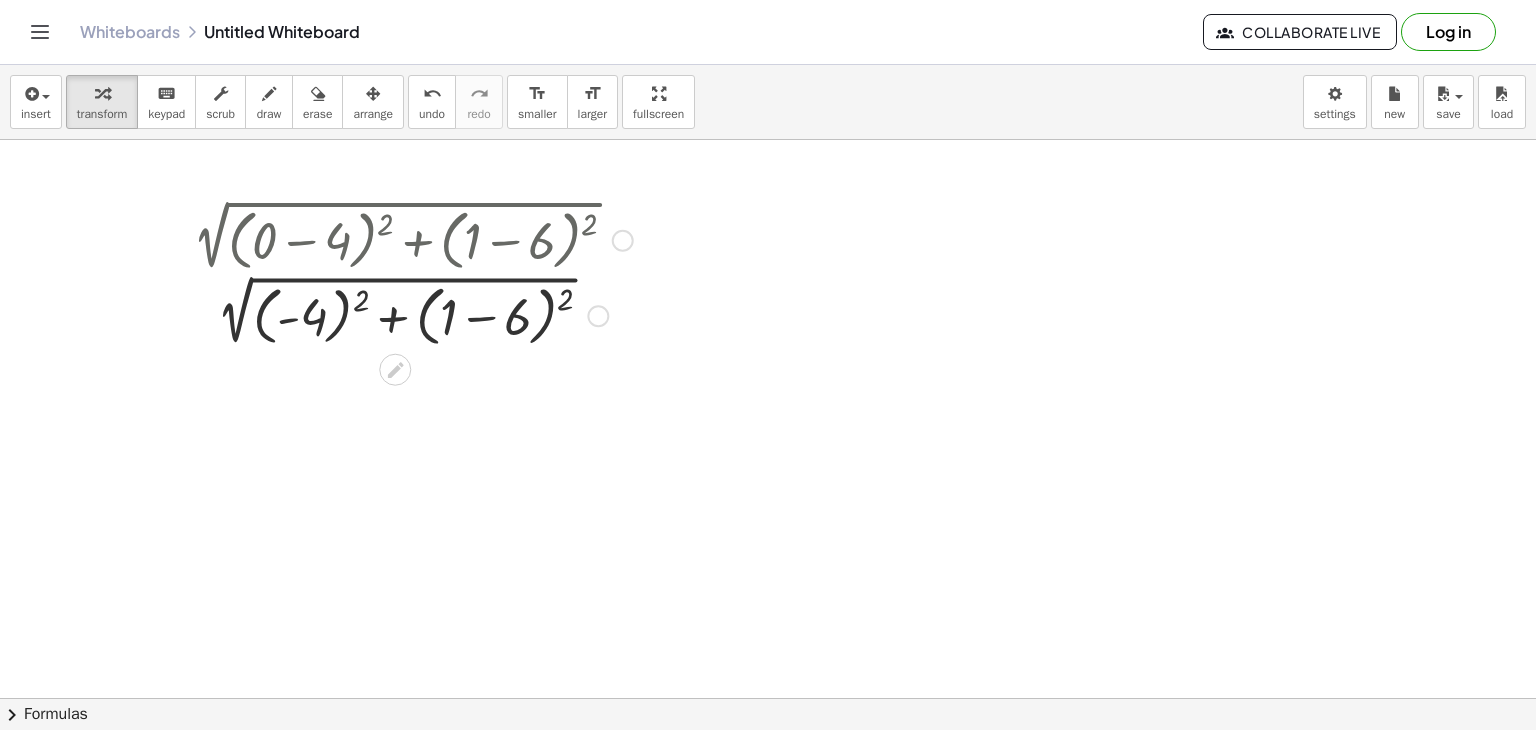 click at bounding box center [407, 314] 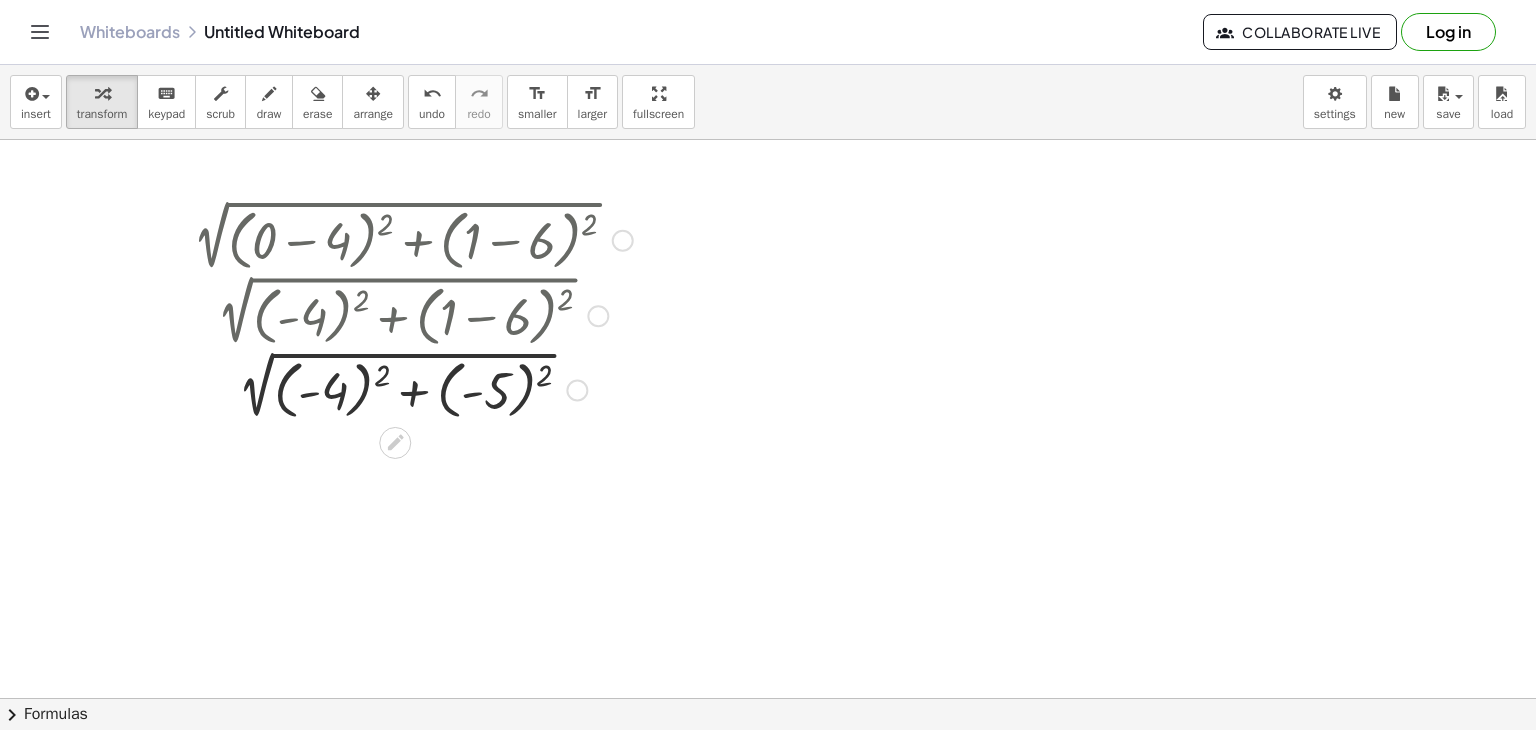 click at bounding box center [407, 388] 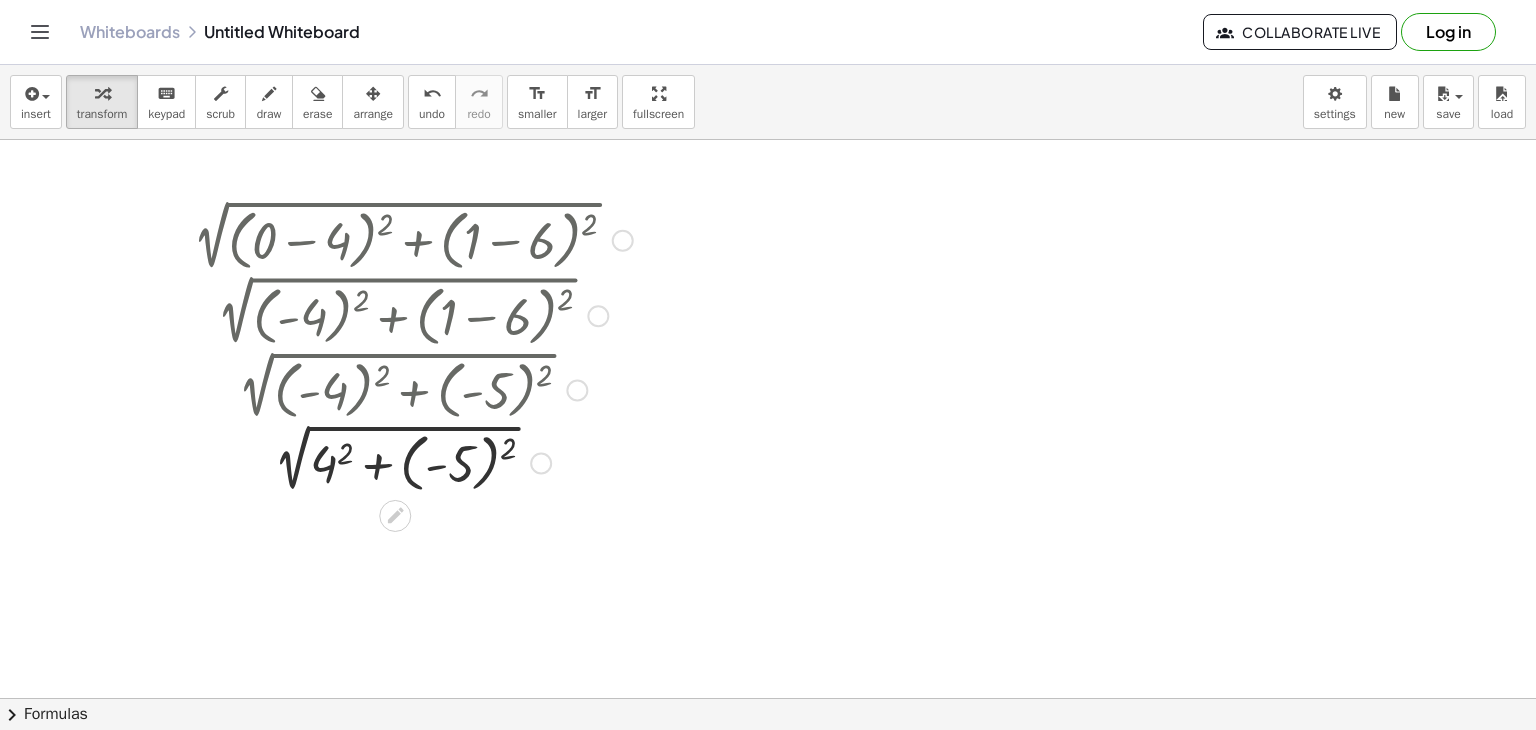 click at bounding box center (407, 461) 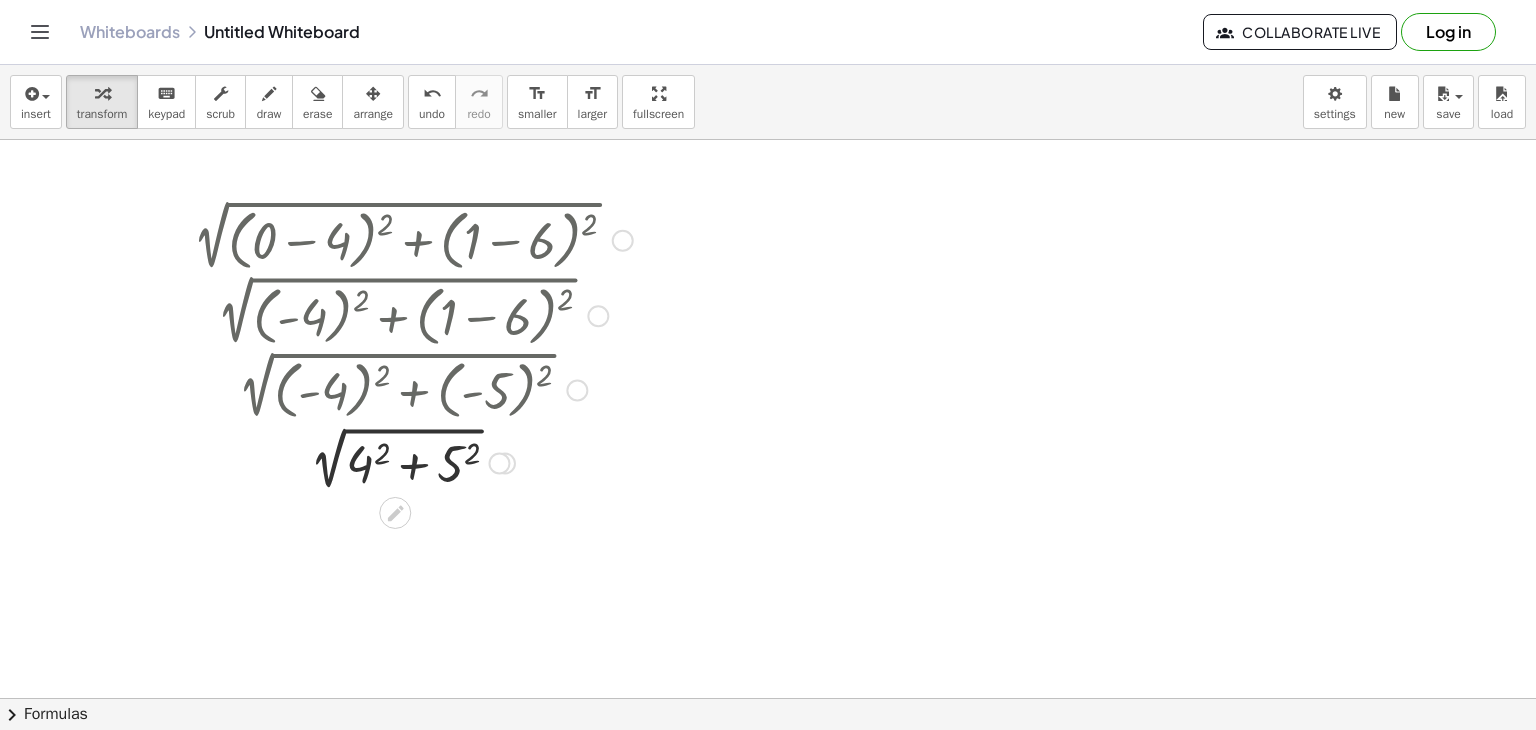 click at bounding box center [407, 461] 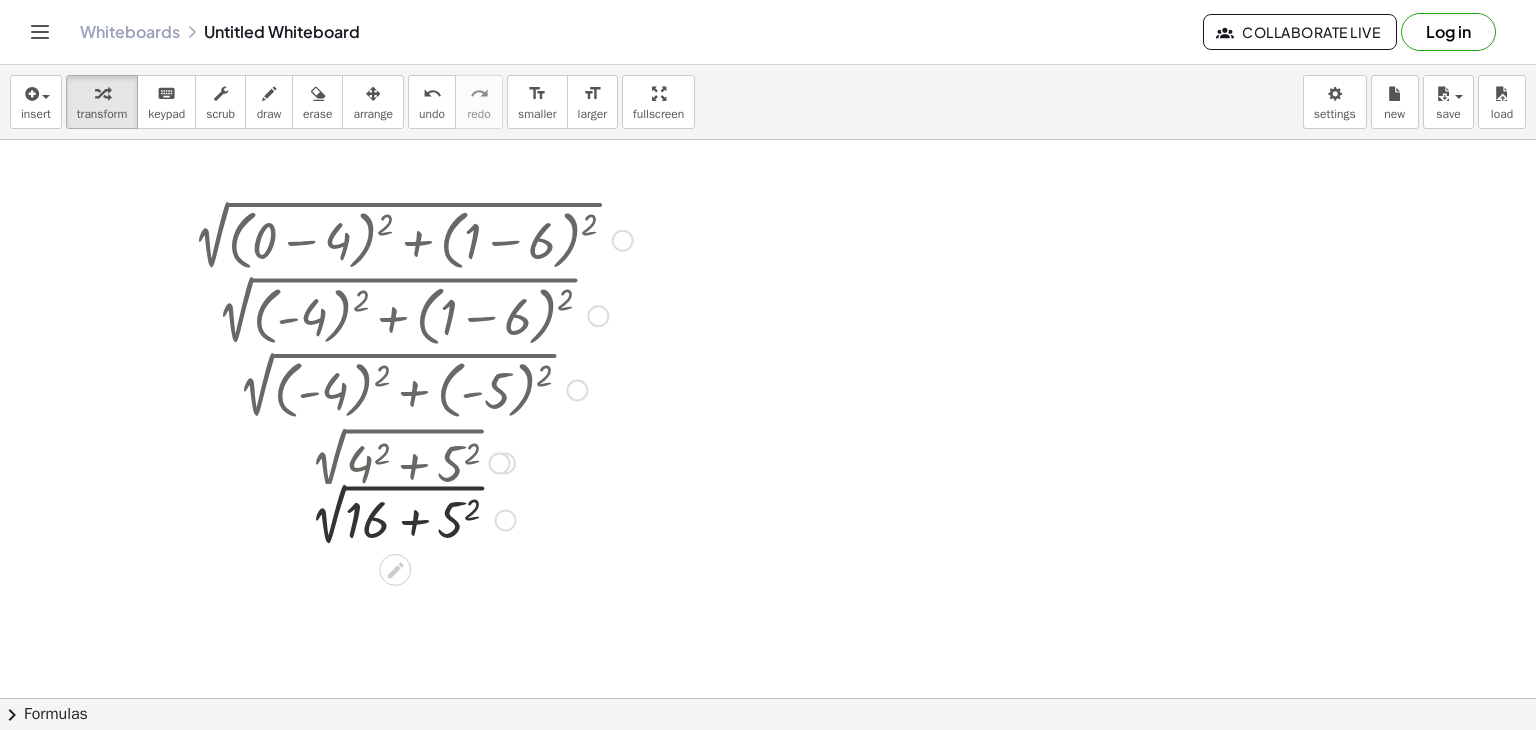 click on "2 √ ( + ( + 0 − 4 ) 2 + ( + 1 − 6 ) 2 ) 2 √ ( + ( - 4 ) 2 + ( + 1 − 6 ) 2 ) 2 √ ( + ( - 4 ) 2 + ( - 5 ) 2 ) 2 √ ( + 4 2 + ( - 5 ) 2 ) 2 √ ( + 4 2 + 5 2 ) 2 √ ( + + 2 ) 5 16" at bounding box center [395, 237] 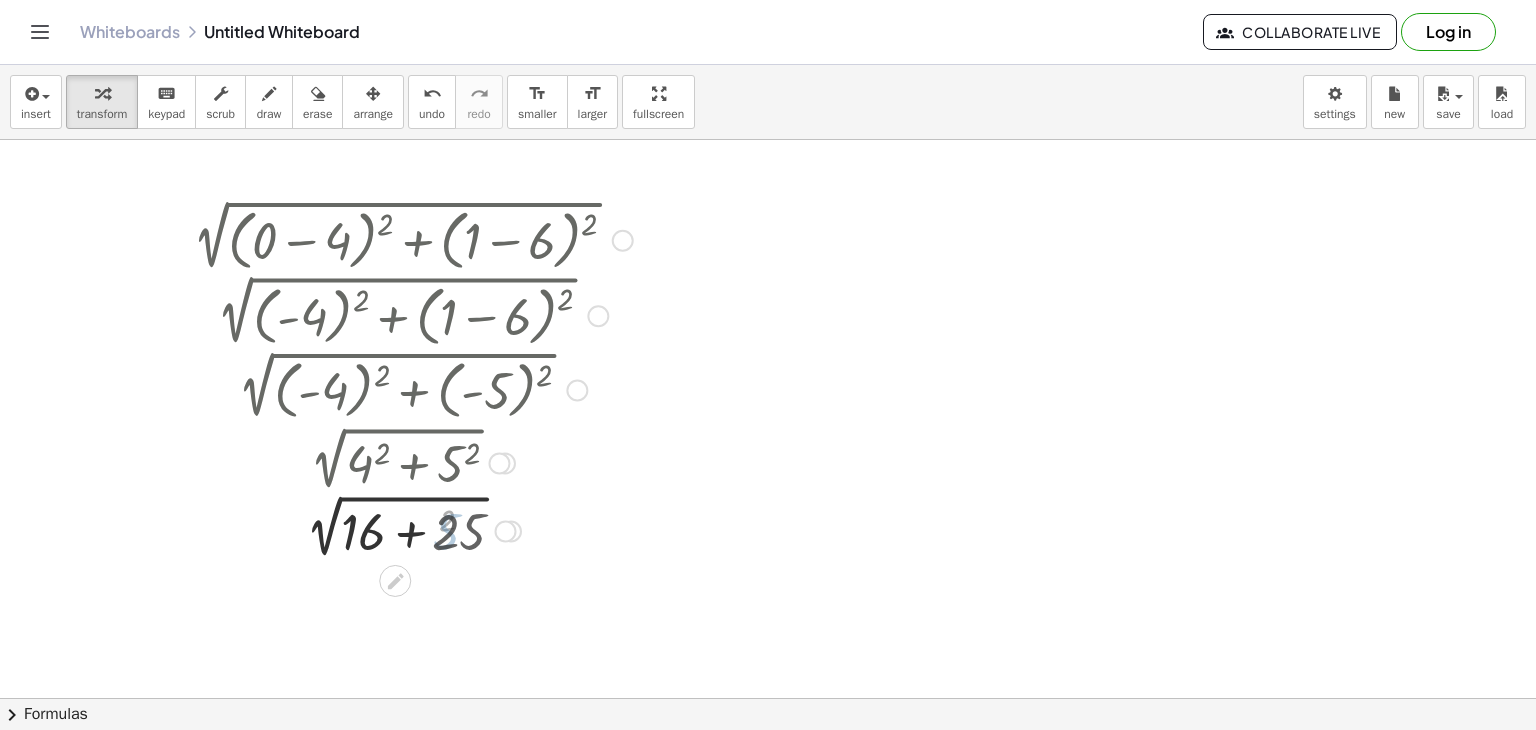 click at bounding box center (407, 529) 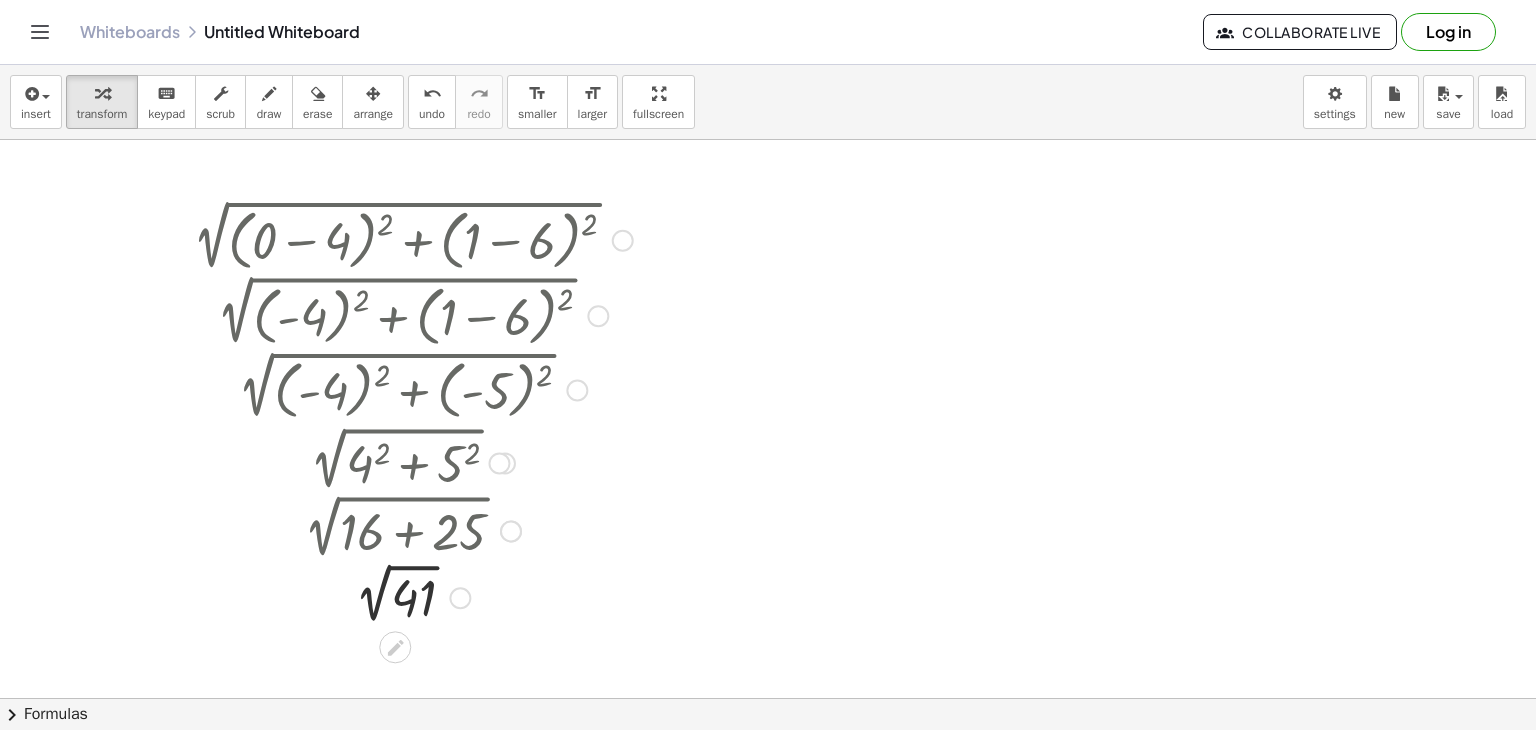 click at bounding box center [407, 596] 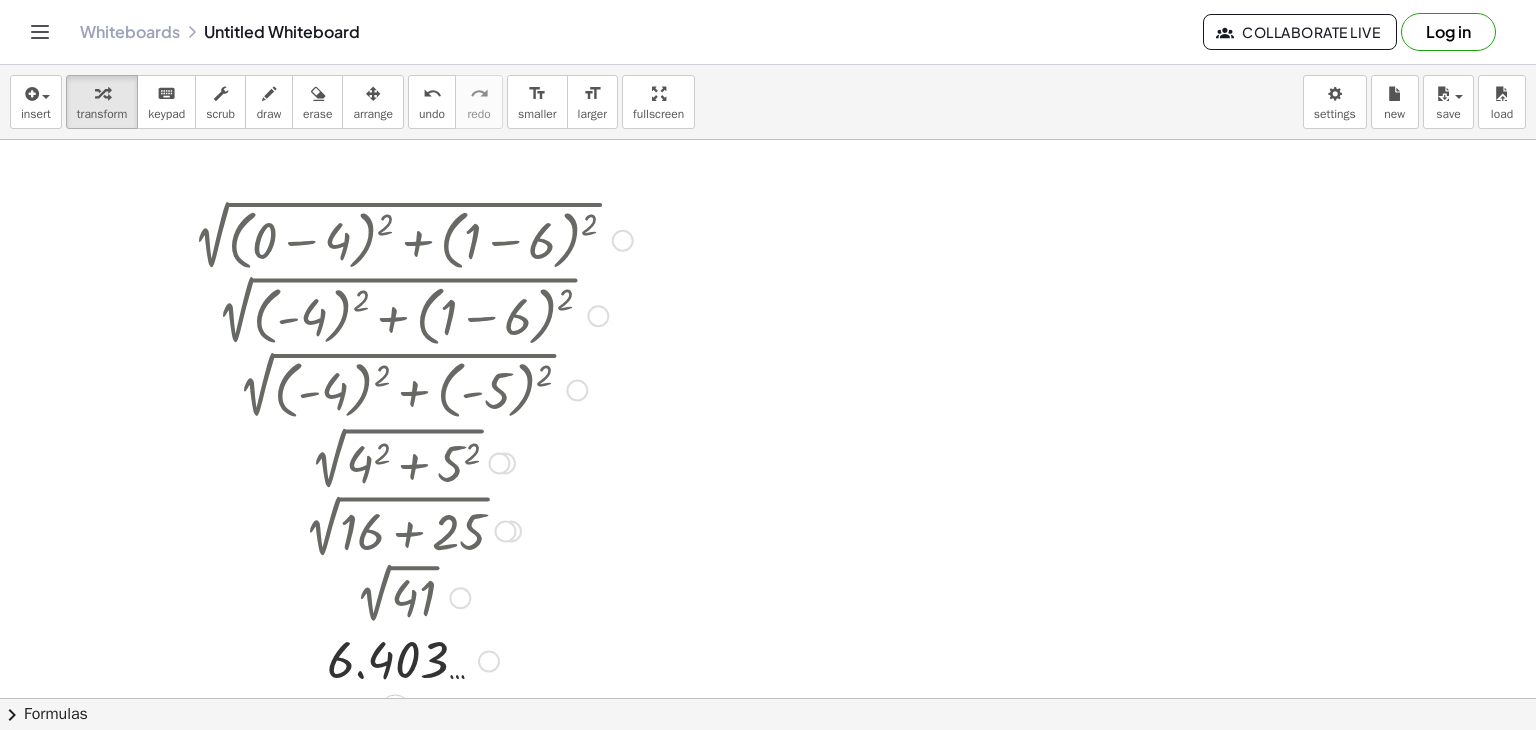scroll, scrollTop: 400, scrollLeft: 0, axis: vertical 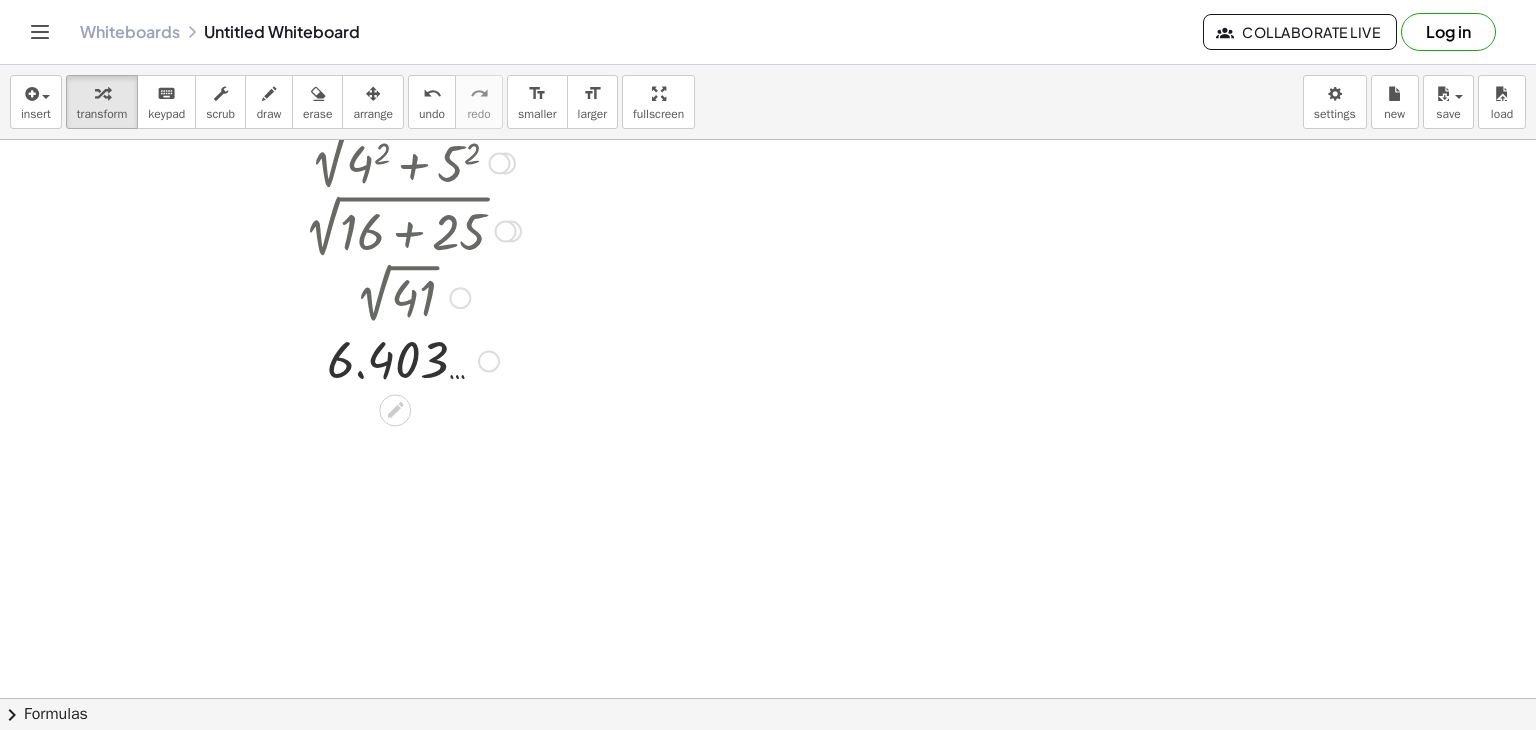 drag, startPoint x: 396, startPoint y: 365, endPoint x: 390, endPoint y: 435, distance: 70.256676 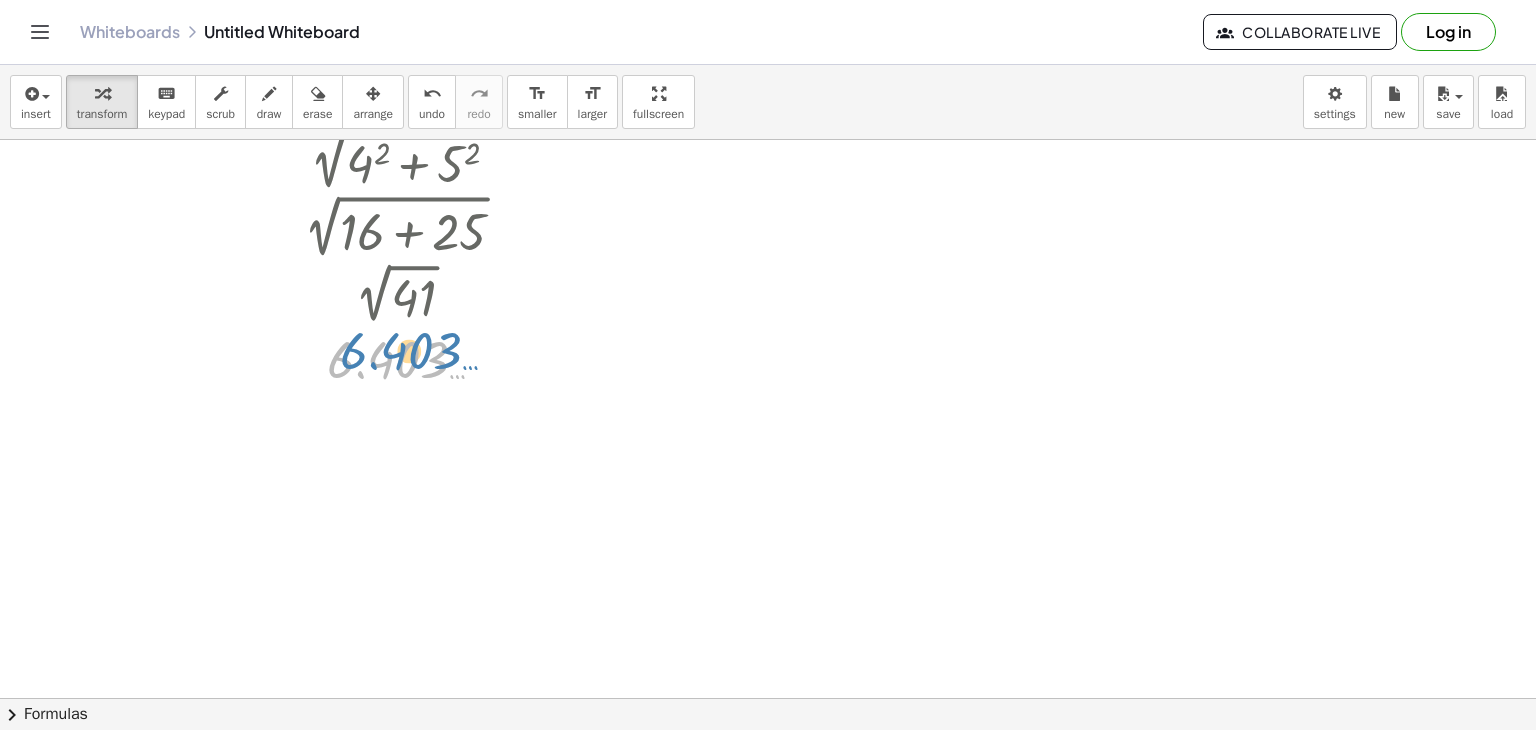 drag, startPoint x: 401, startPoint y: 355, endPoint x: 406, endPoint y: 380, distance: 25.495098 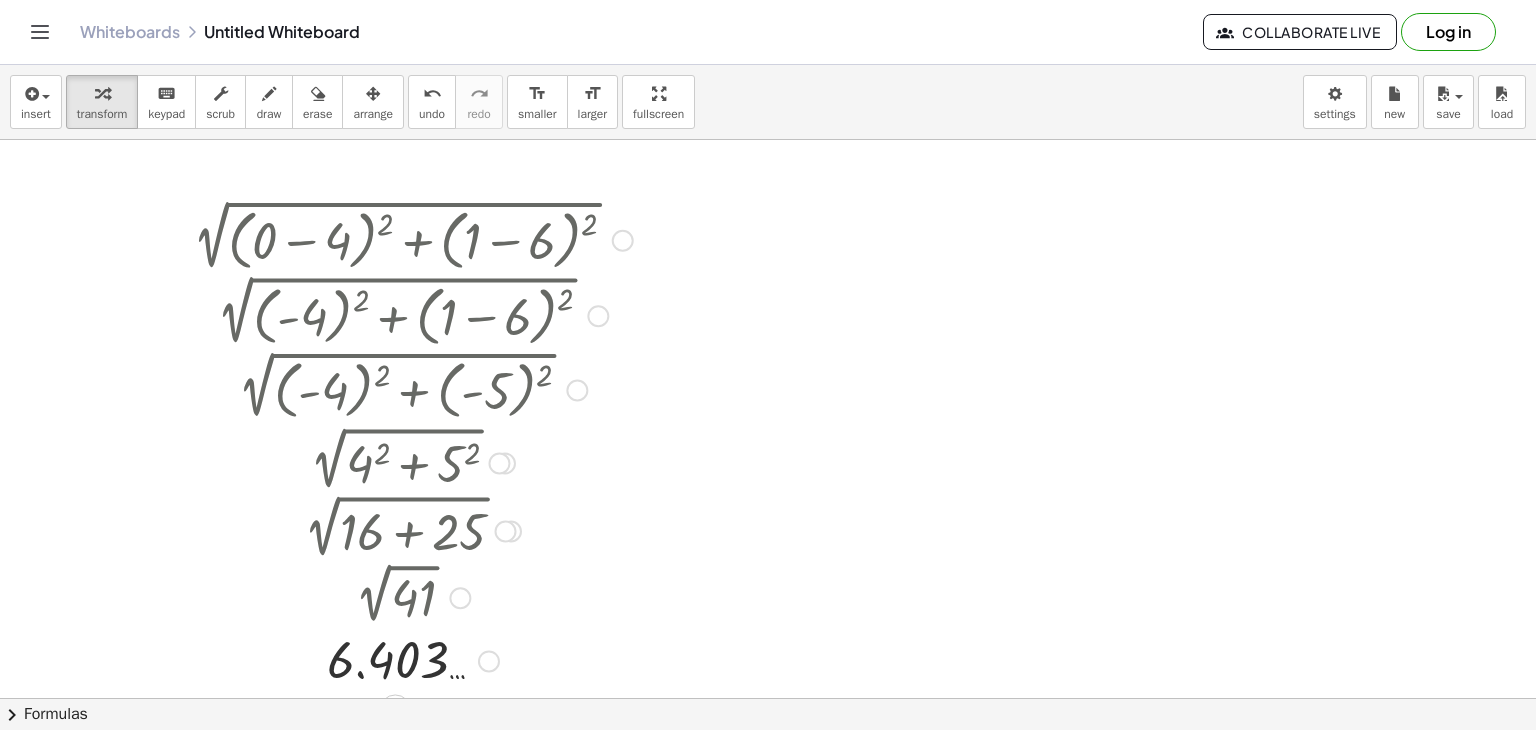 scroll, scrollTop: 200, scrollLeft: 0, axis: vertical 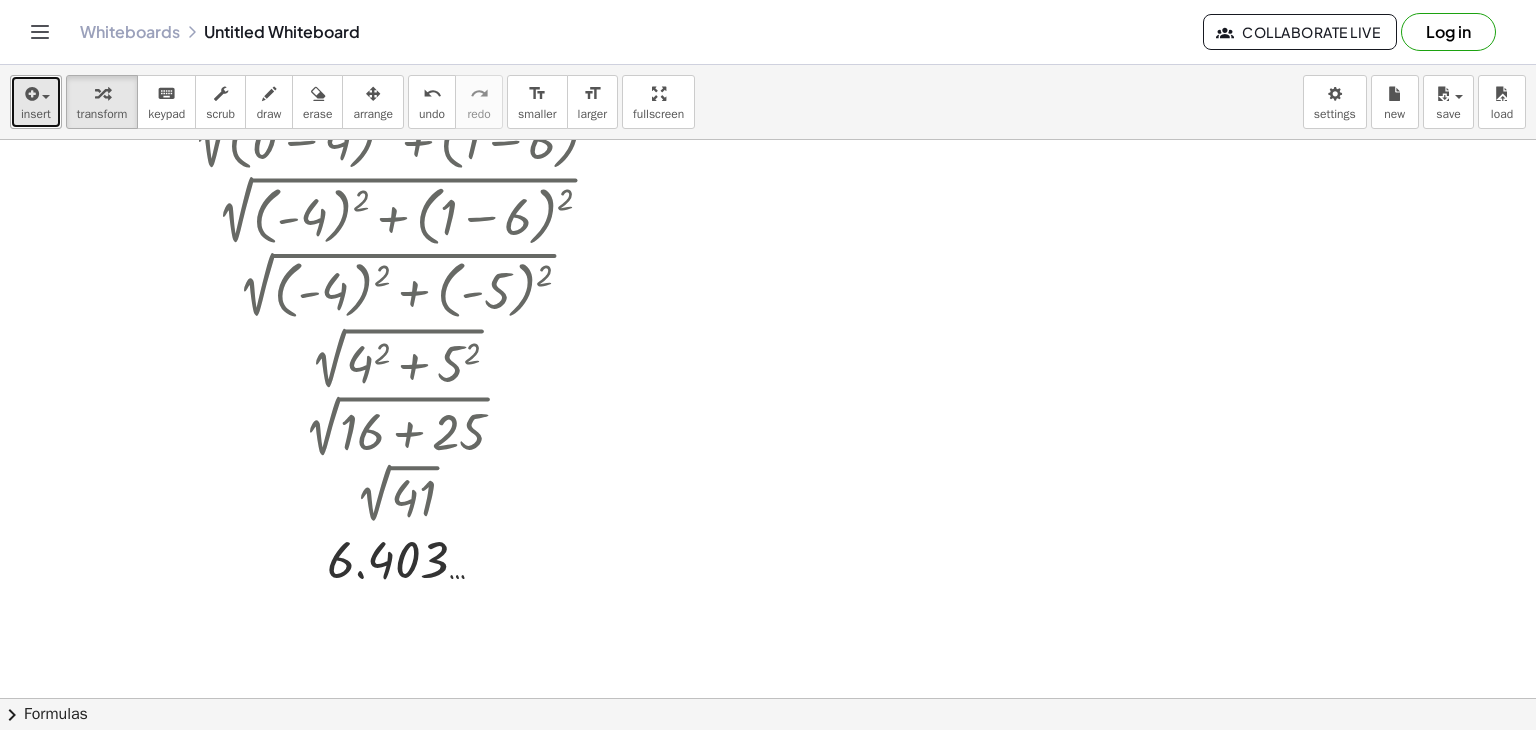 click at bounding box center (36, 93) 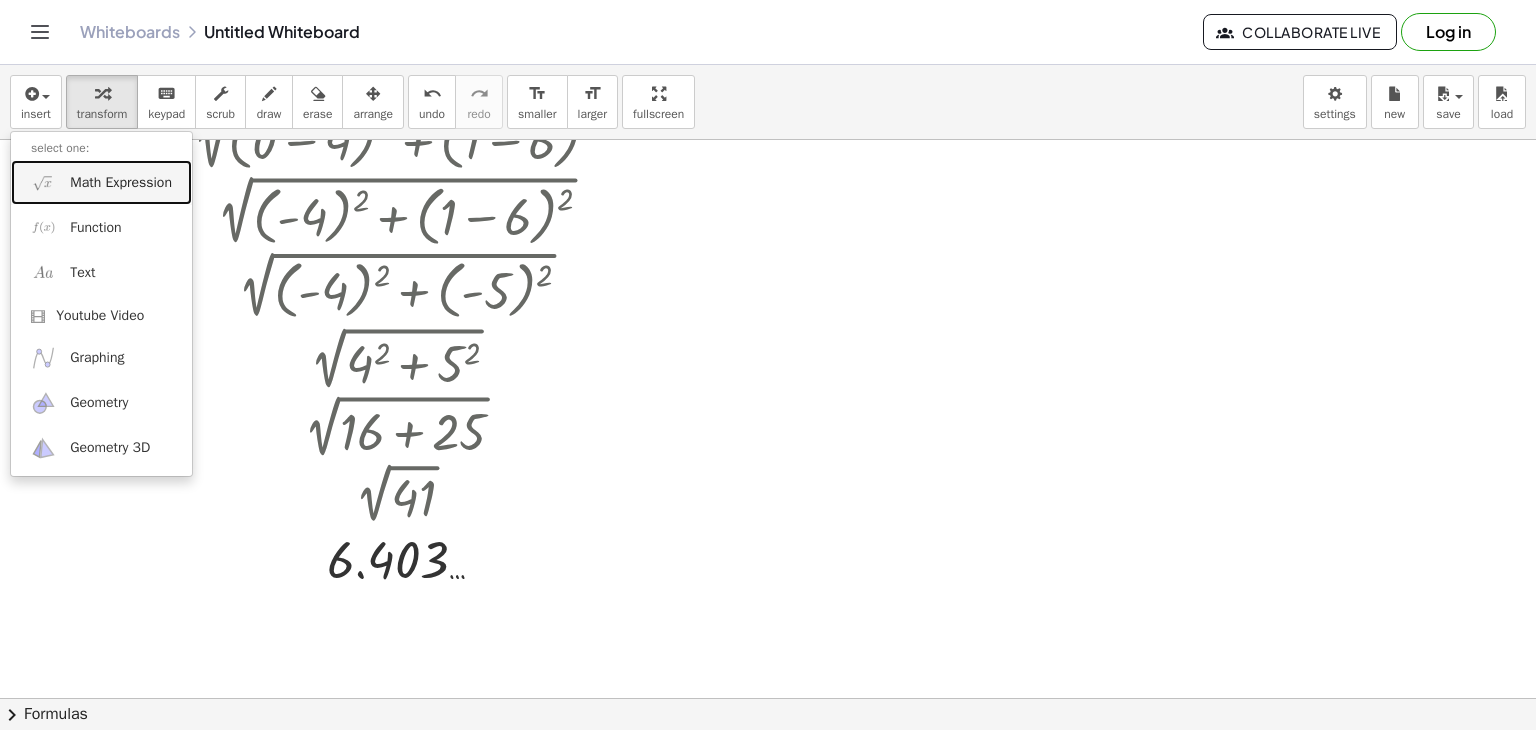 click on "Math Expression" at bounding box center (121, 183) 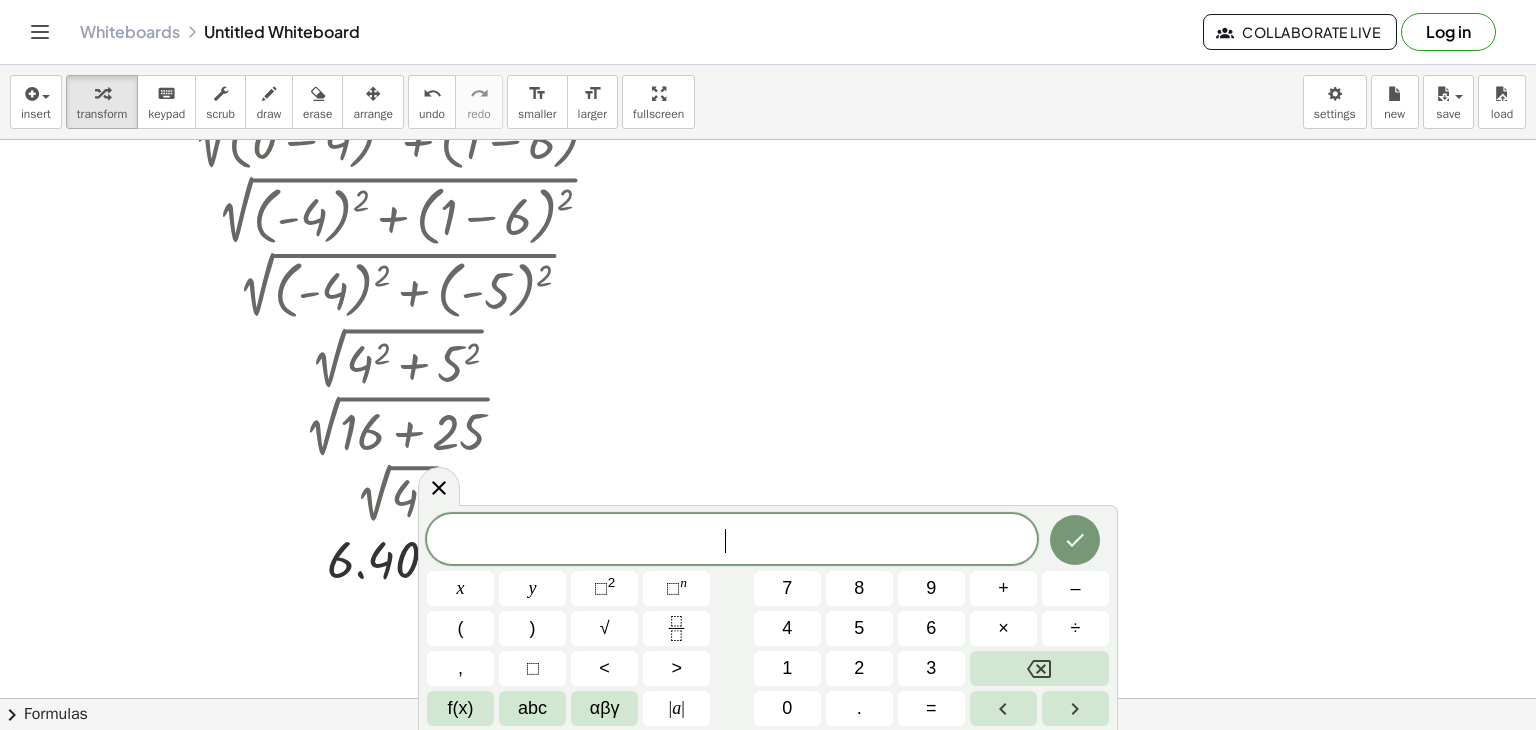 scroll, scrollTop: 0, scrollLeft: 0, axis: both 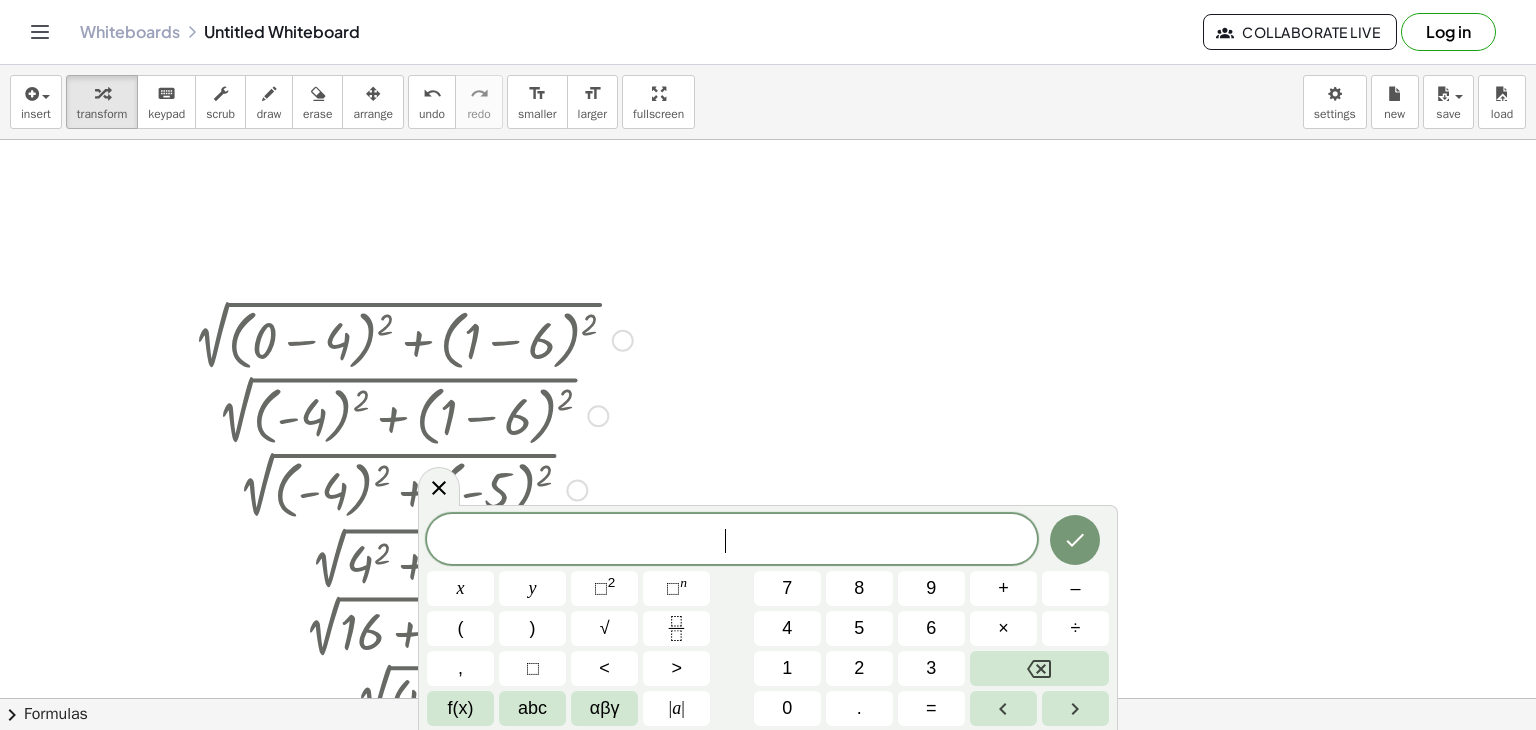 click at bounding box center (623, 341) 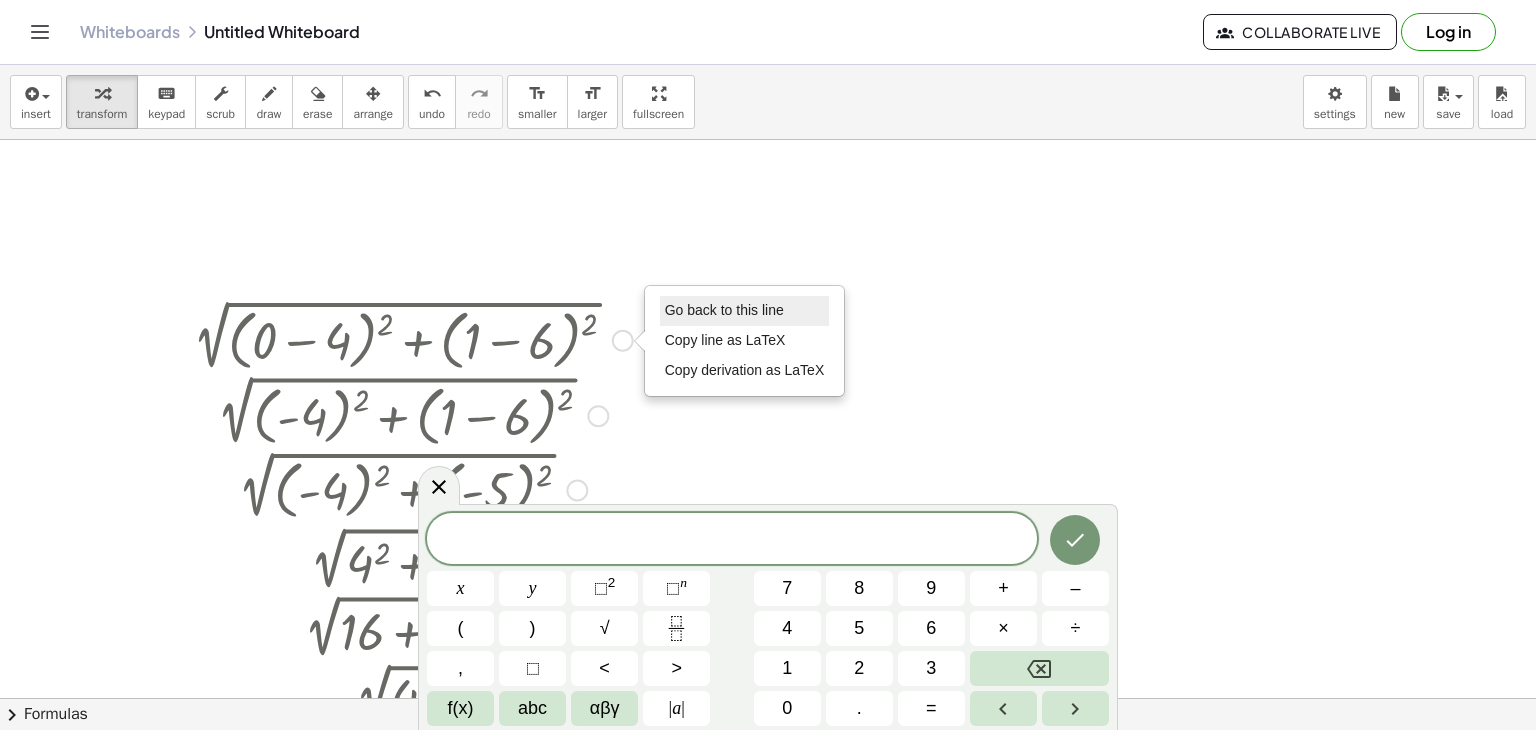 drag, startPoint x: 716, startPoint y: 311, endPoint x: 704, endPoint y: 311, distance: 12 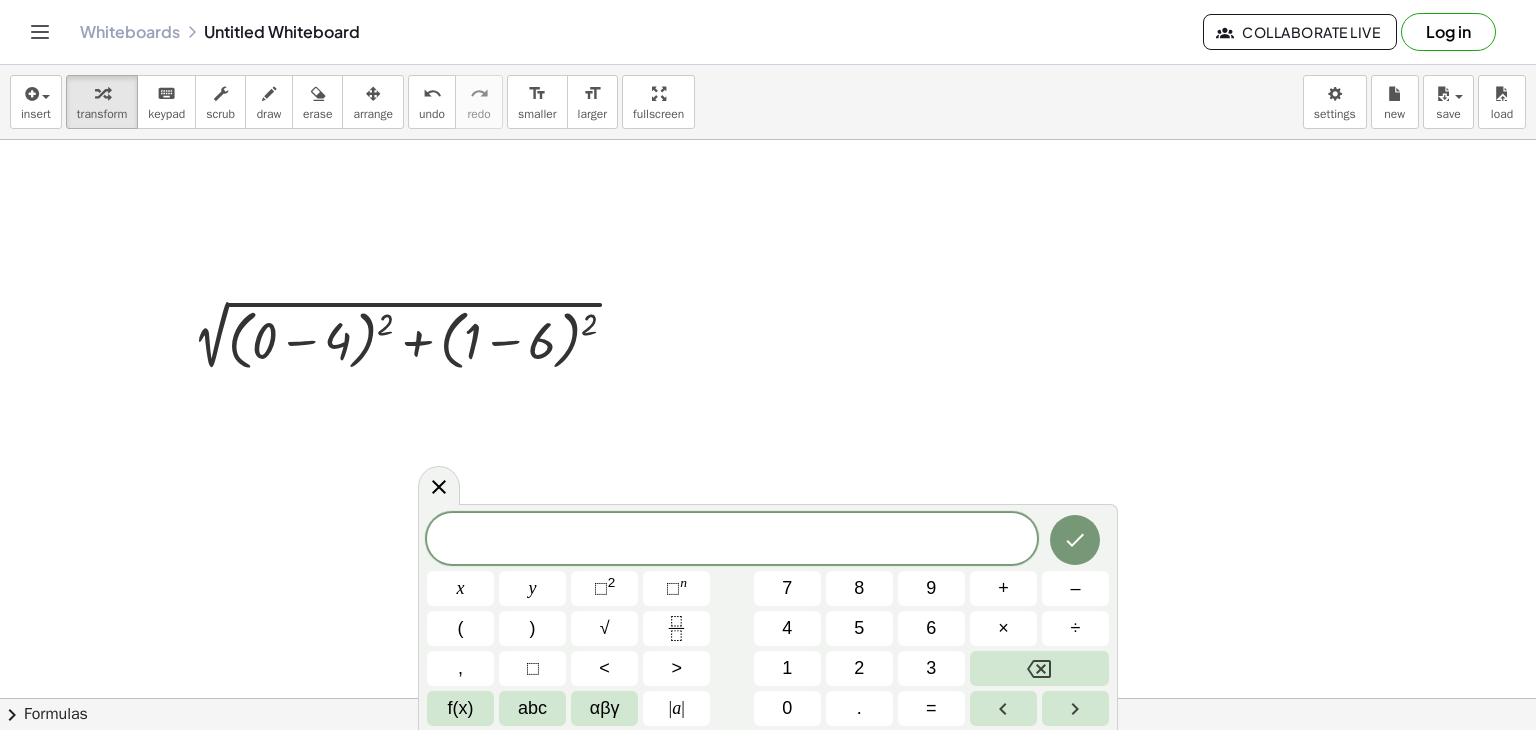 drag, startPoint x: 688, startPoint y: 347, endPoint x: 662, endPoint y: 353, distance: 26.683329 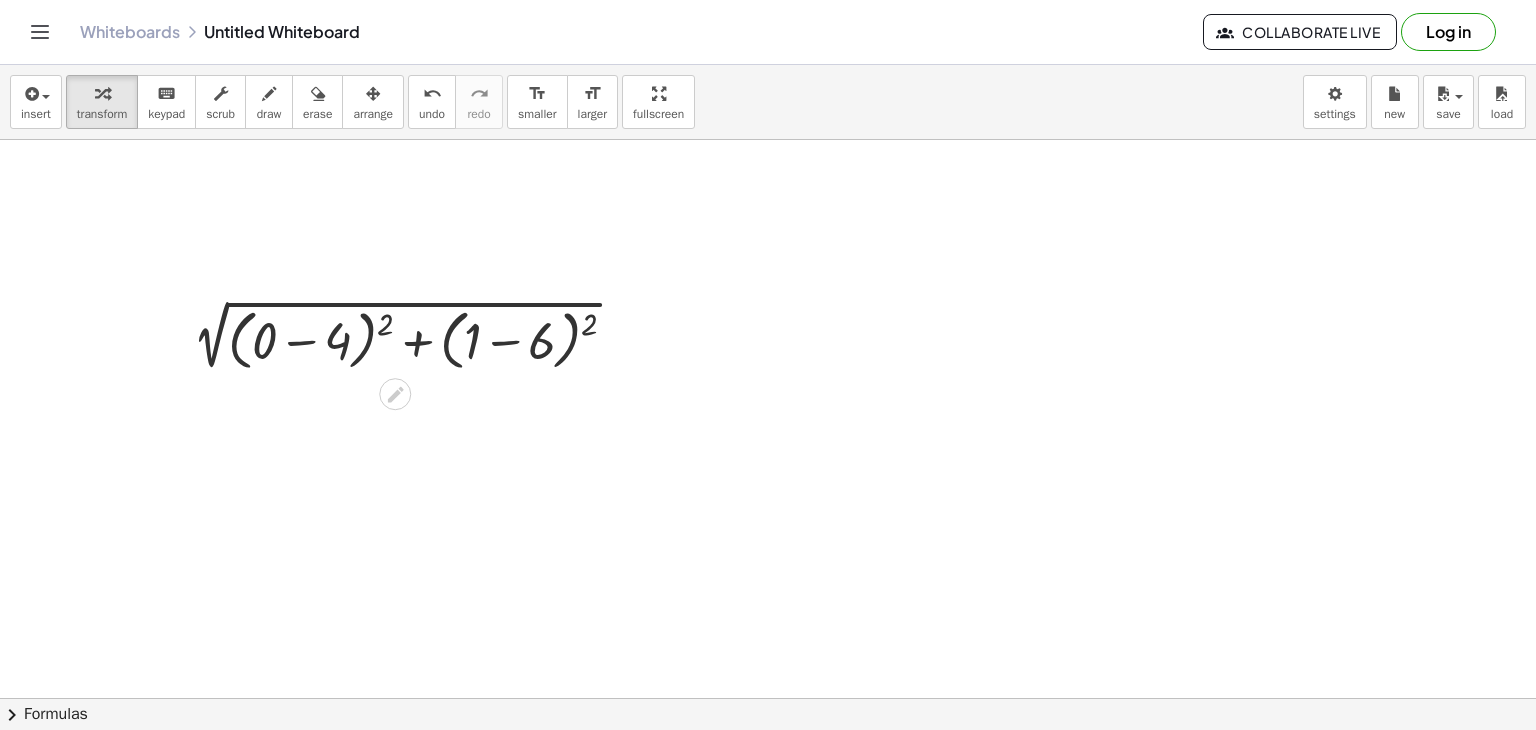 drag, startPoint x: 141, startPoint y: 315, endPoint x: 914, endPoint y: 389, distance: 776.53394 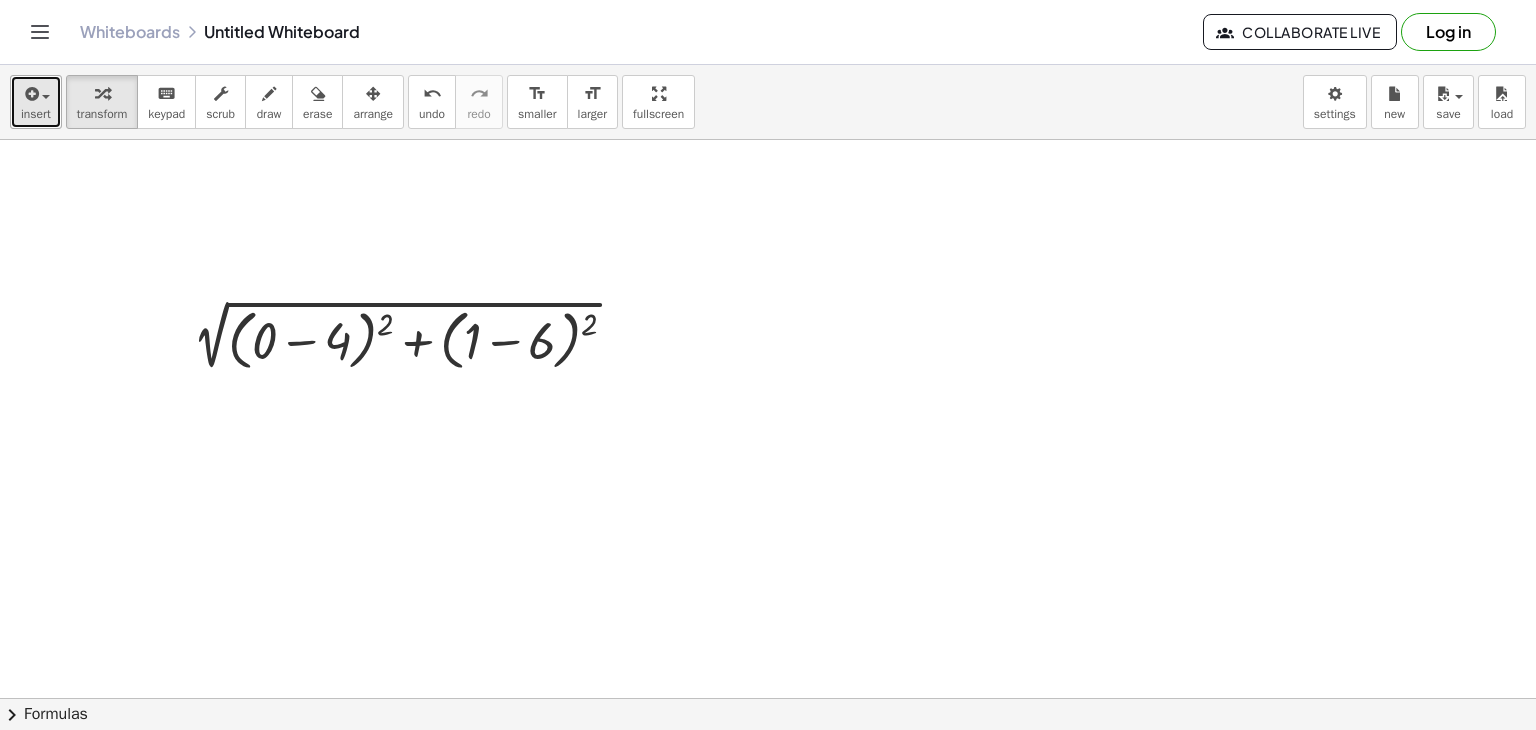 click at bounding box center [36, 93] 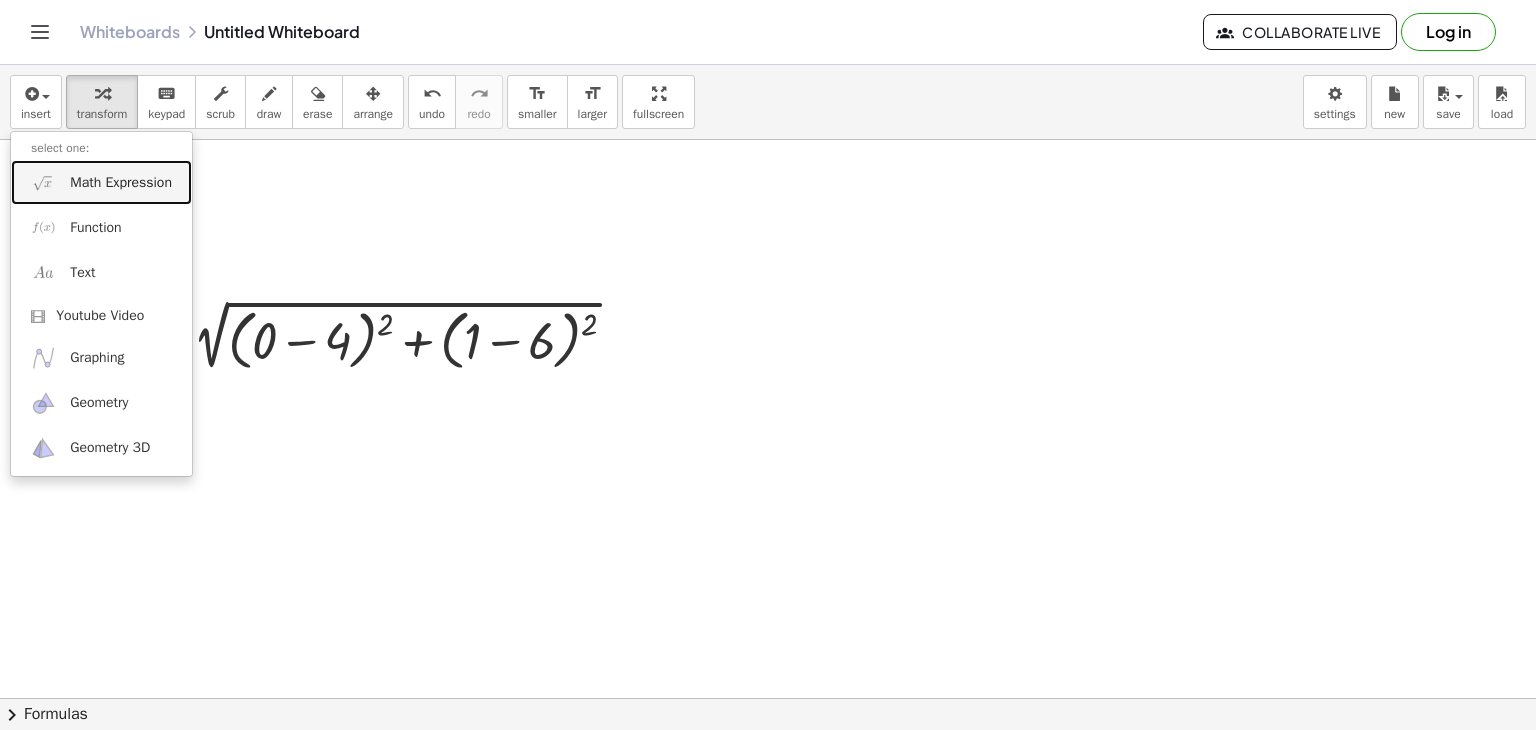 click on "Math Expression" at bounding box center [121, 183] 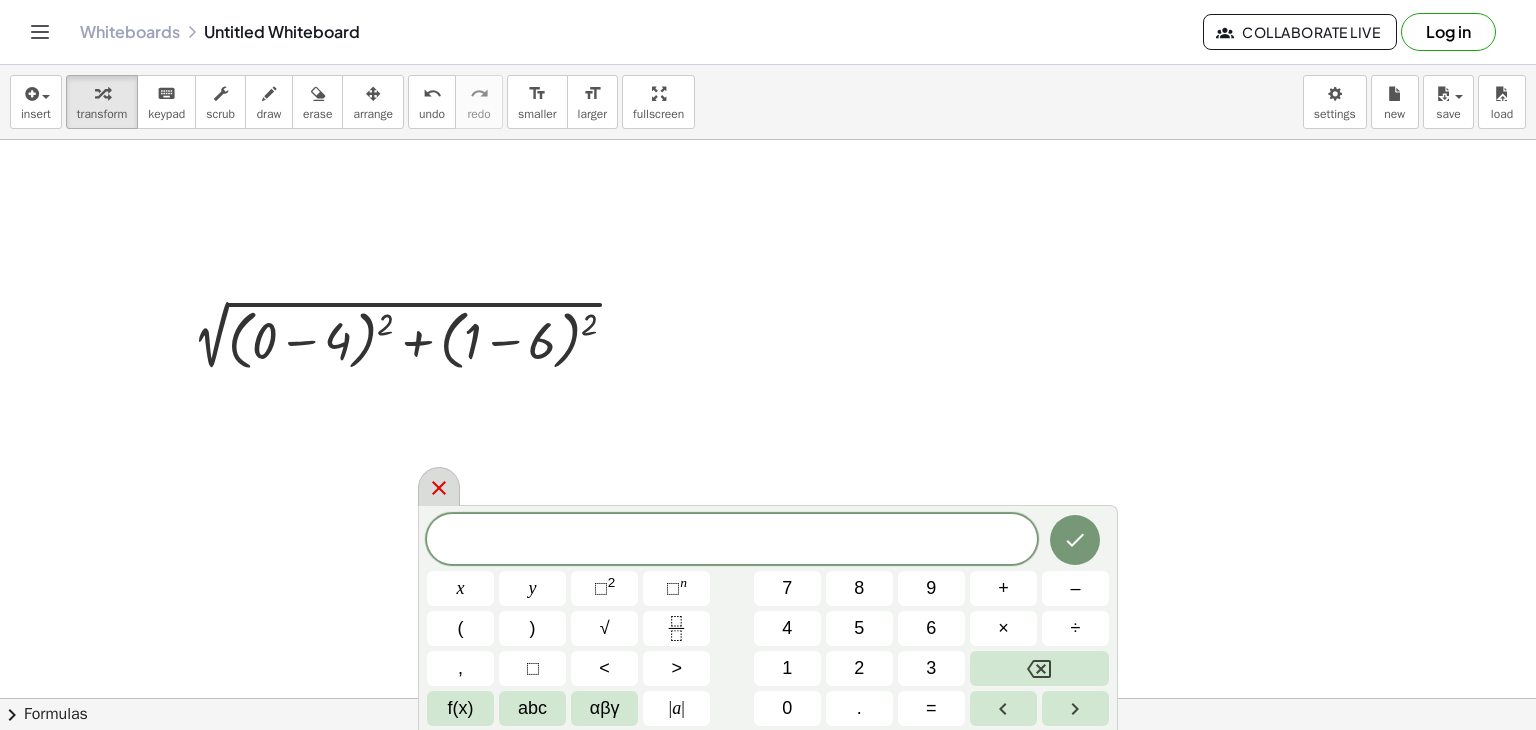 click at bounding box center (439, 486) 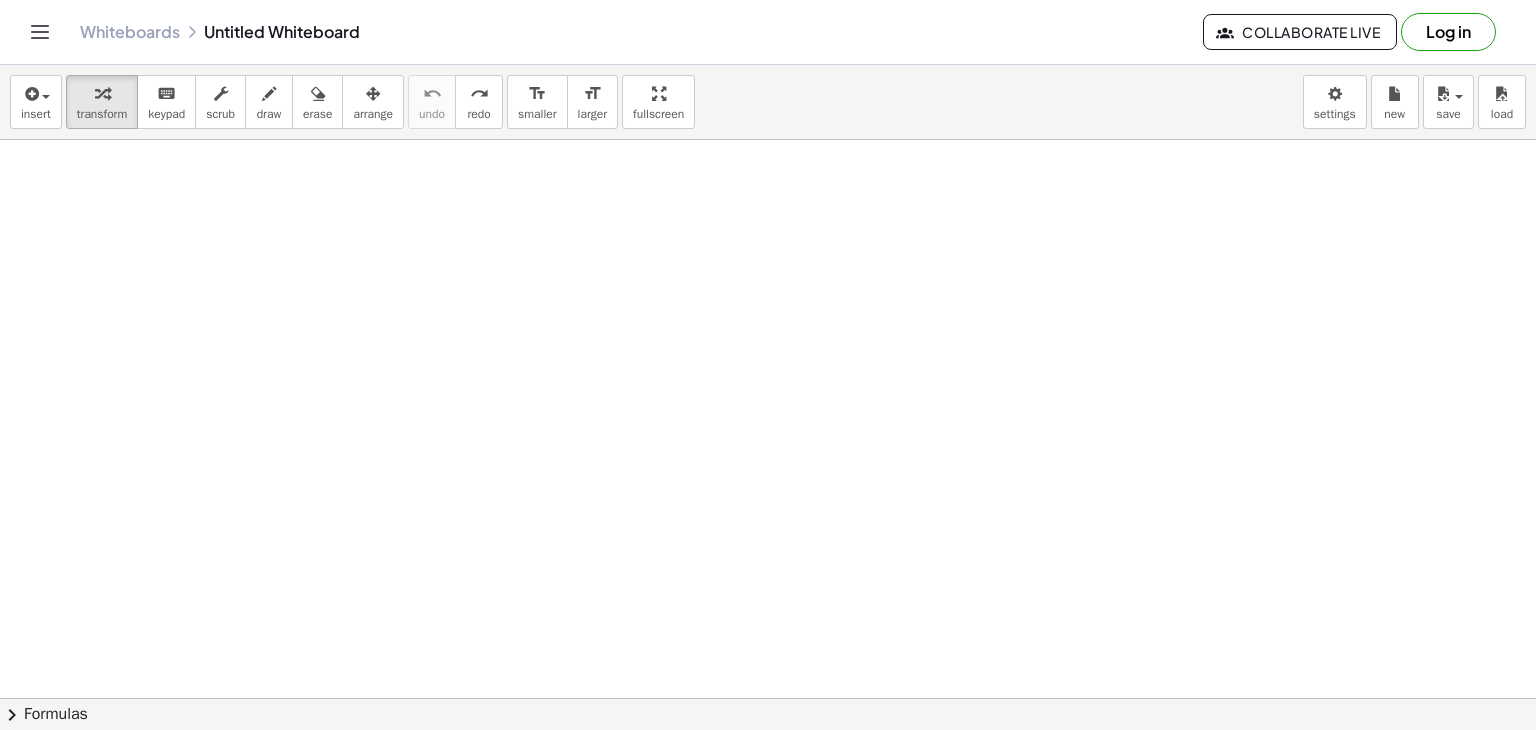 click at bounding box center (768, 763) 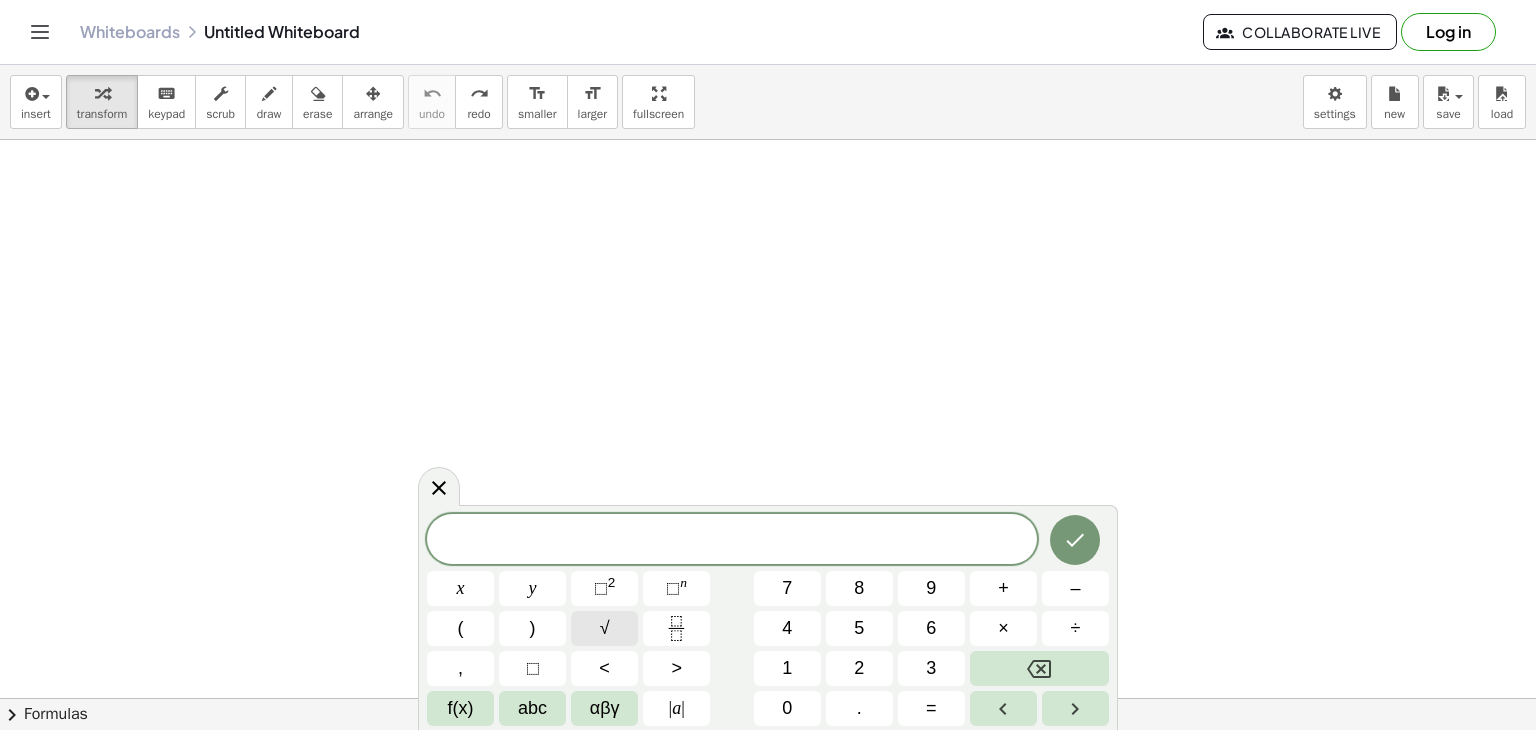 click on "√" at bounding box center (605, 628) 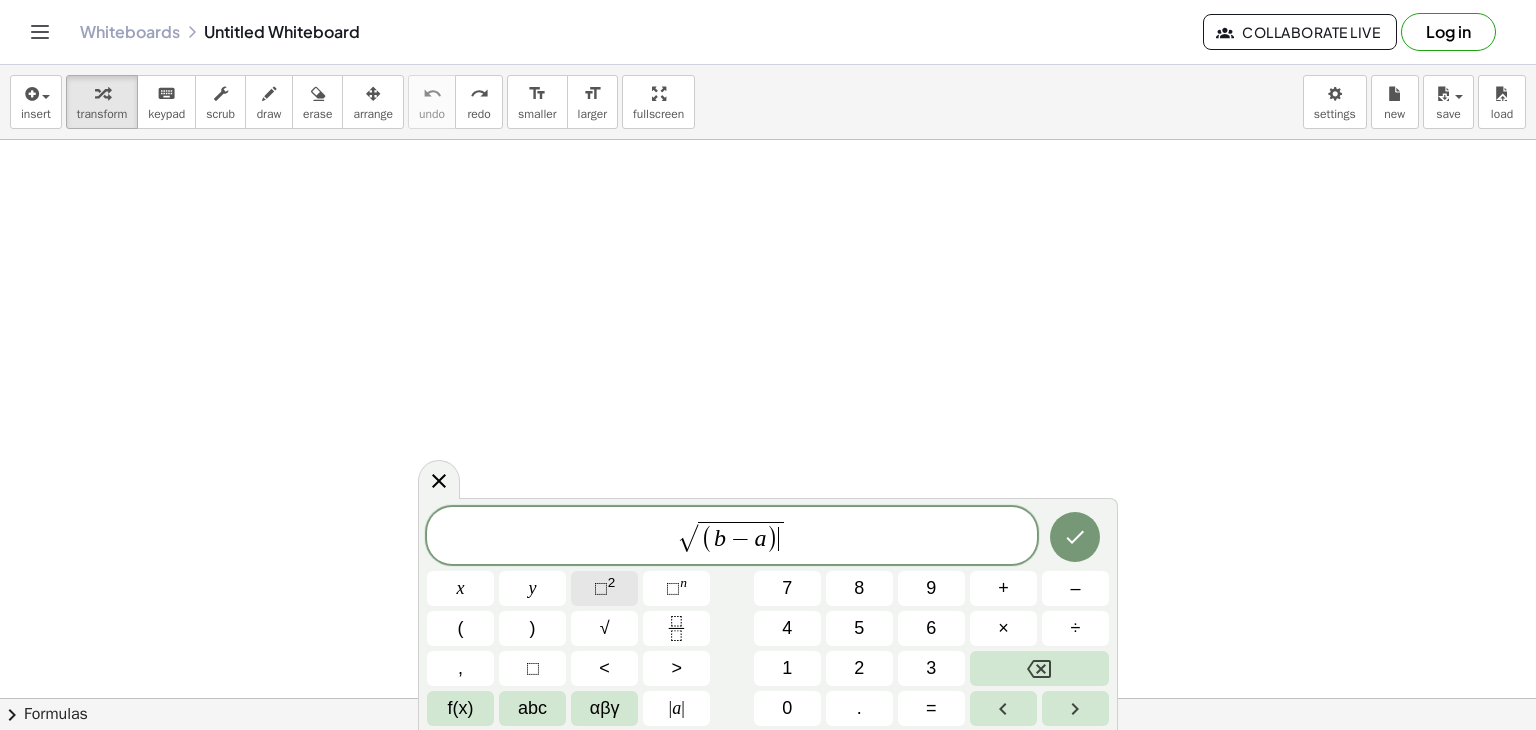 click on "⬚ 2" at bounding box center [604, 588] 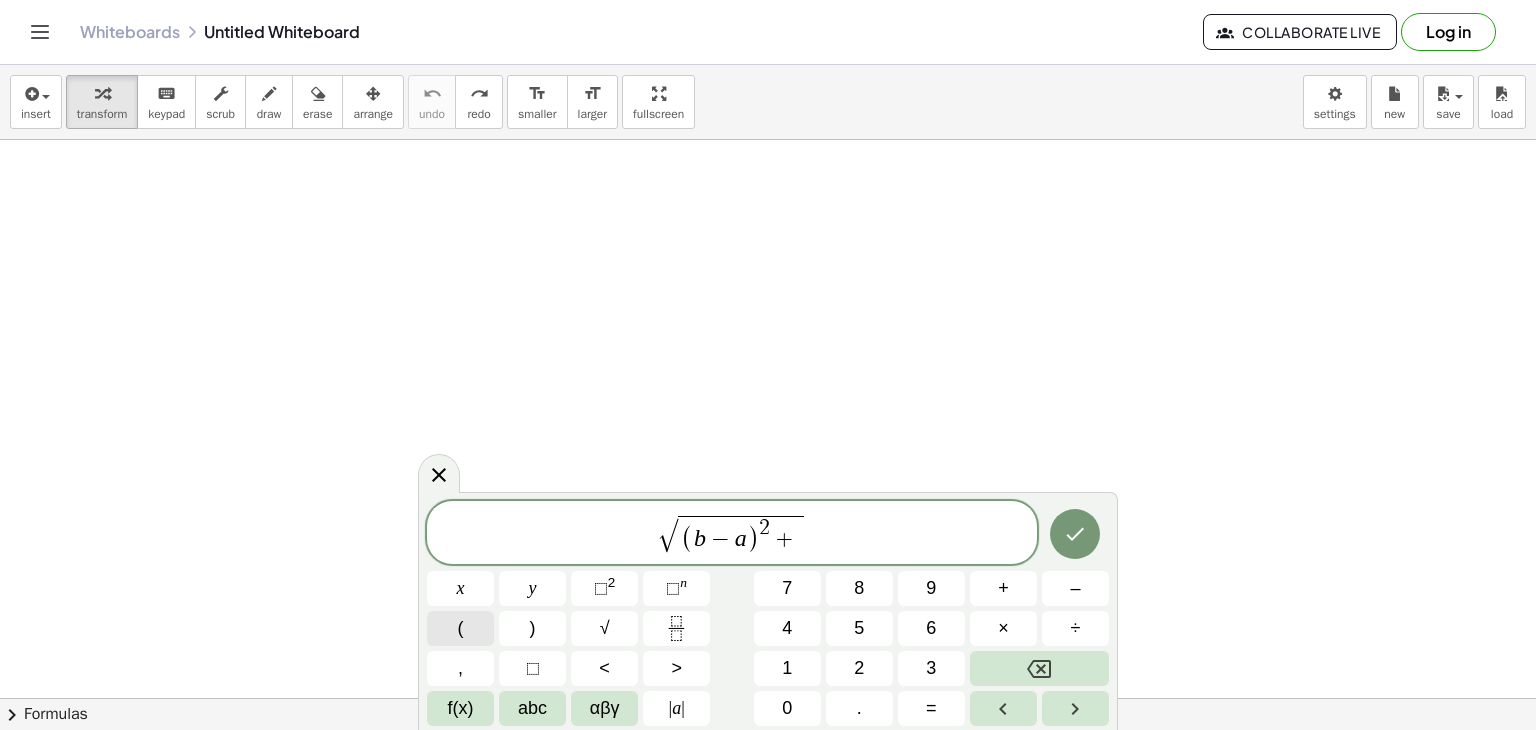 click on "(" at bounding box center [460, 628] 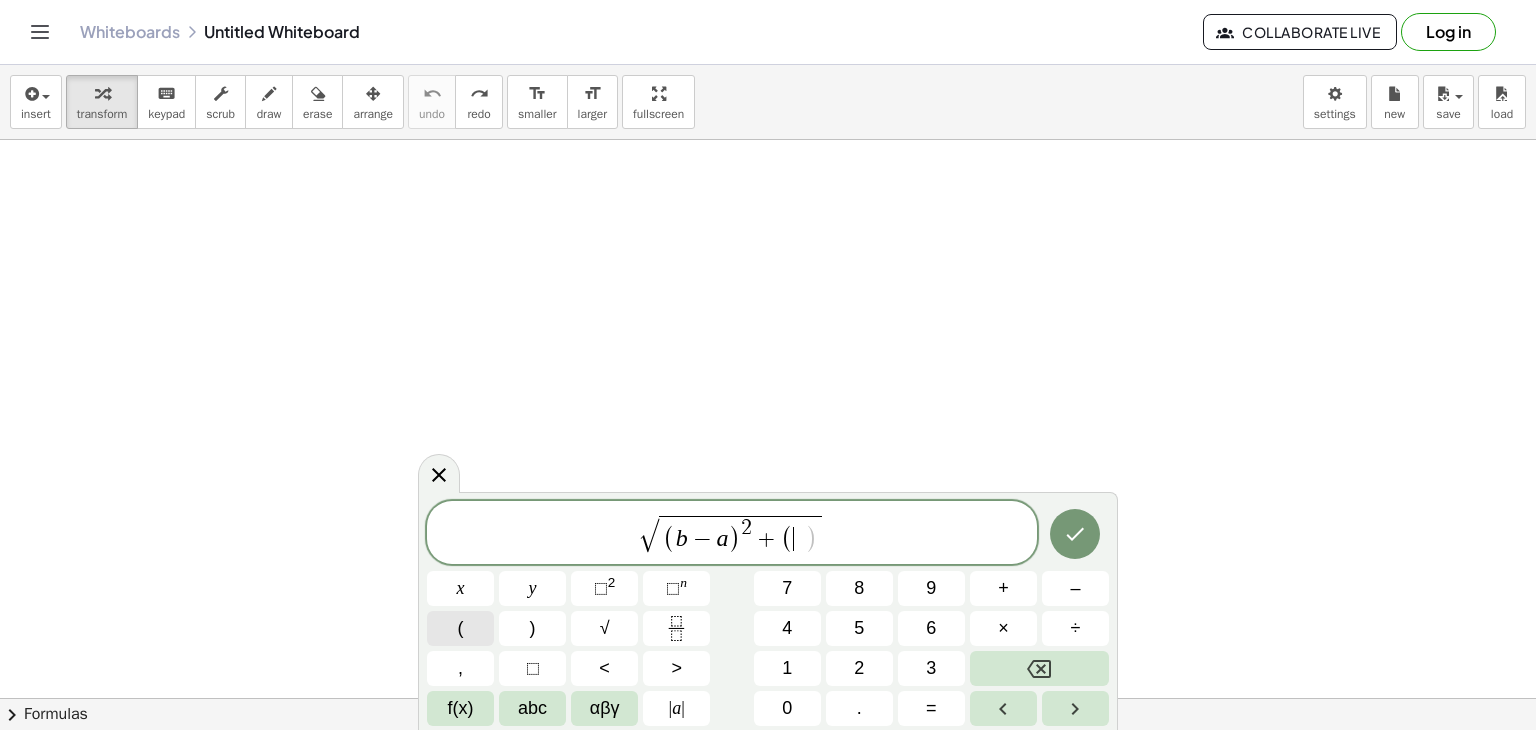 click on "(" at bounding box center (460, 628) 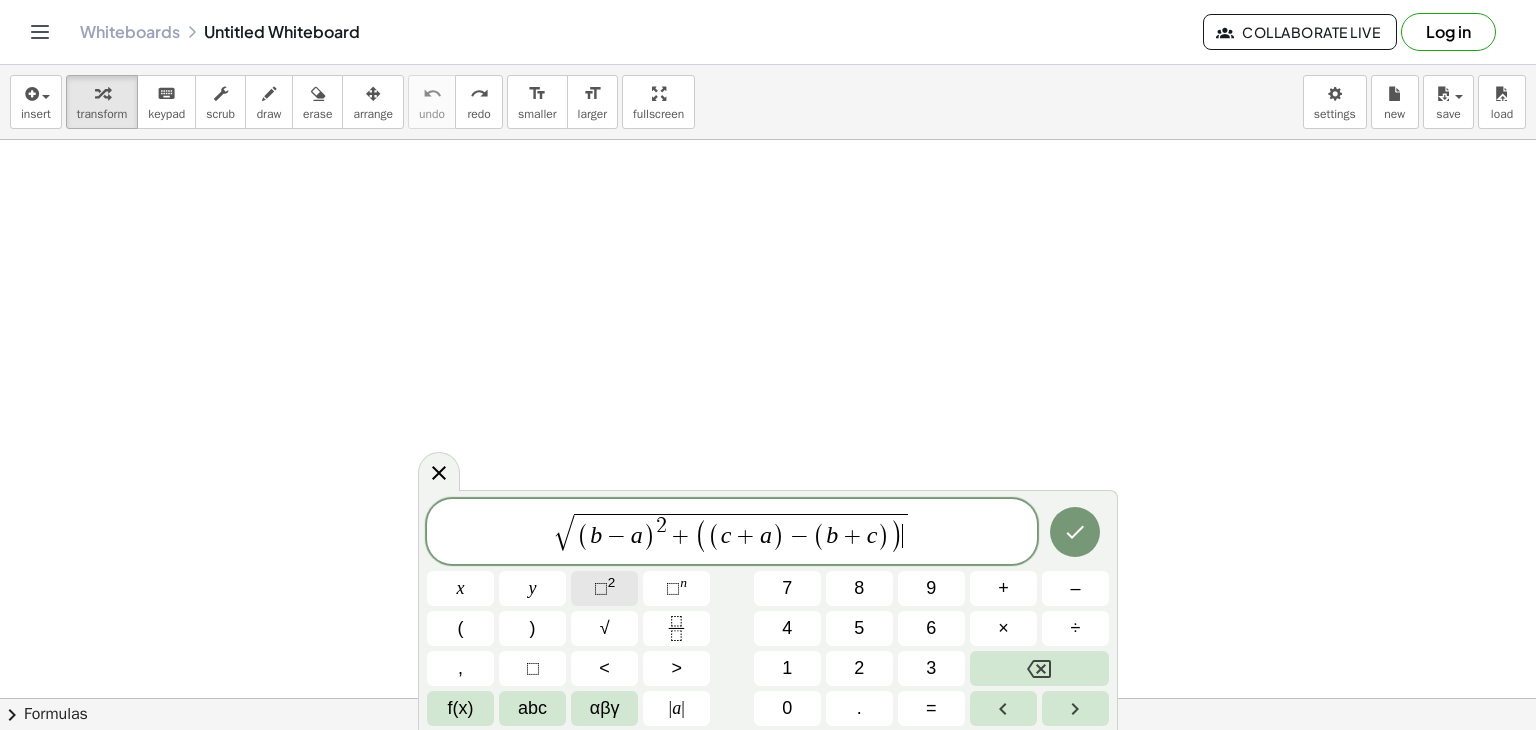 click on "2" at bounding box center (612, 582) 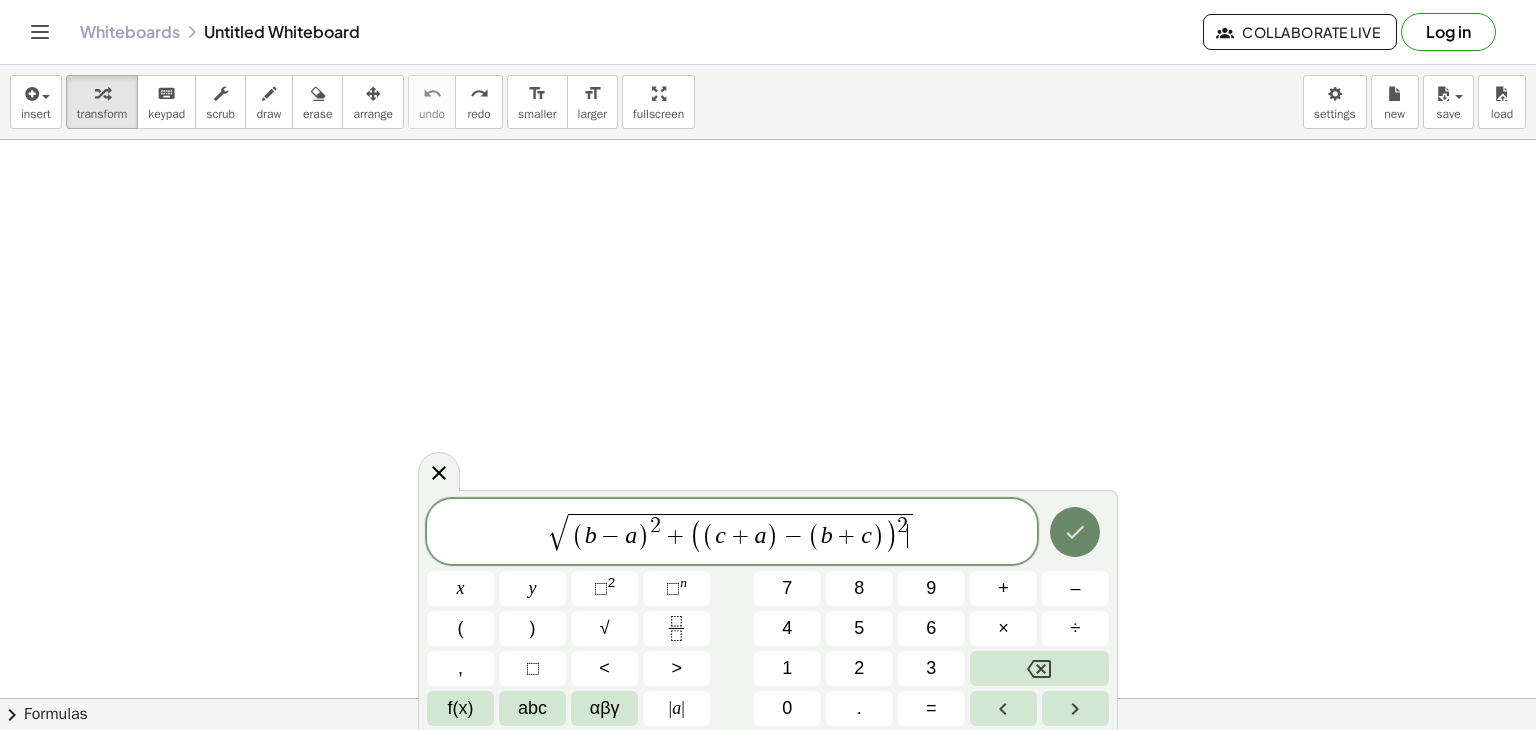 click 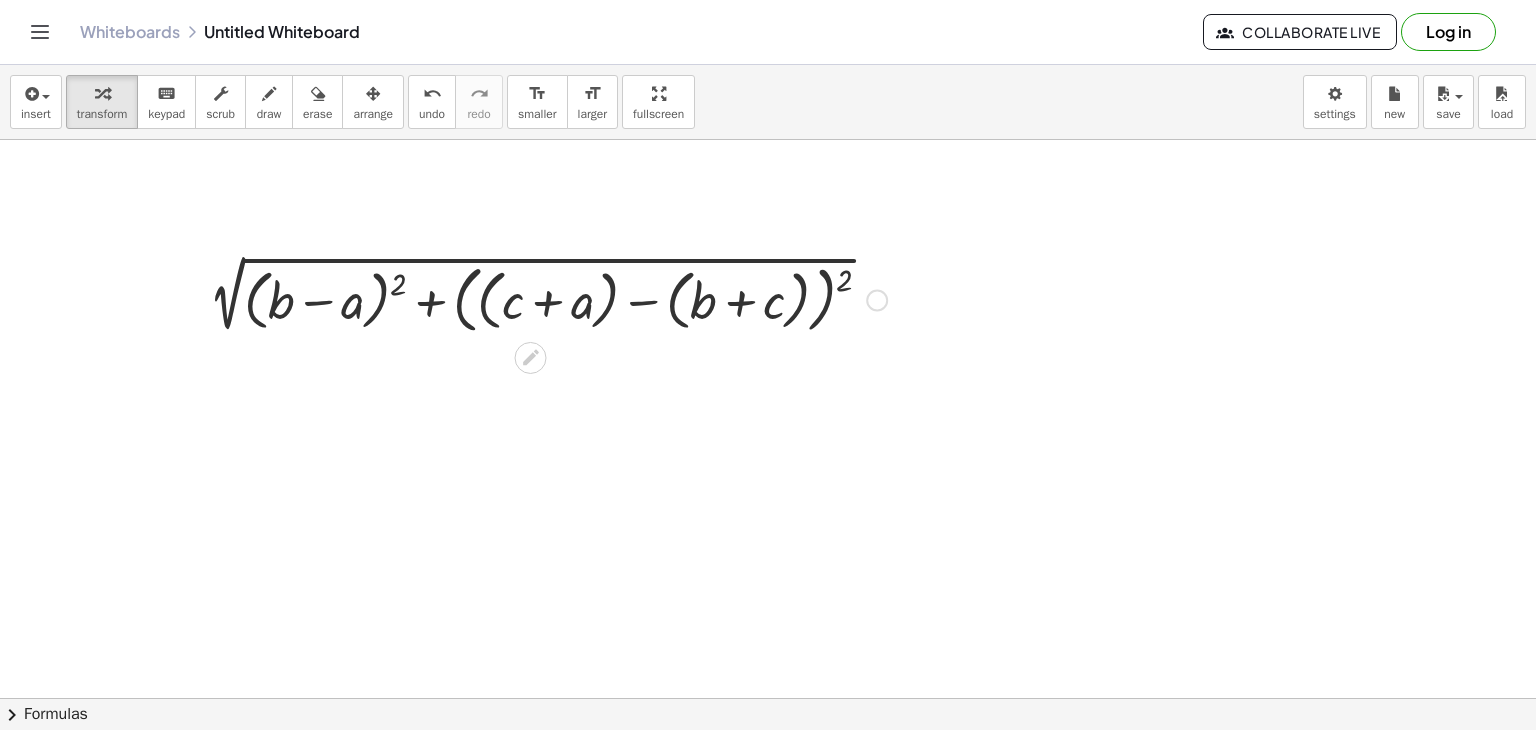 click at bounding box center (542, 298) 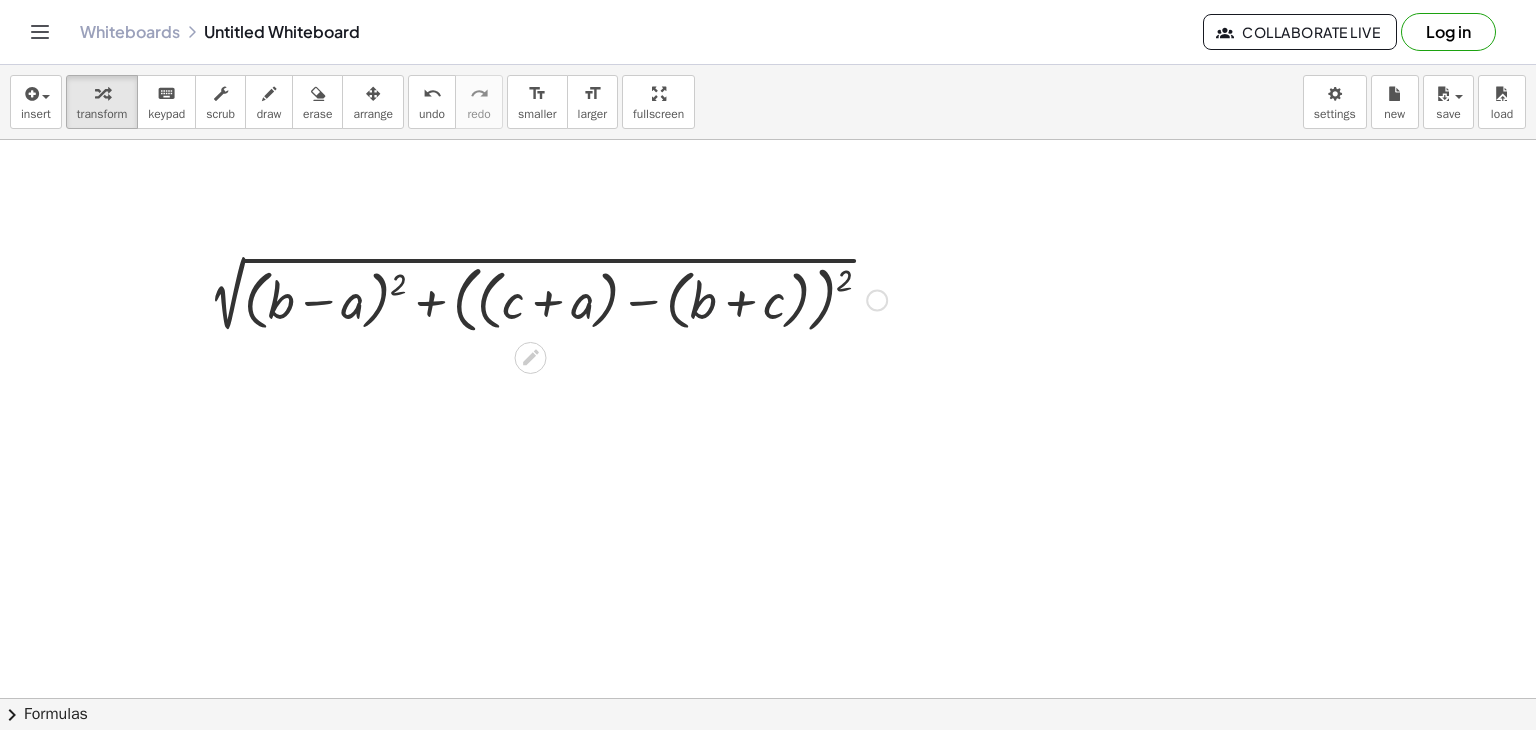 click at bounding box center (542, 298) 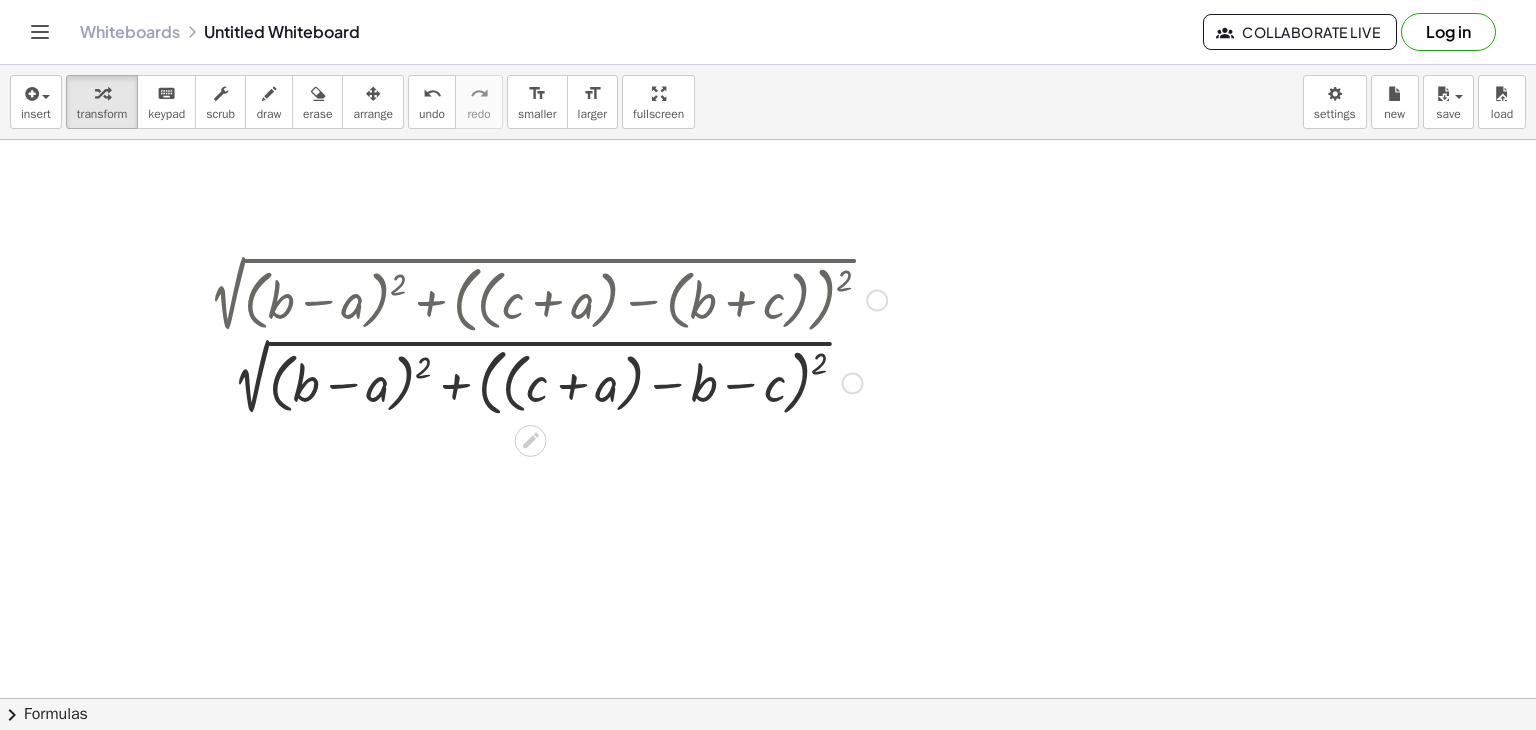 click at bounding box center [542, 381] 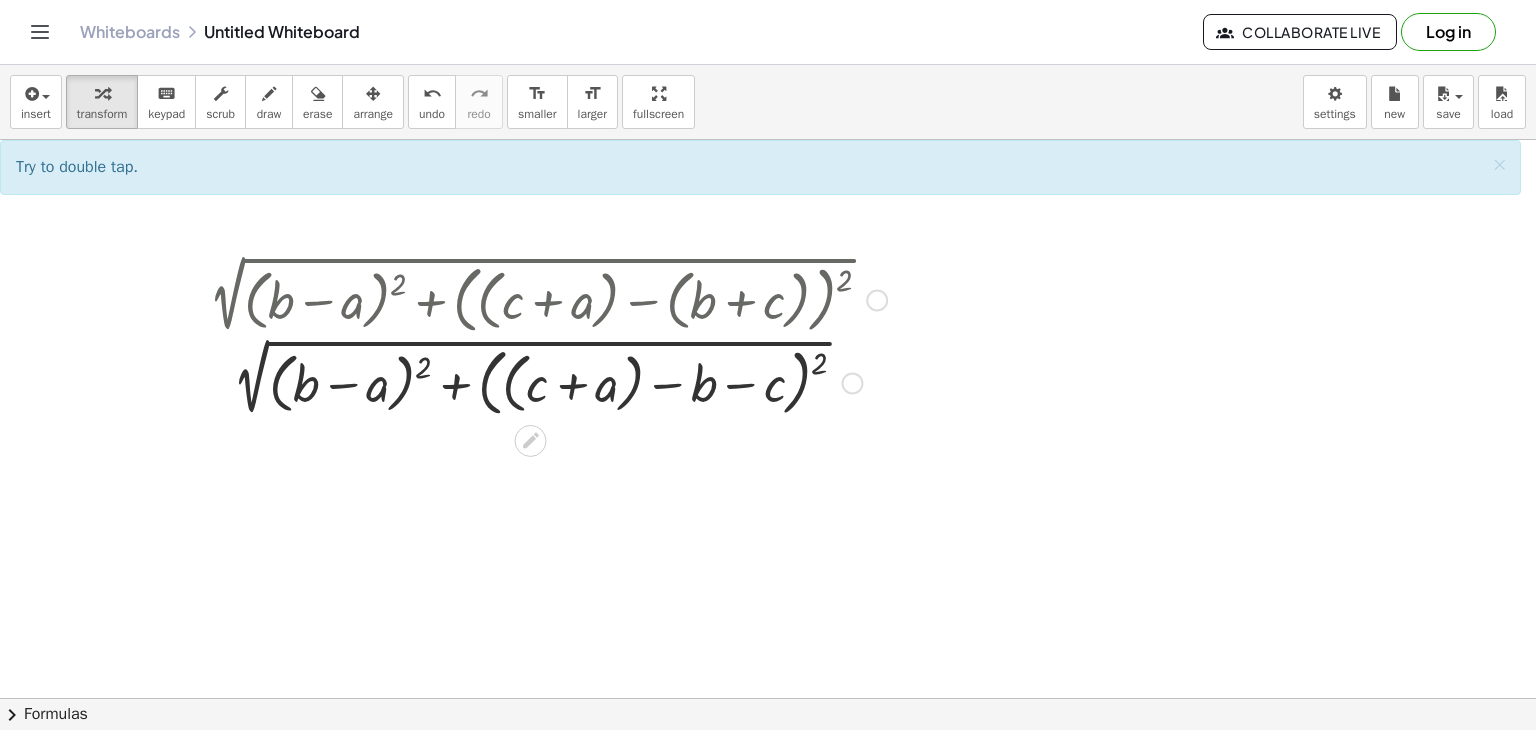 click at bounding box center (542, 381) 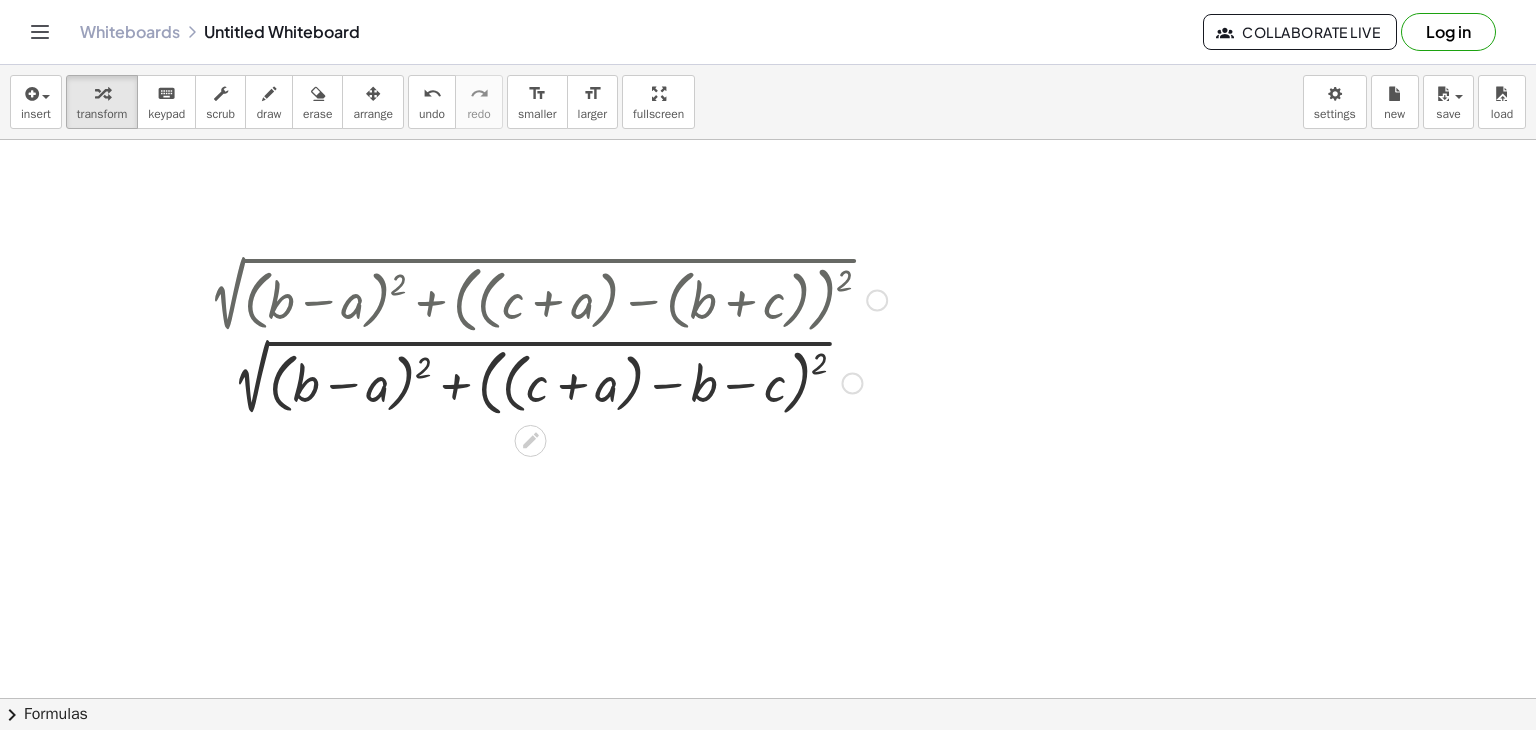 drag, startPoint x: 384, startPoint y: 388, endPoint x: 411, endPoint y: 383, distance: 27.45906 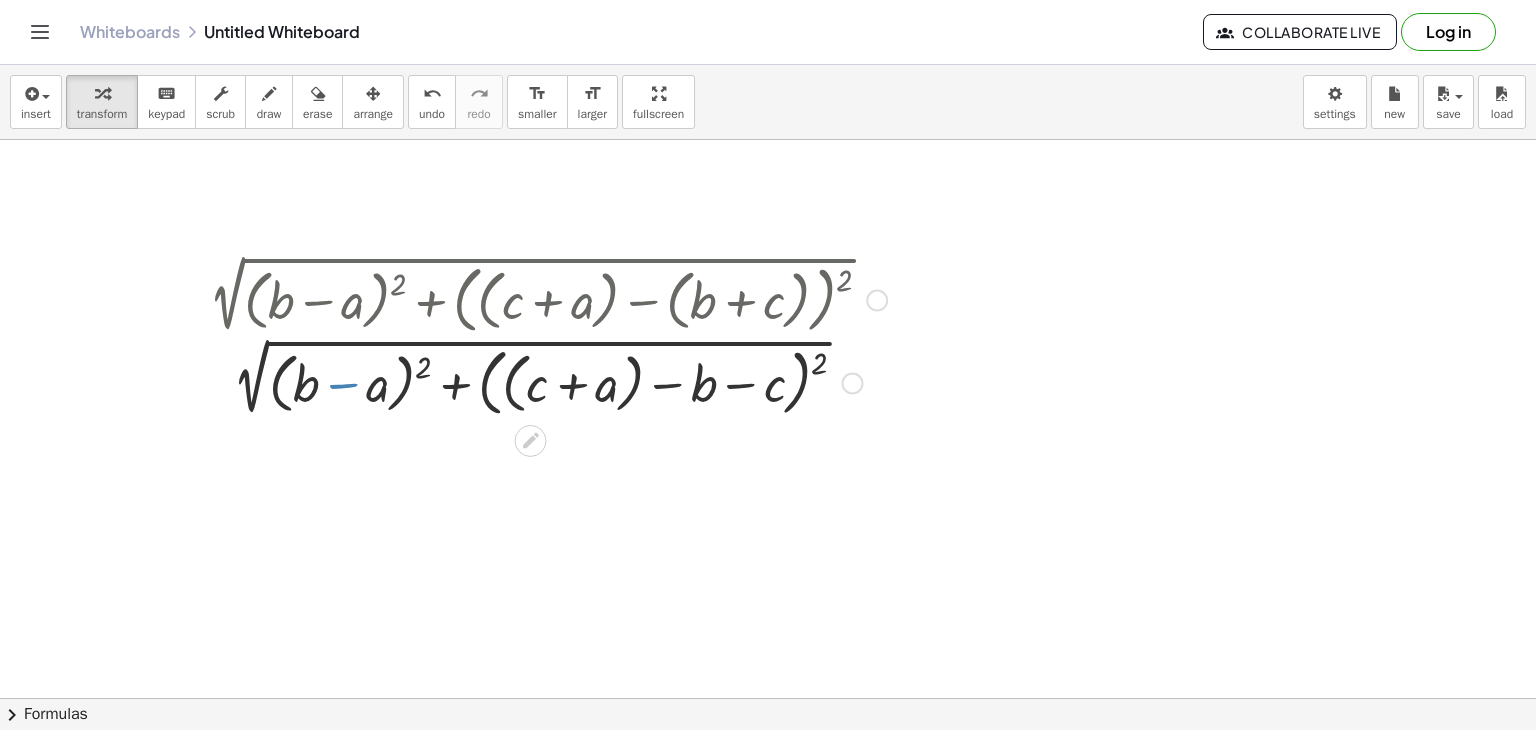 click at bounding box center (542, 381) 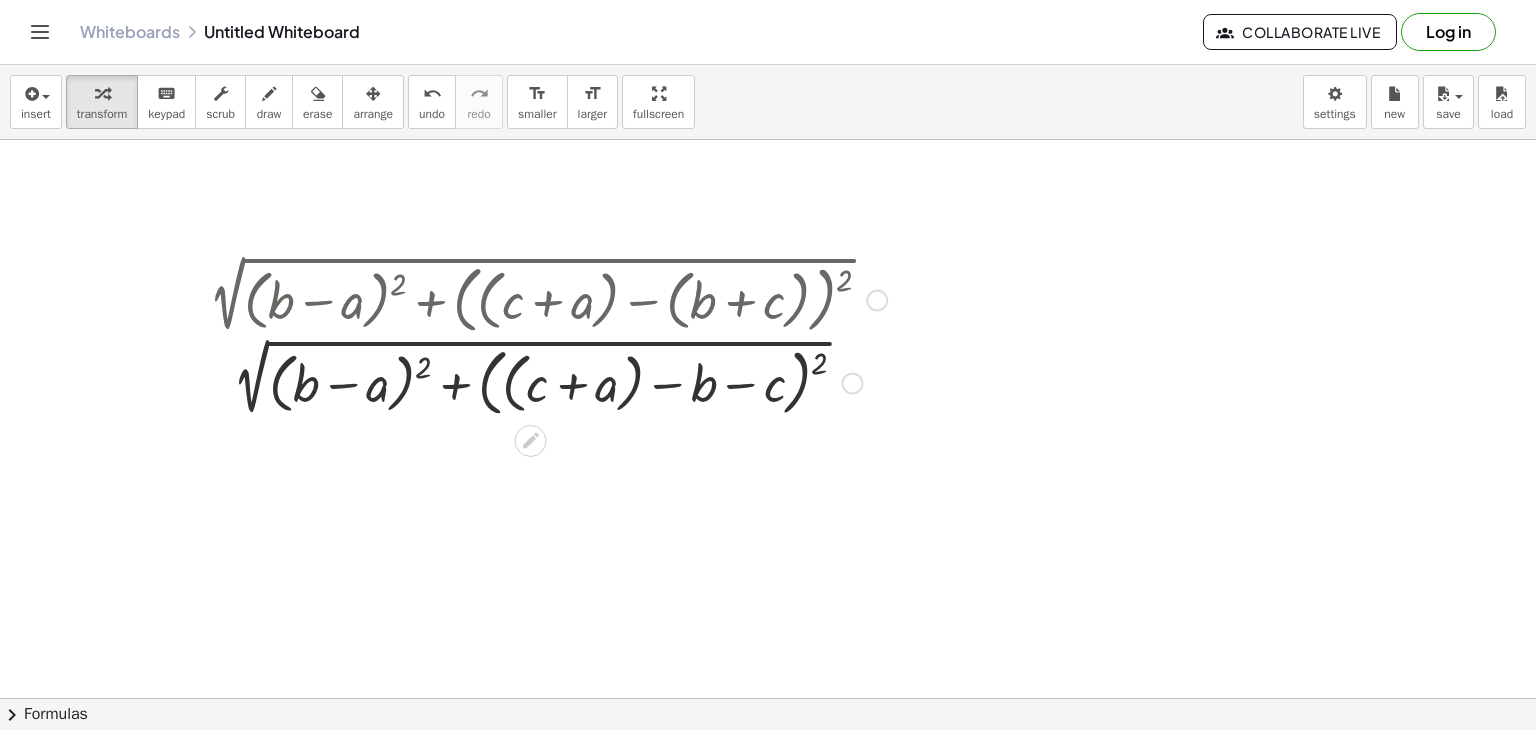 click at bounding box center [542, 381] 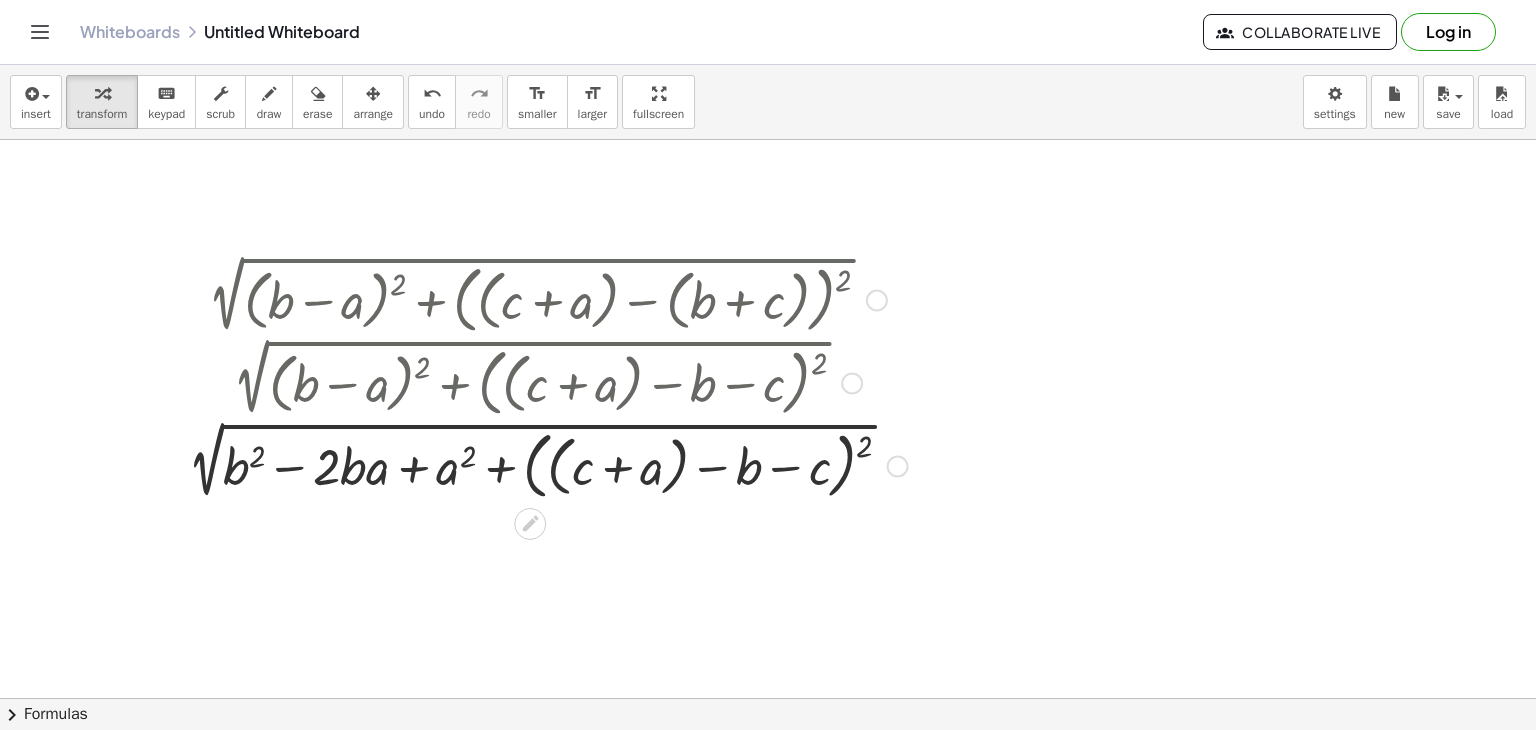 click at bounding box center (542, 464) 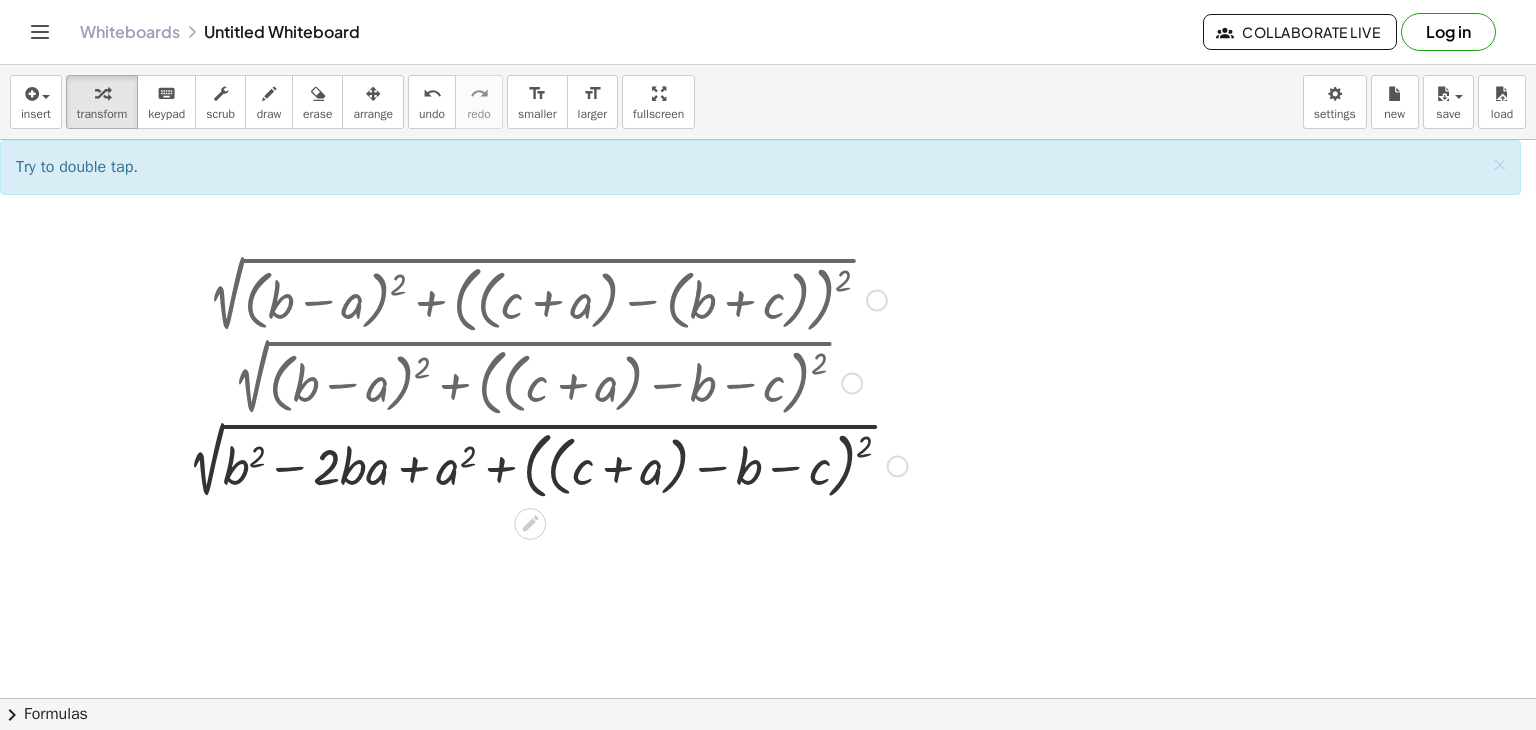 click at bounding box center (542, 464) 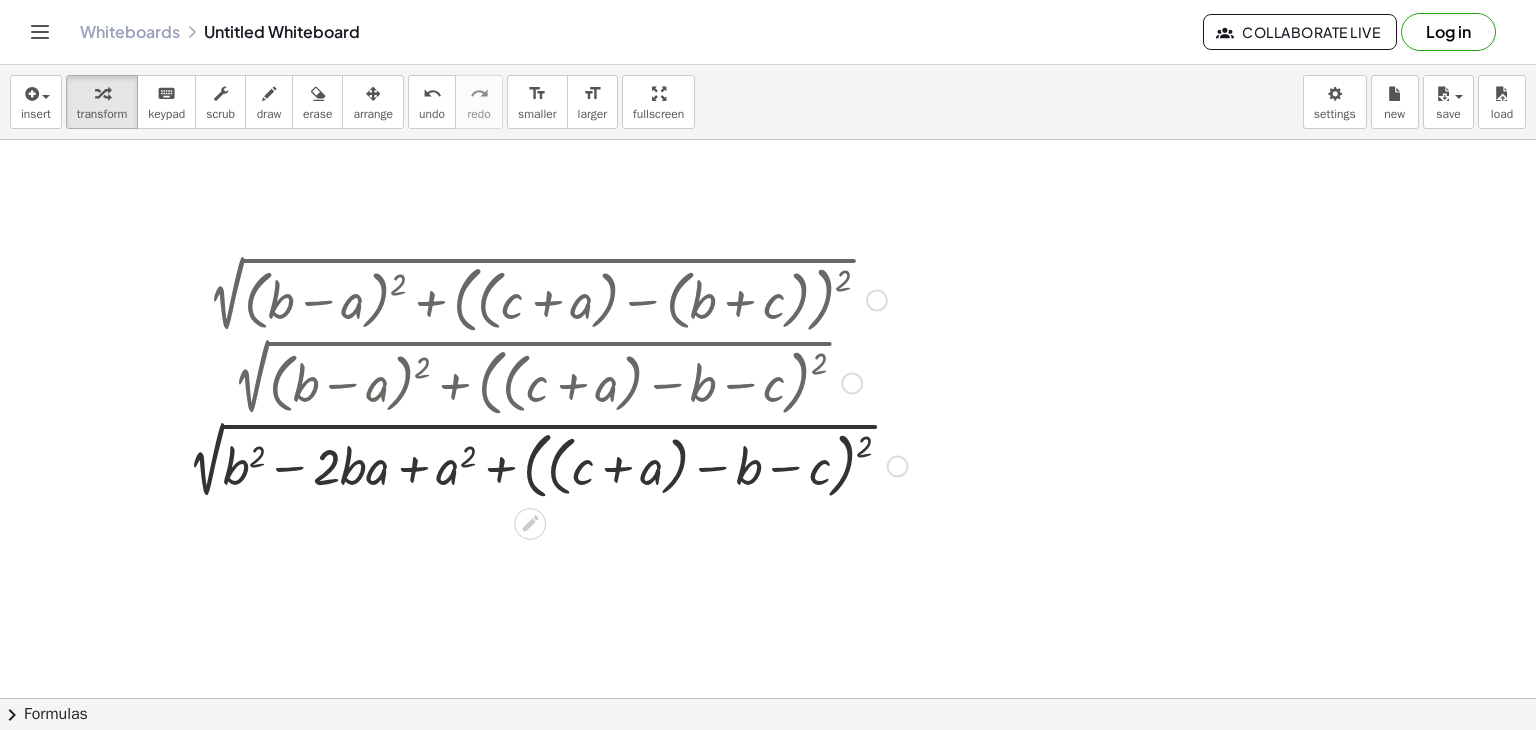 click at bounding box center [542, 464] 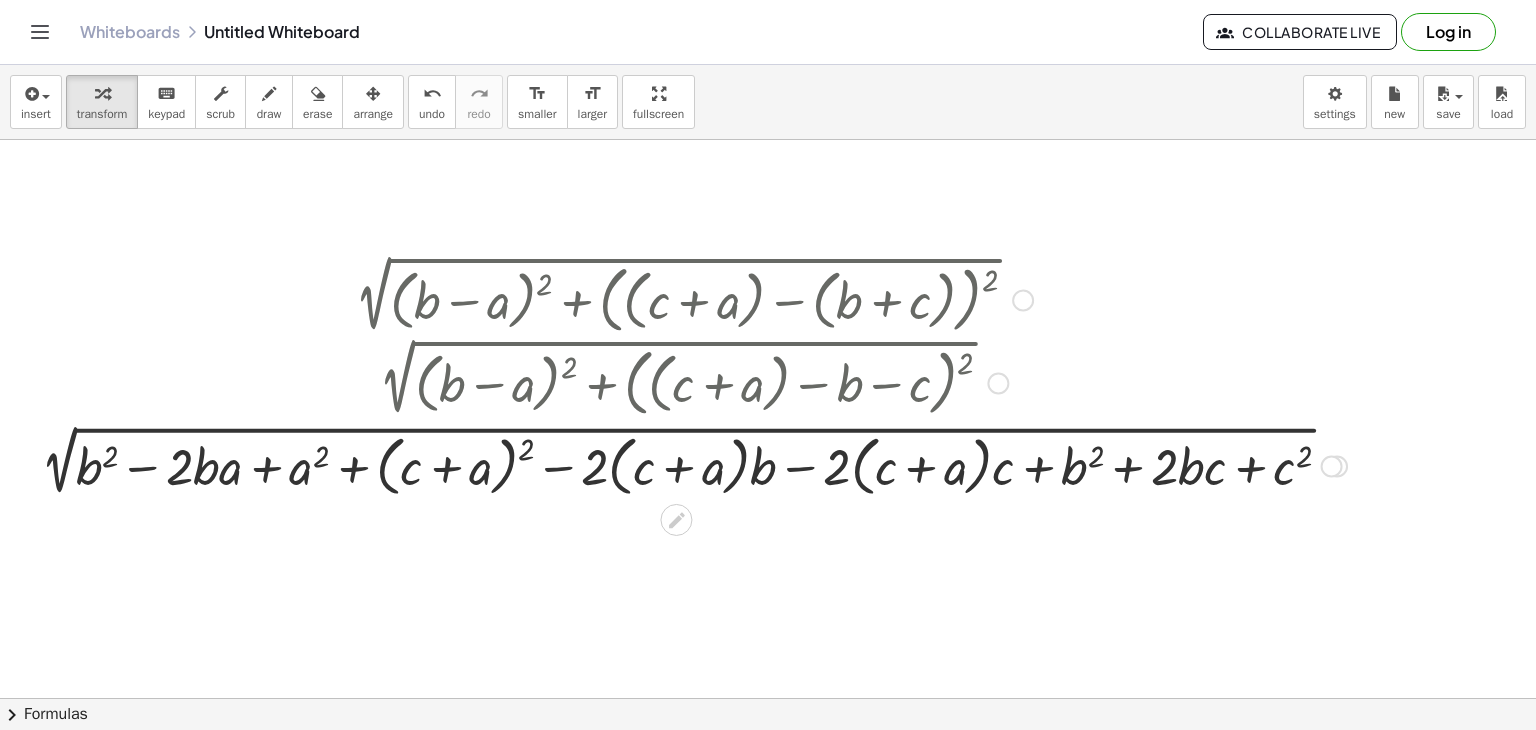 click at bounding box center (688, 465) 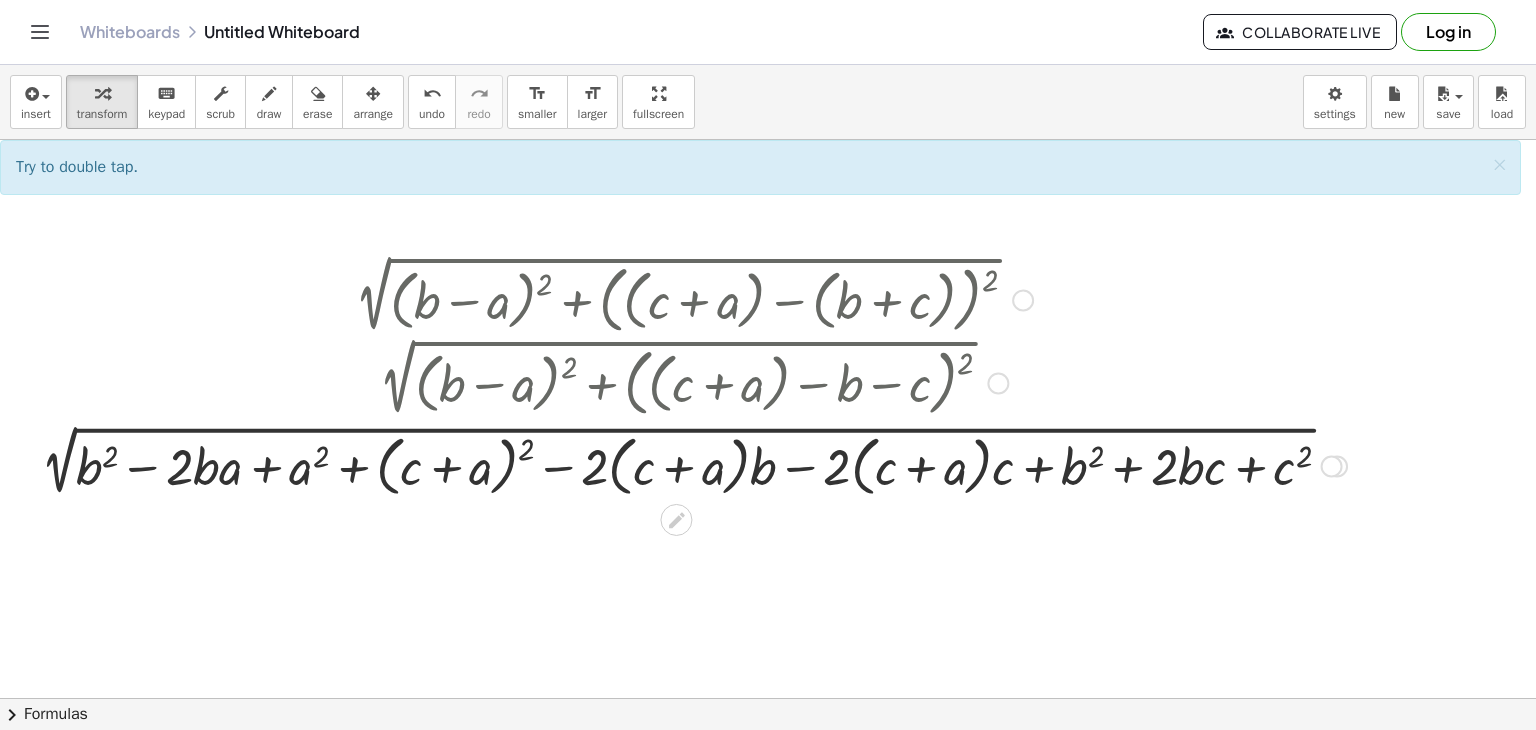click at bounding box center (688, 465) 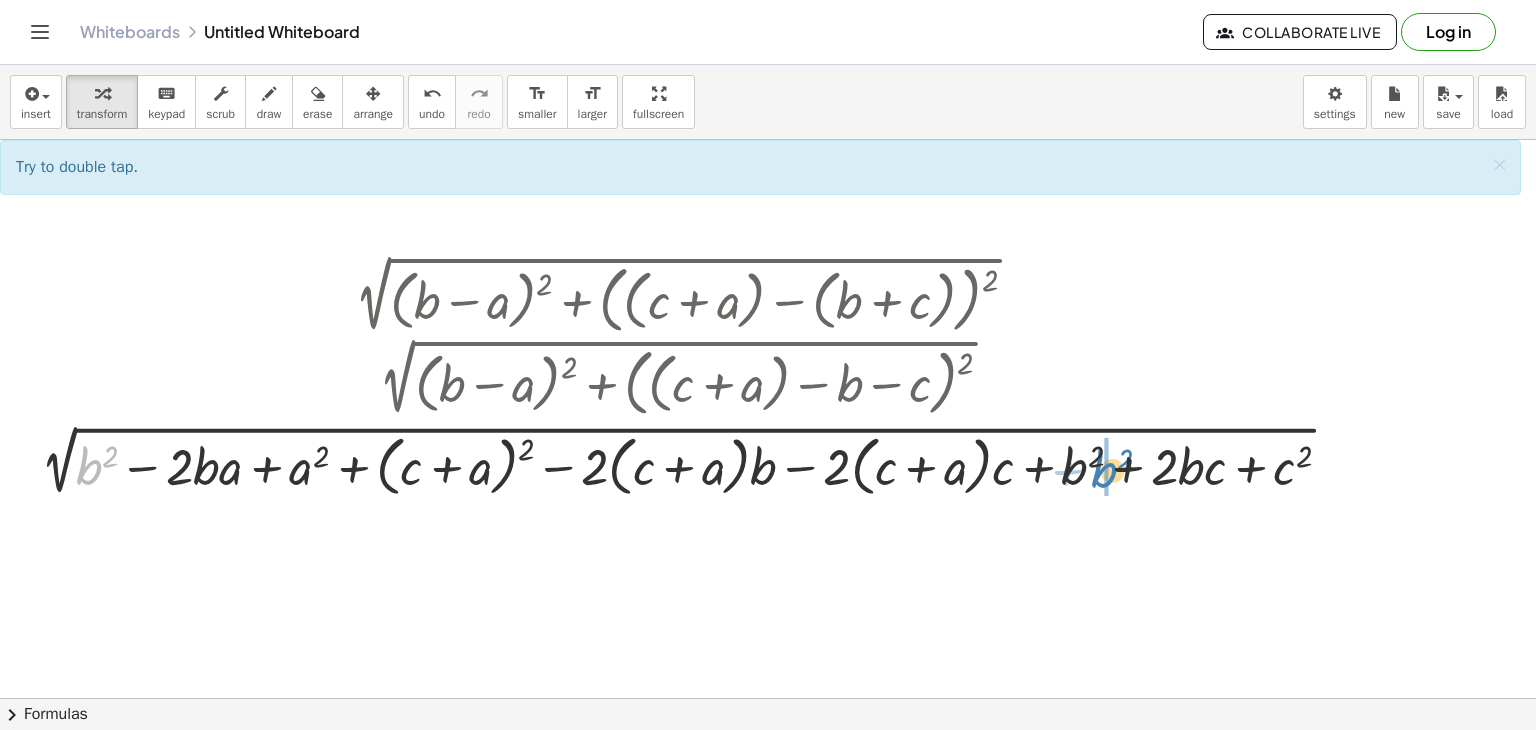 drag, startPoint x: 93, startPoint y: 470, endPoint x: 1116, endPoint y: 471, distance: 1023.0005 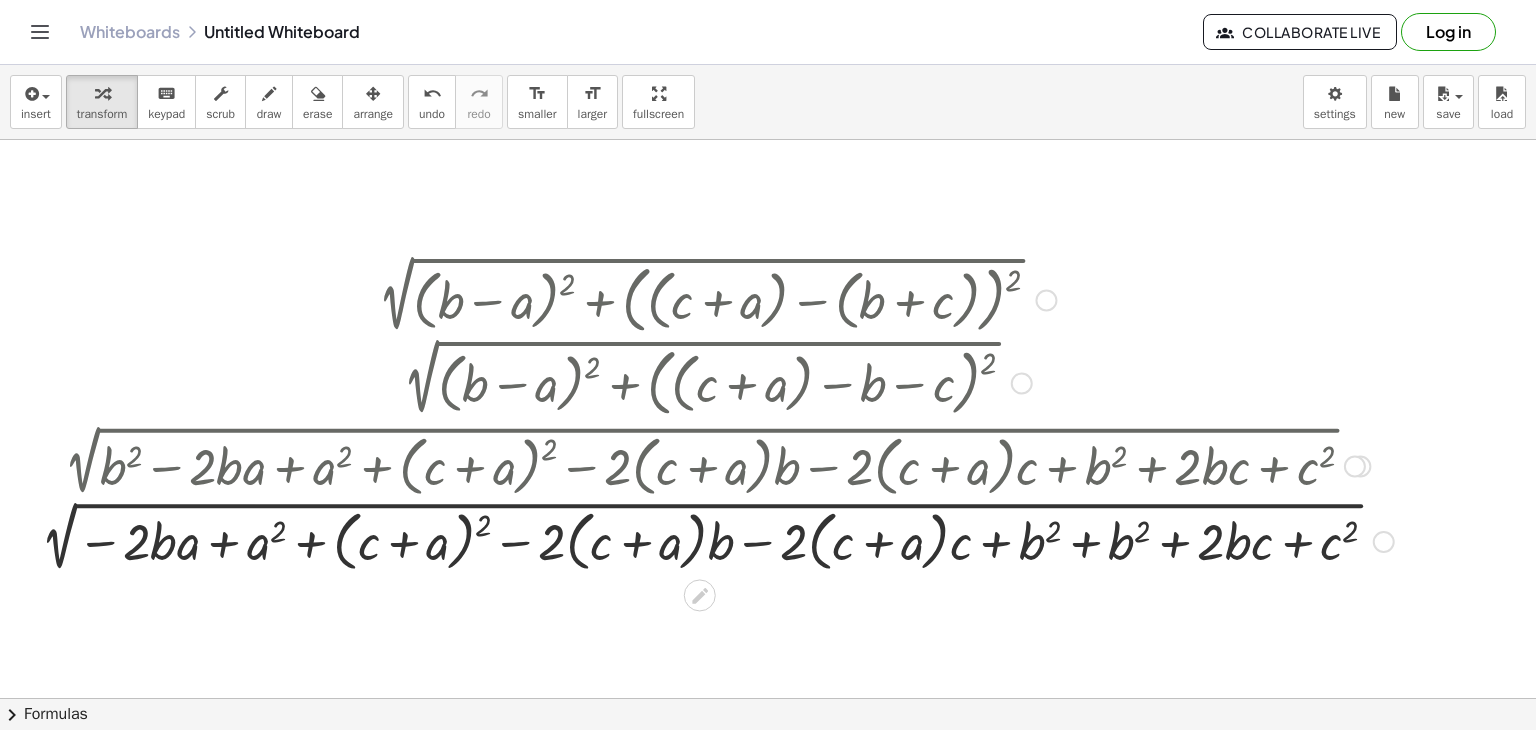 click at bounding box center (712, 540) 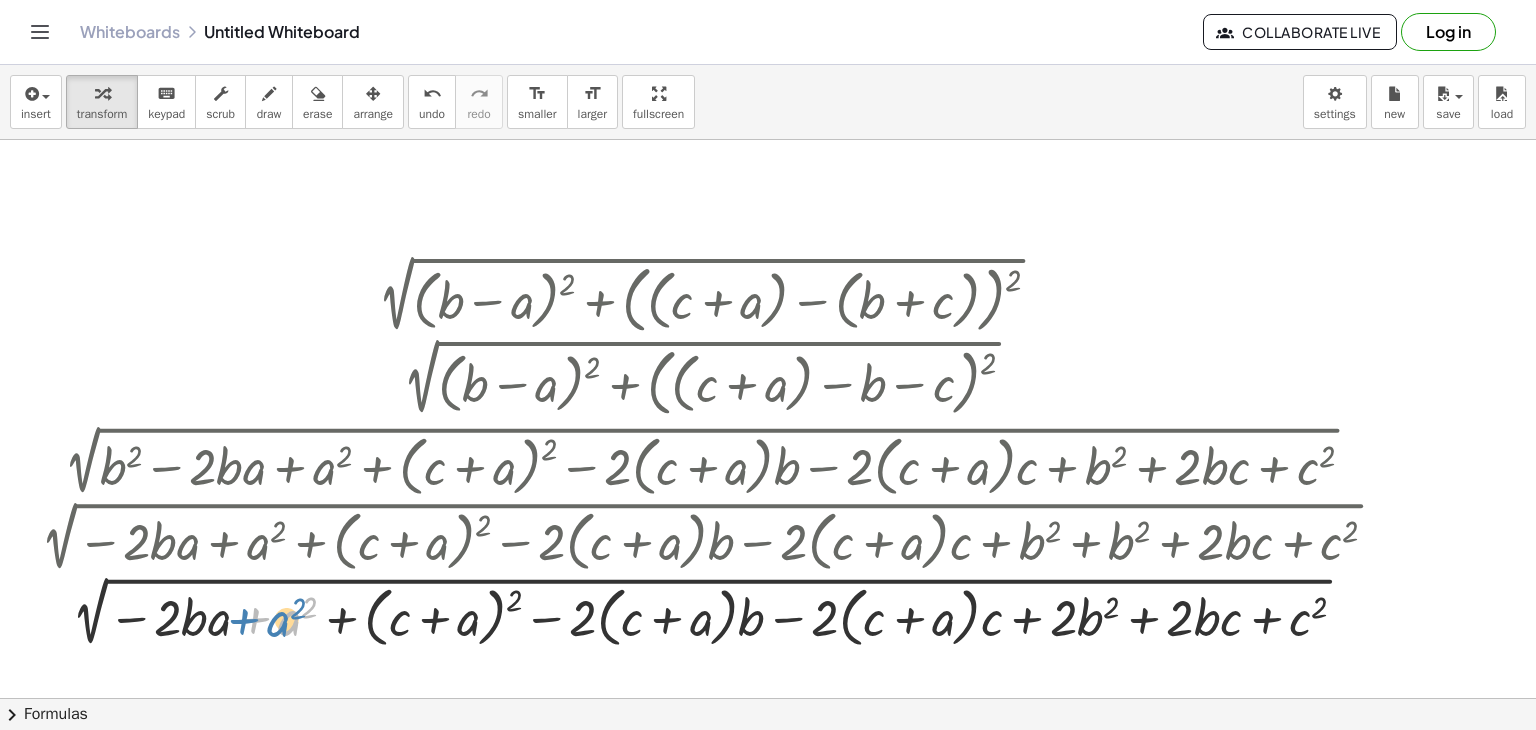 drag, startPoint x: 283, startPoint y: 610, endPoint x: 272, endPoint y: 611, distance: 11.045361 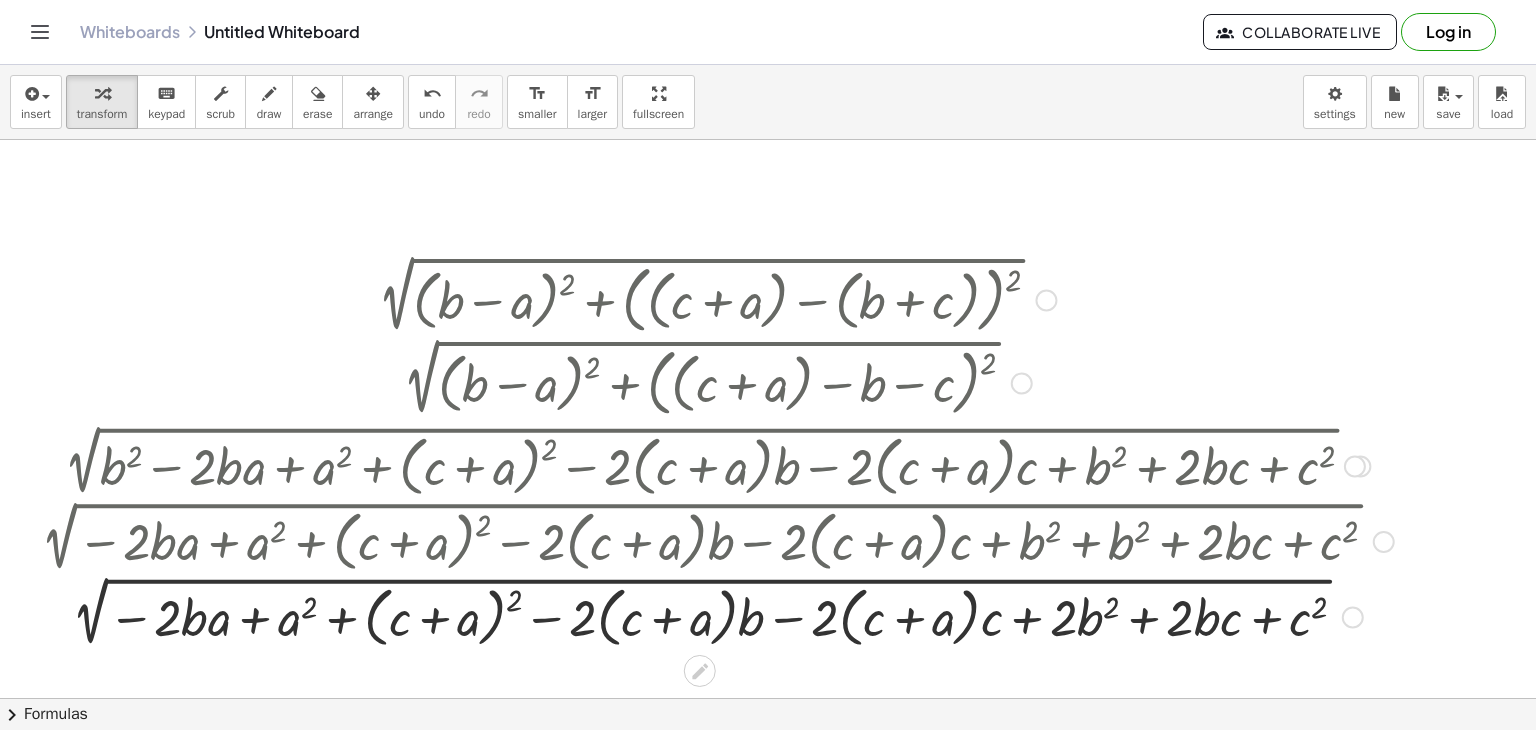 click at bounding box center (712, 616) 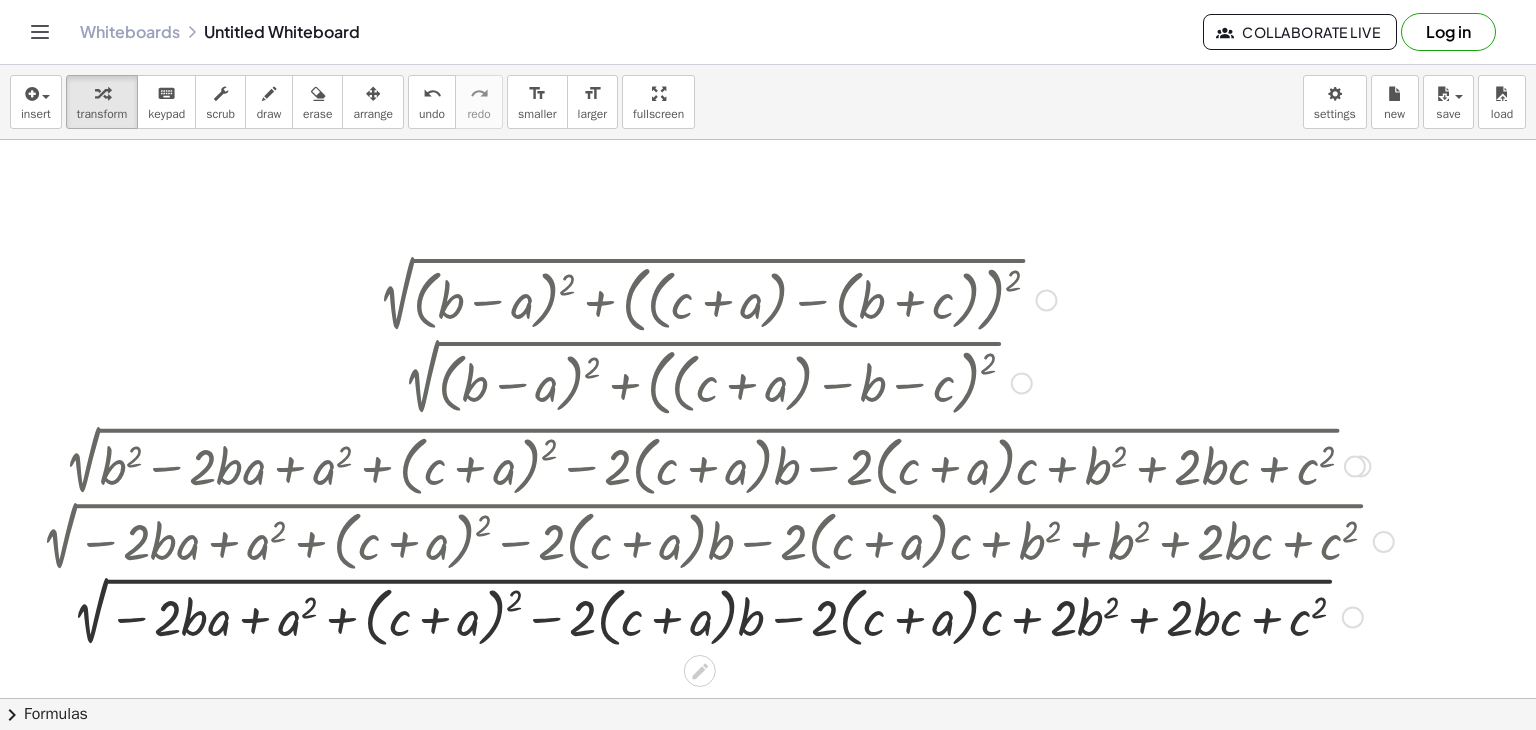 click at bounding box center [712, 616] 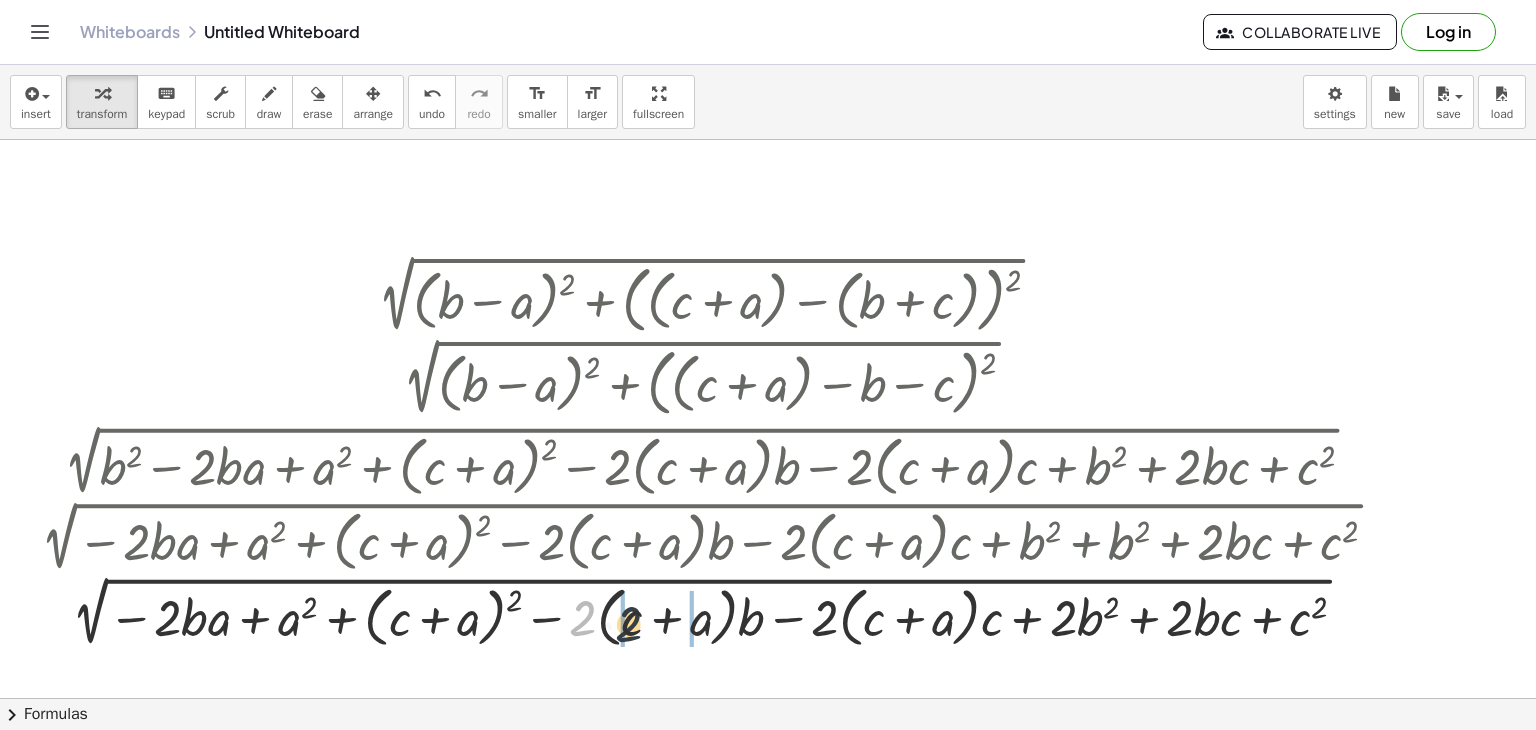 drag, startPoint x: 582, startPoint y: 619, endPoint x: 621, endPoint y: 630, distance: 40.5216 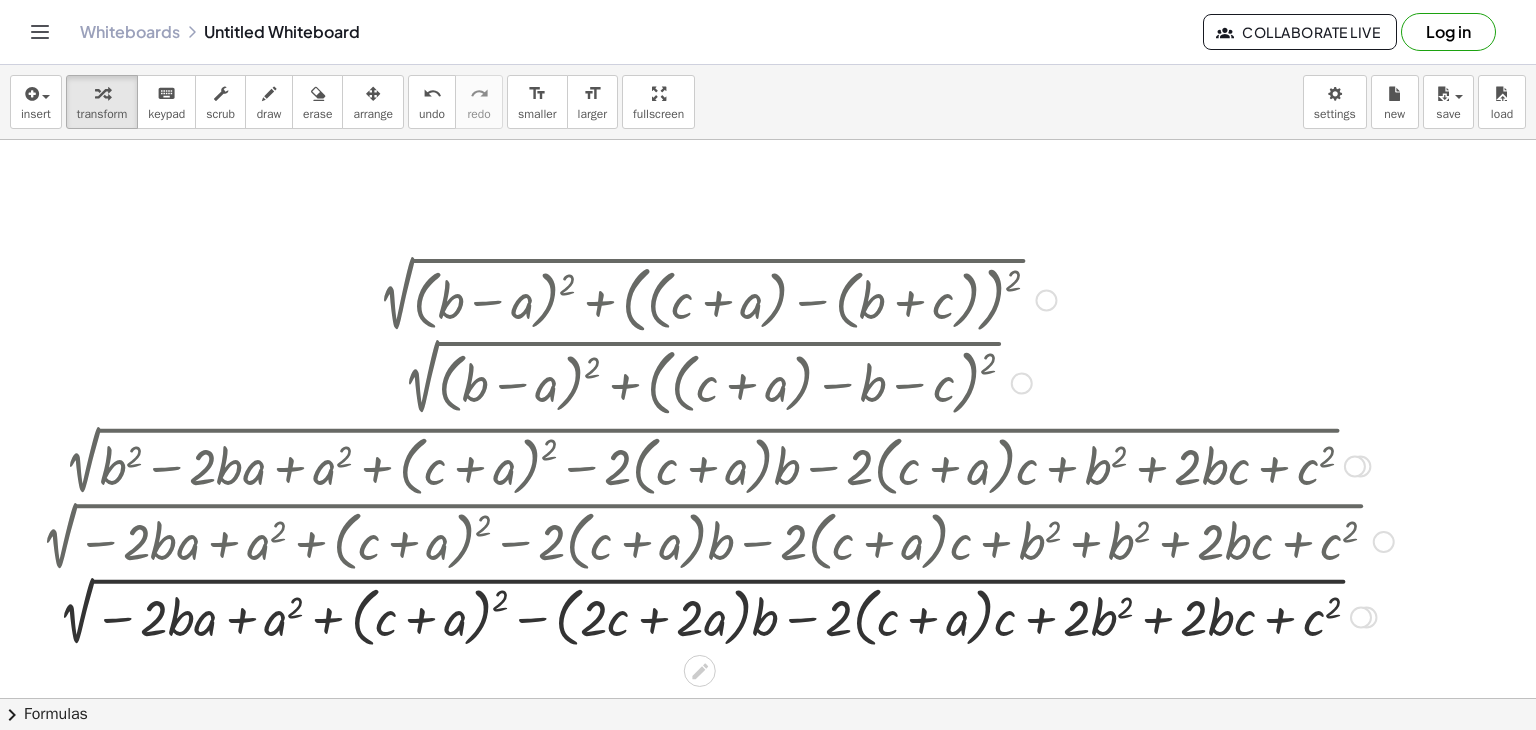 click at bounding box center [712, 616] 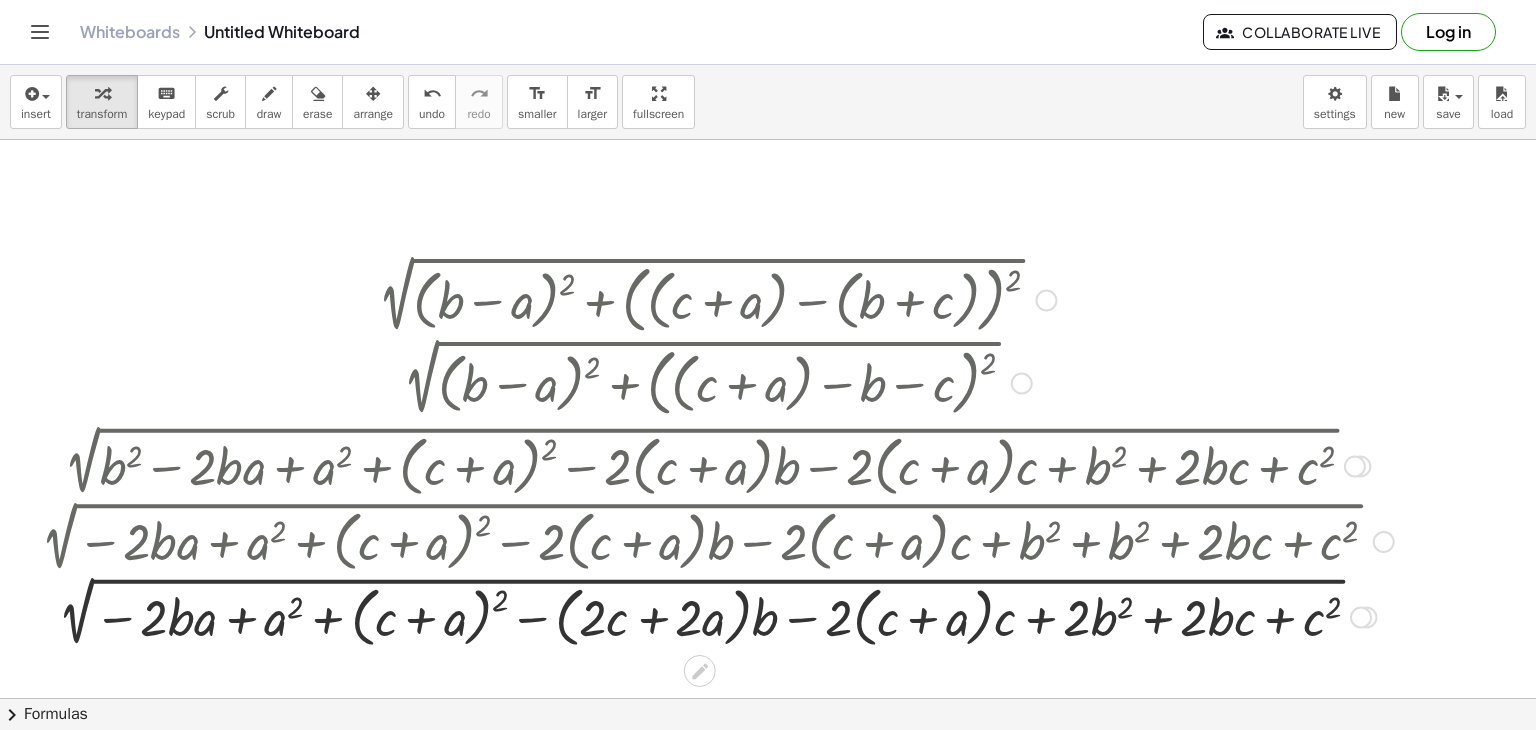 click at bounding box center [712, 616] 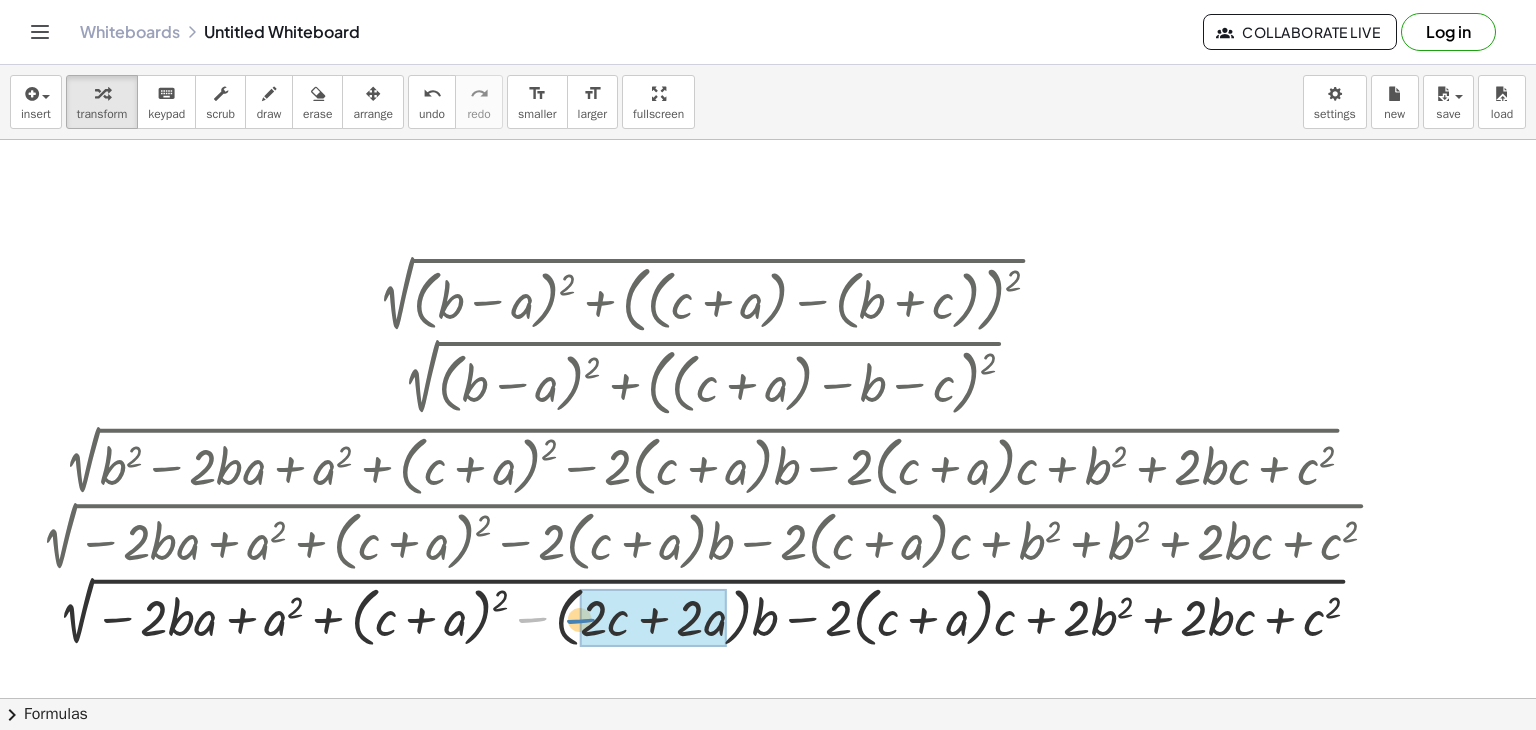 drag, startPoint x: 544, startPoint y: 620, endPoint x: 597, endPoint y: 621, distance: 53.009434 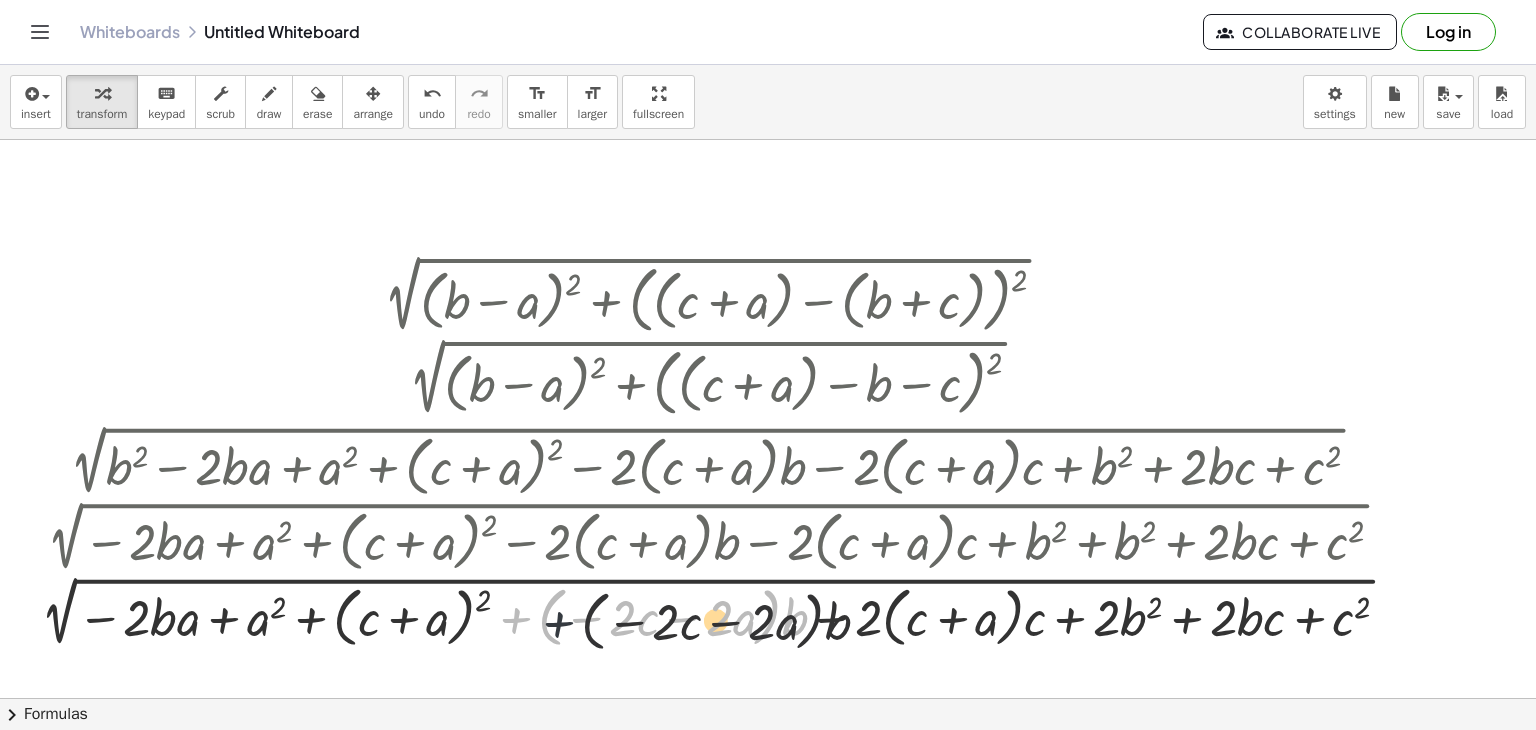 drag, startPoint x: 512, startPoint y: 619, endPoint x: 587, endPoint y: 625, distance: 75.23962 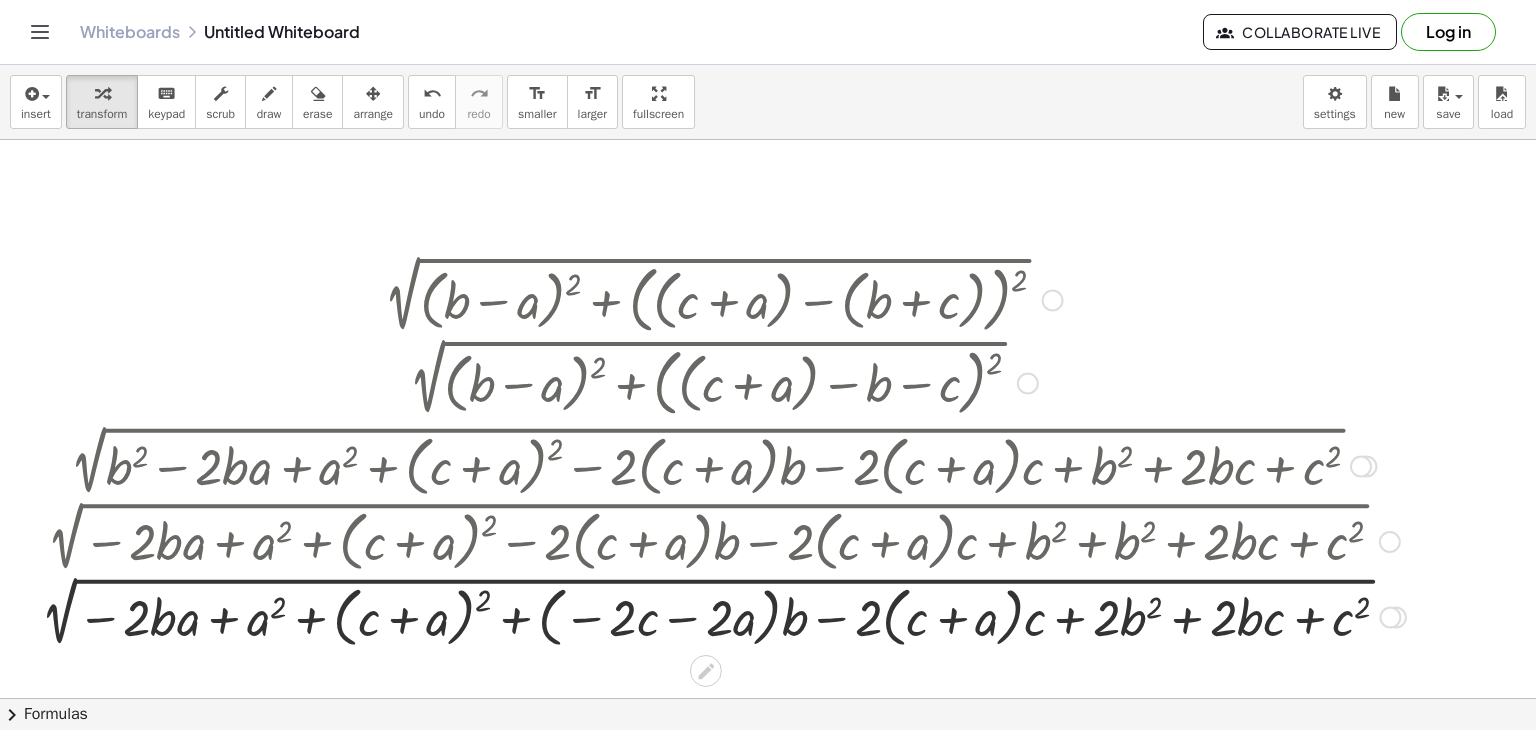 click at bounding box center [718, 616] 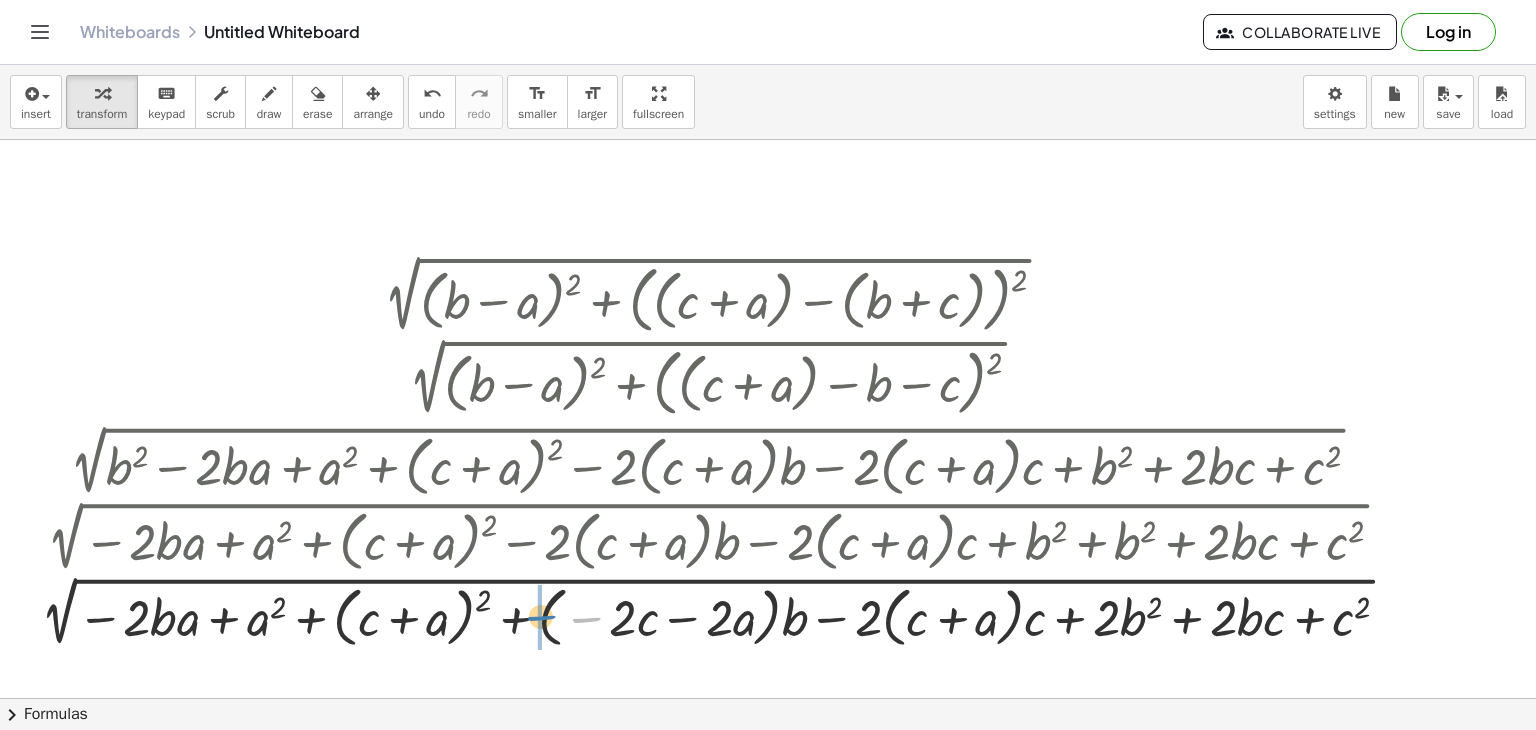 drag, startPoint x: 577, startPoint y: 617, endPoint x: 526, endPoint y: 618, distance: 51.009804 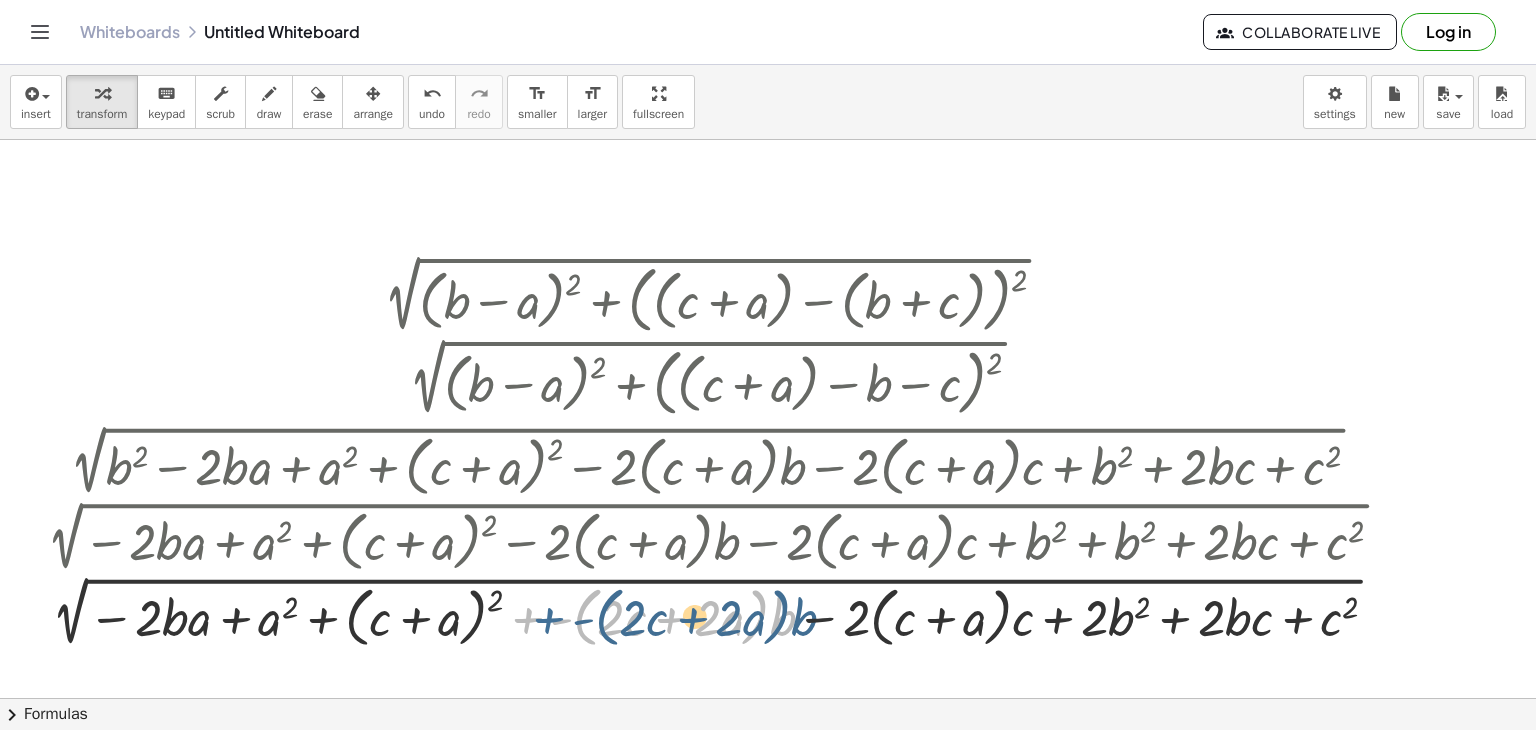 drag, startPoint x: 530, startPoint y: 621, endPoint x: 542, endPoint y: 621, distance: 12 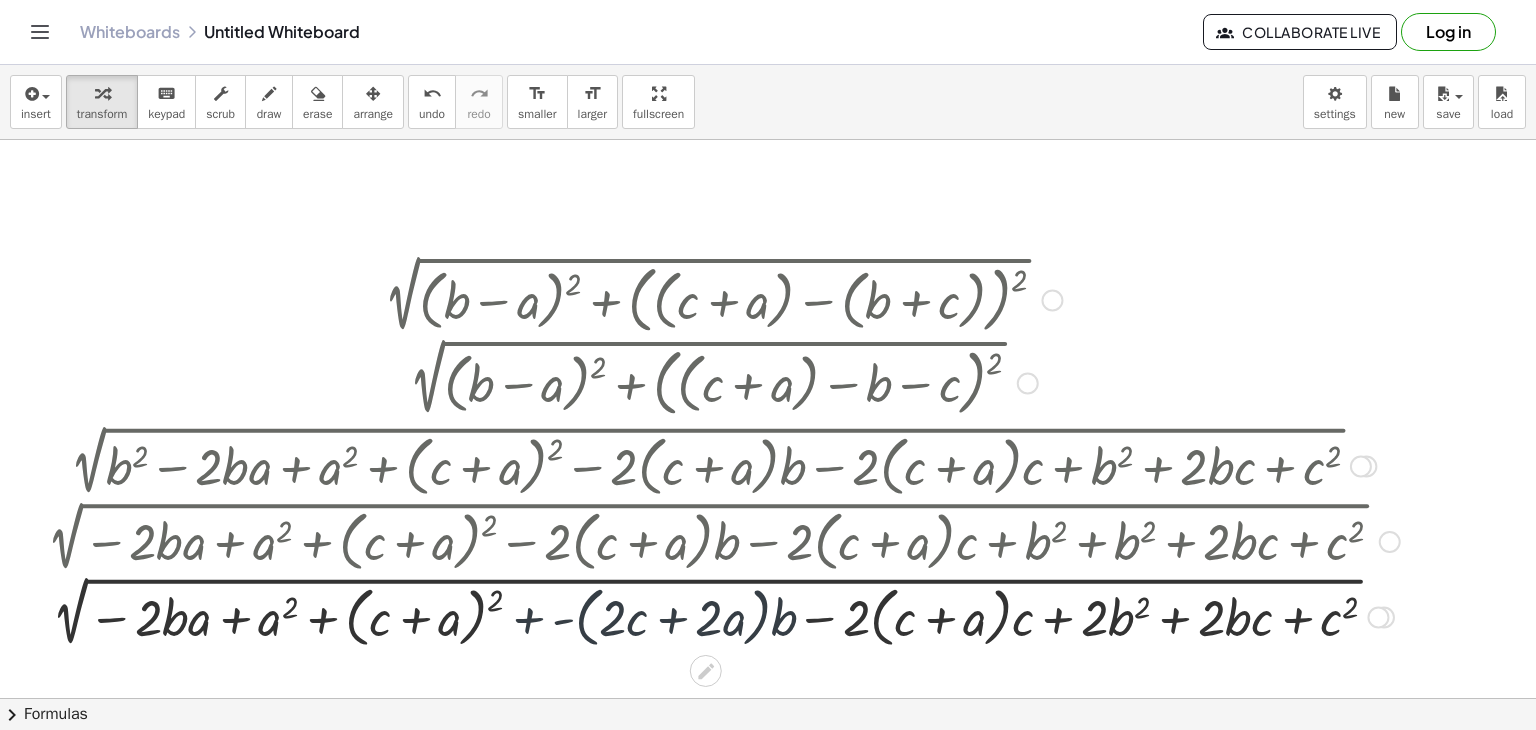 click at bounding box center (718, 616) 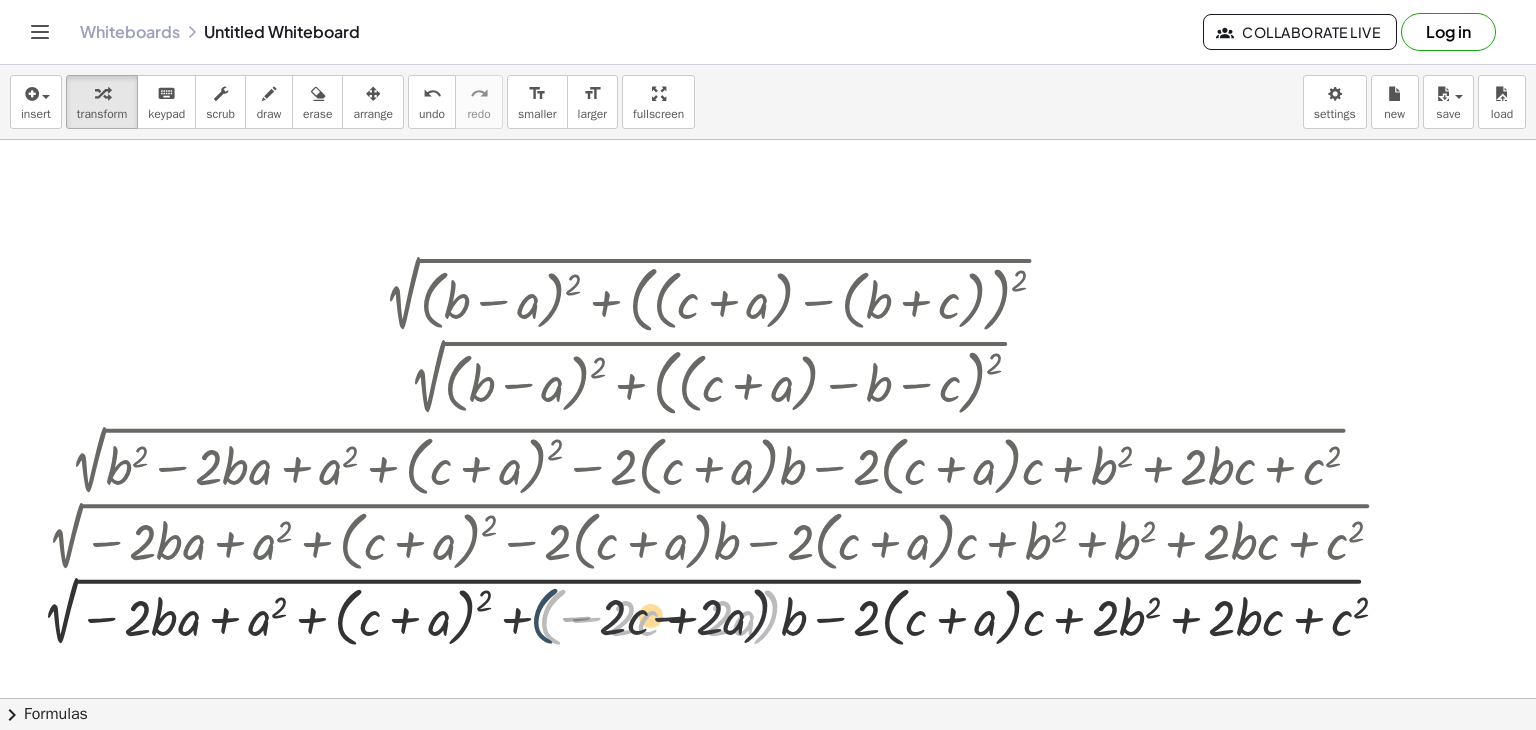 drag, startPoint x: 557, startPoint y: 622, endPoint x: 544, endPoint y: 621, distance: 13.038404 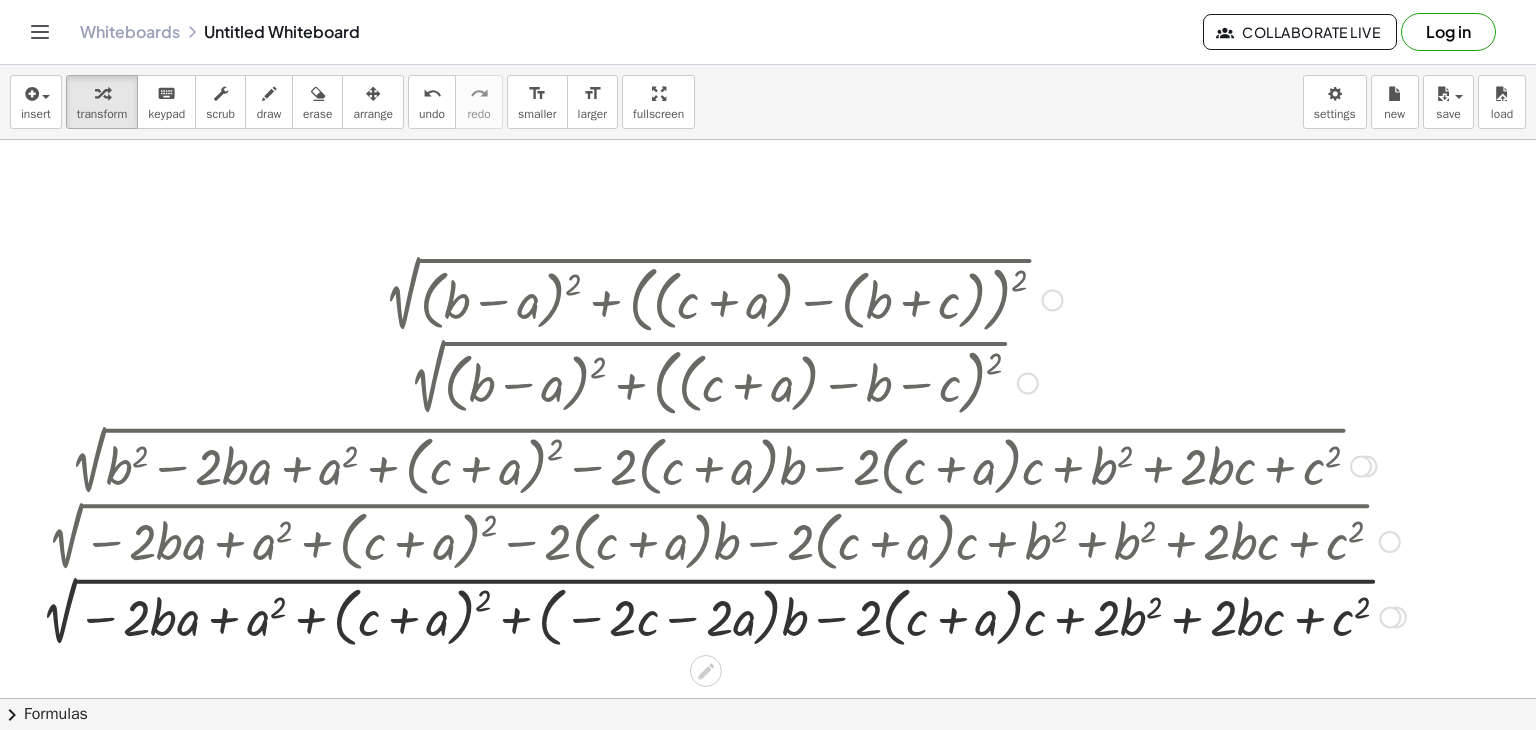 click at bounding box center [718, 616] 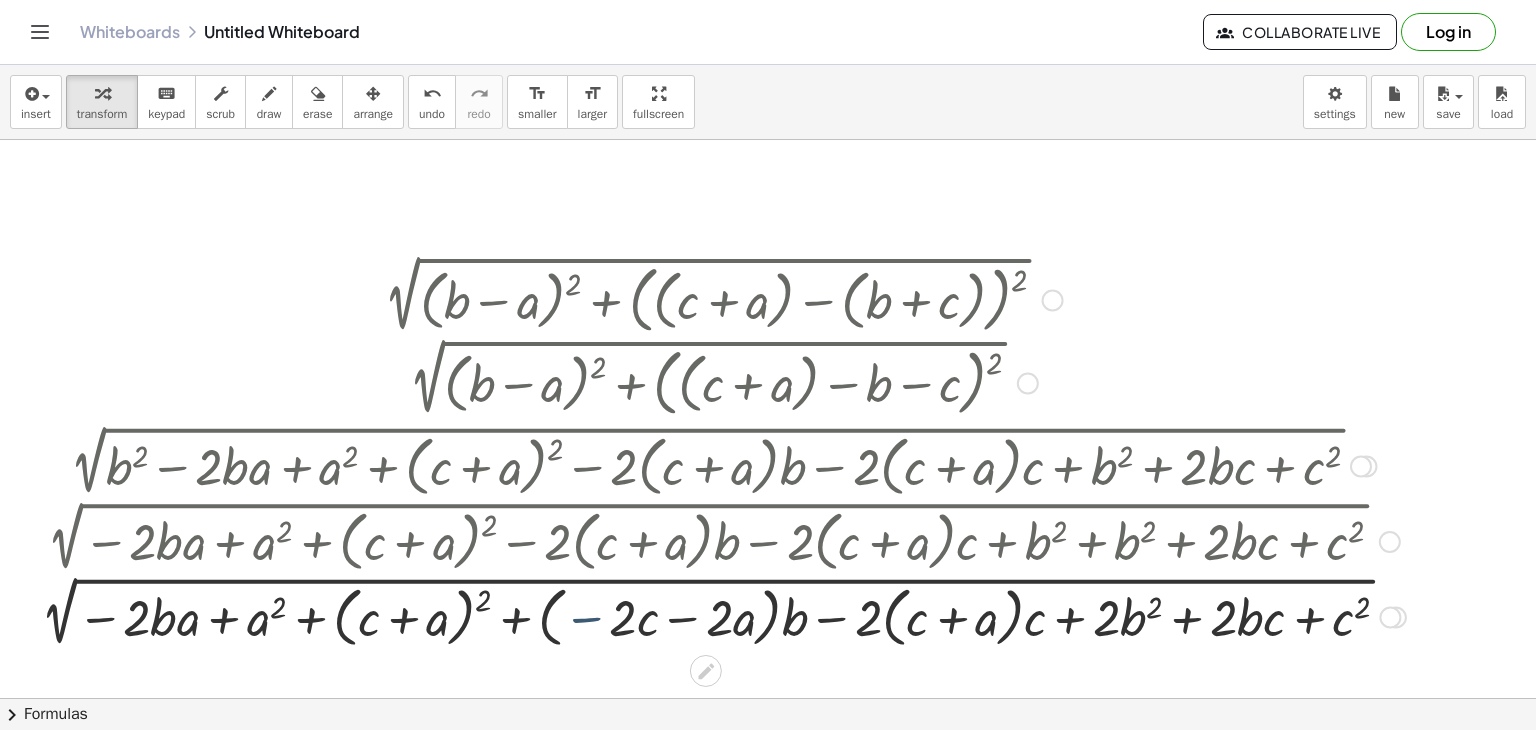 click at bounding box center [718, 616] 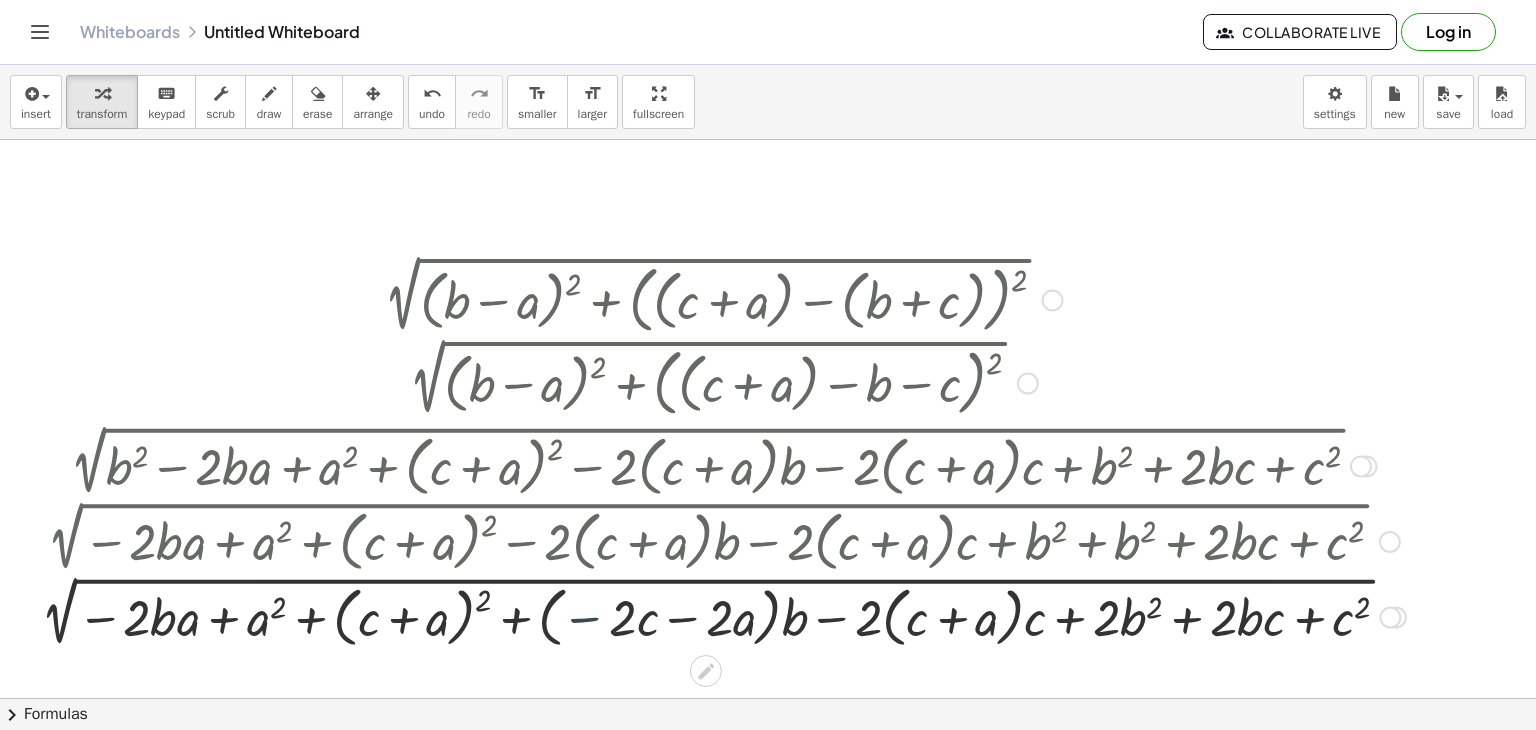 click at bounding box center [718, 616] 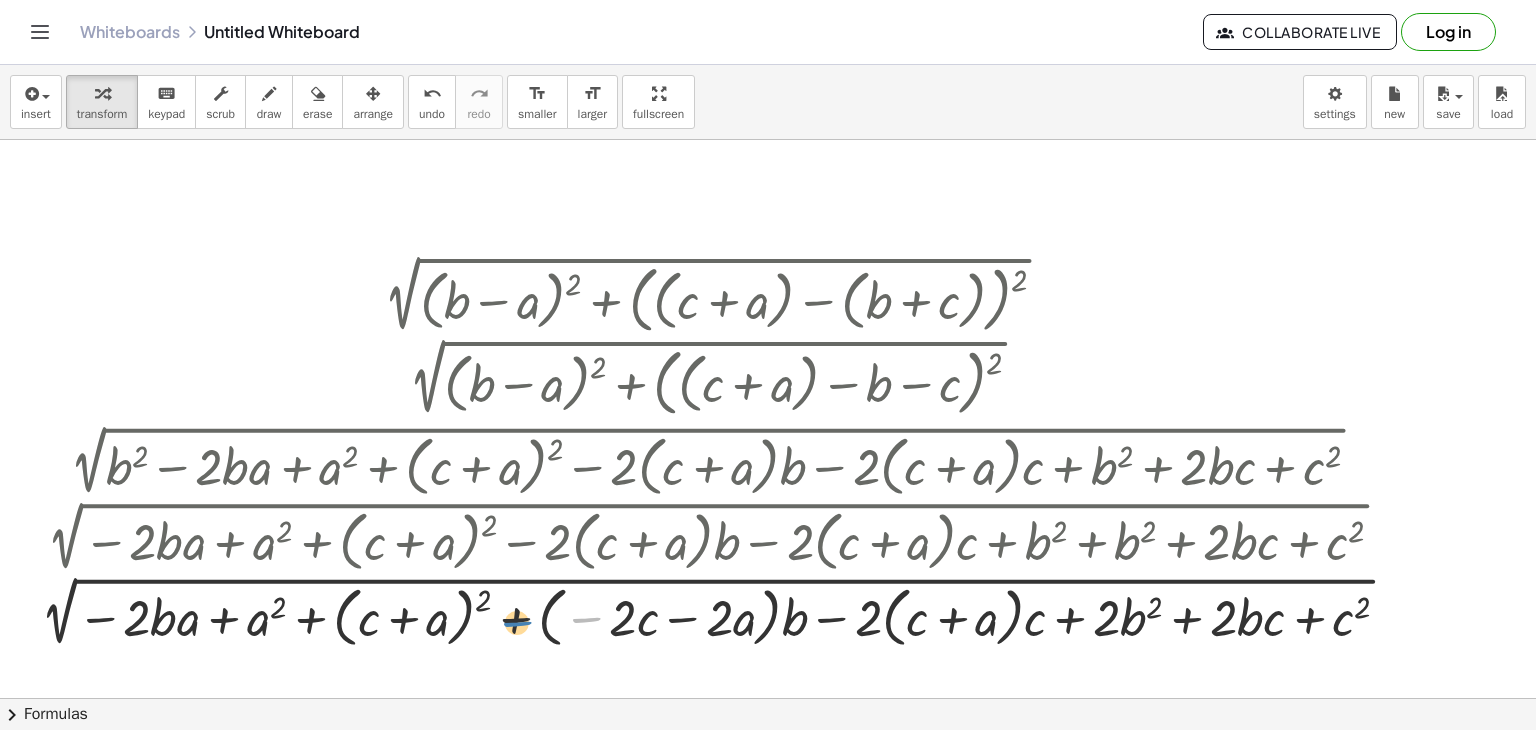 drag, startPoint x: 578, startPoint y: 621, endPoint x: 508, endPoint y: 625, distance: 70.11419 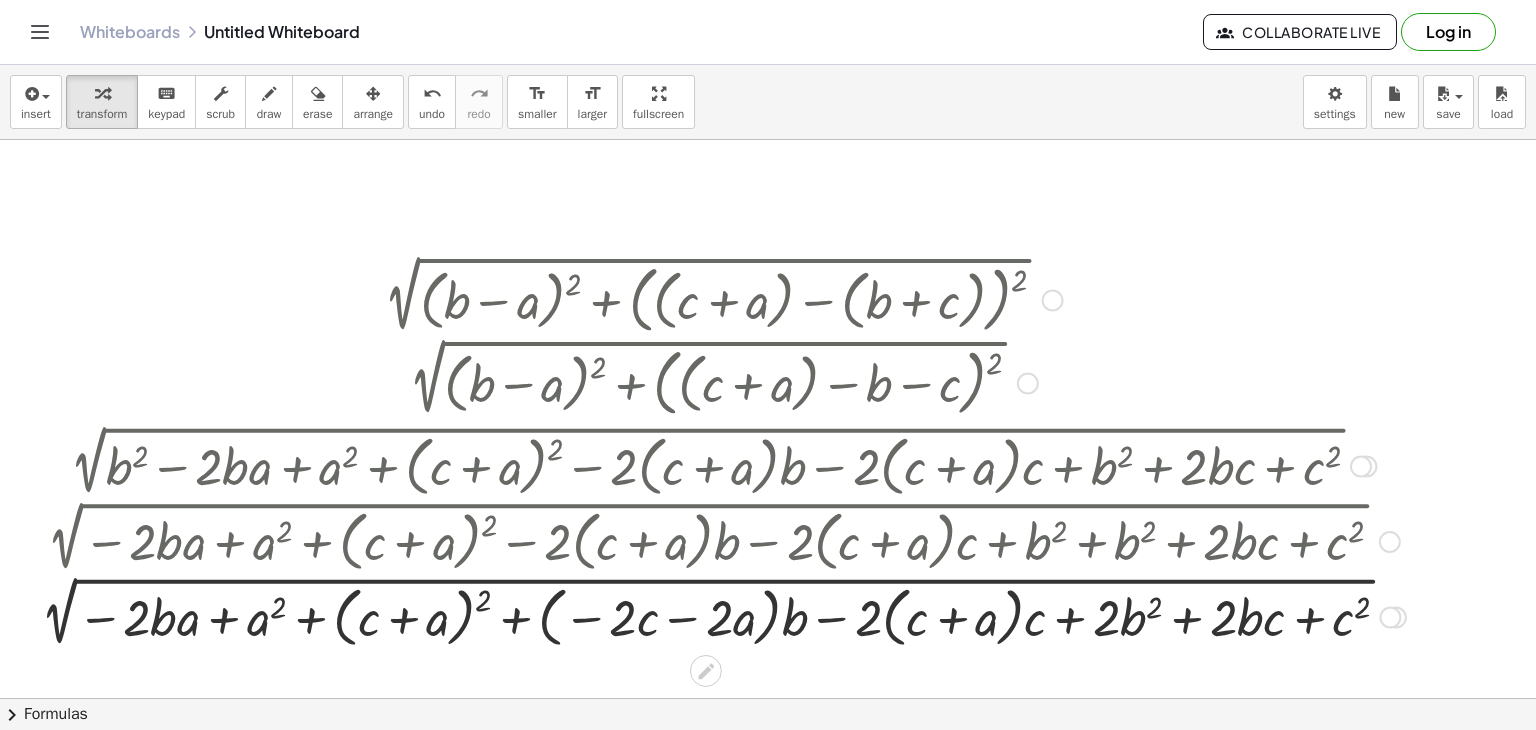 click at bounding box center [718, 616] 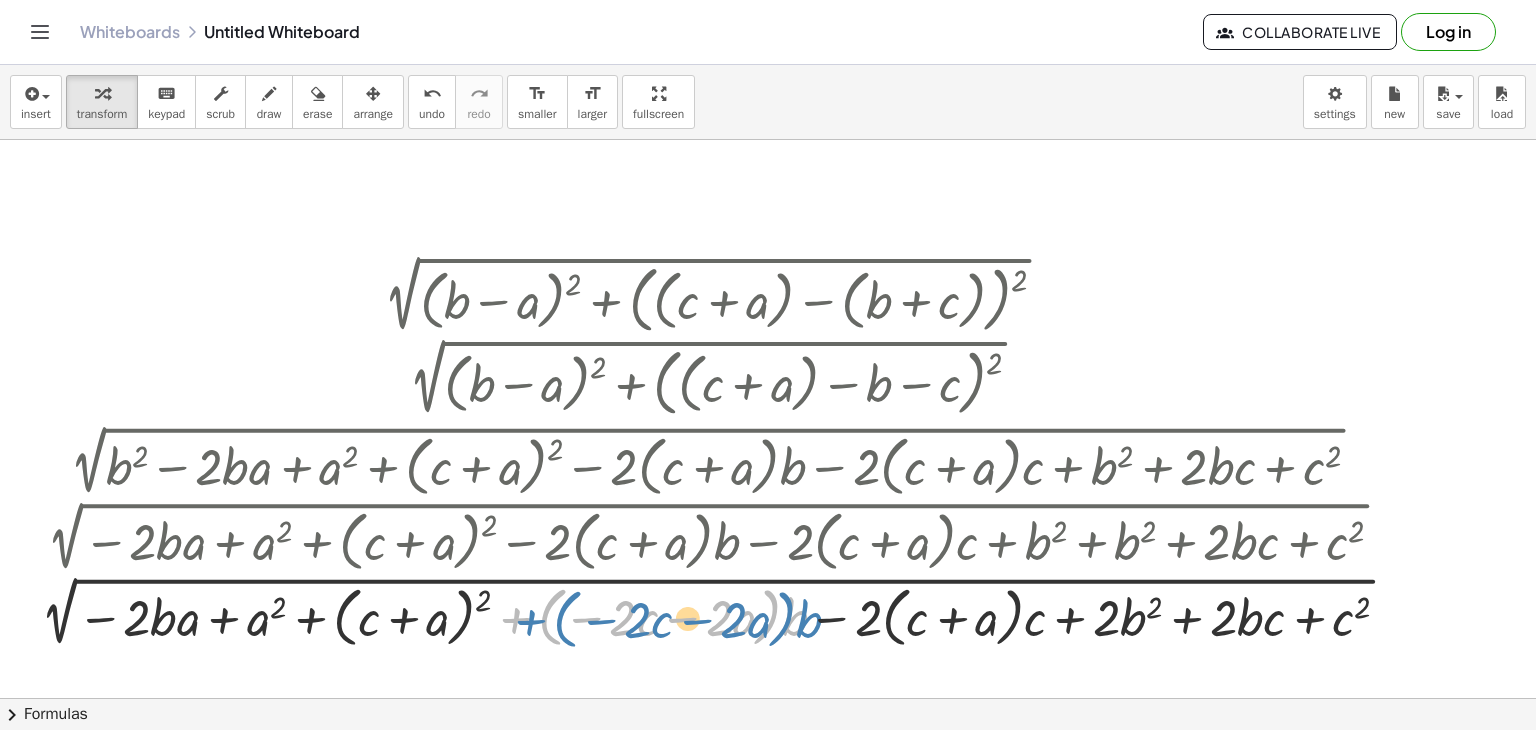 click at bounding box center [718, 616] 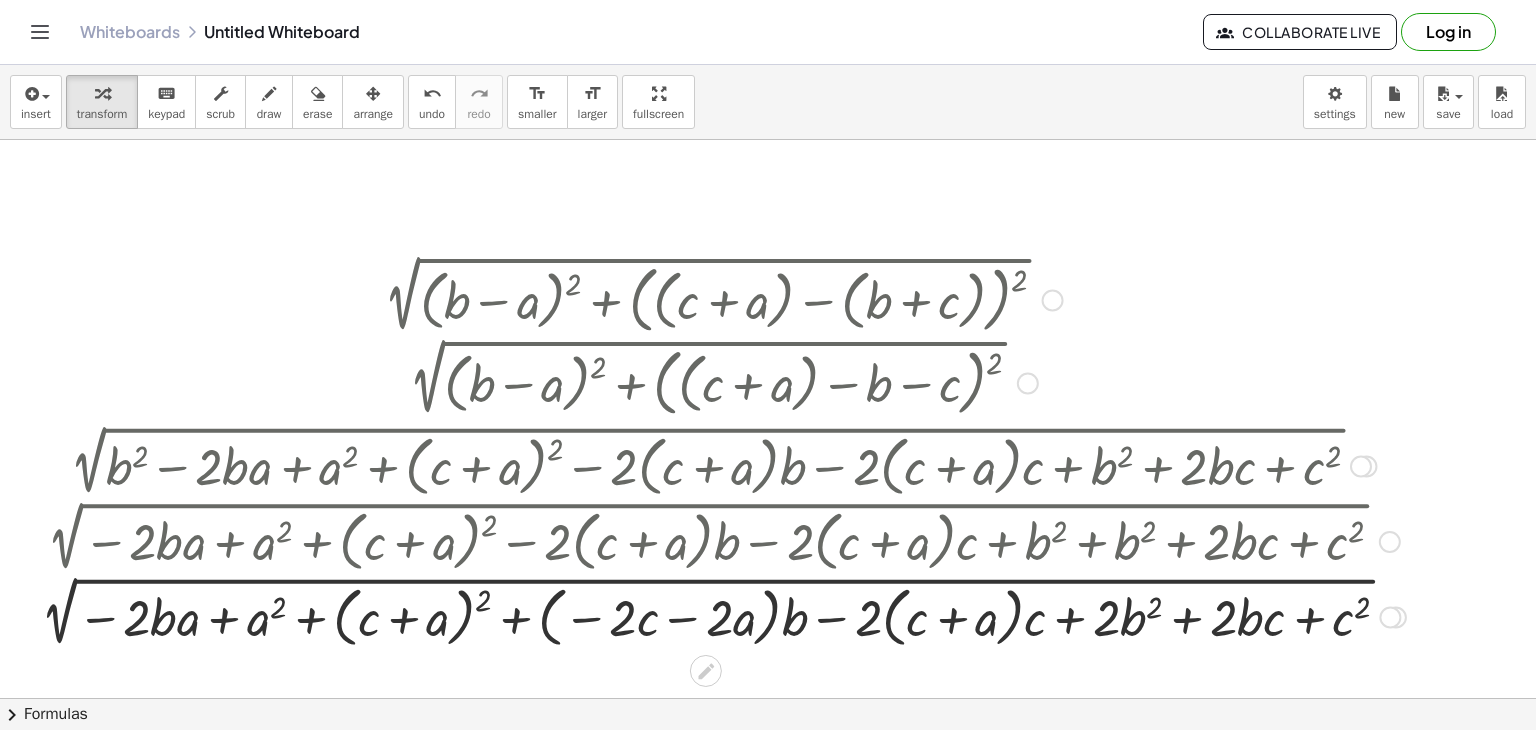 click at bounding box center [718, 616] 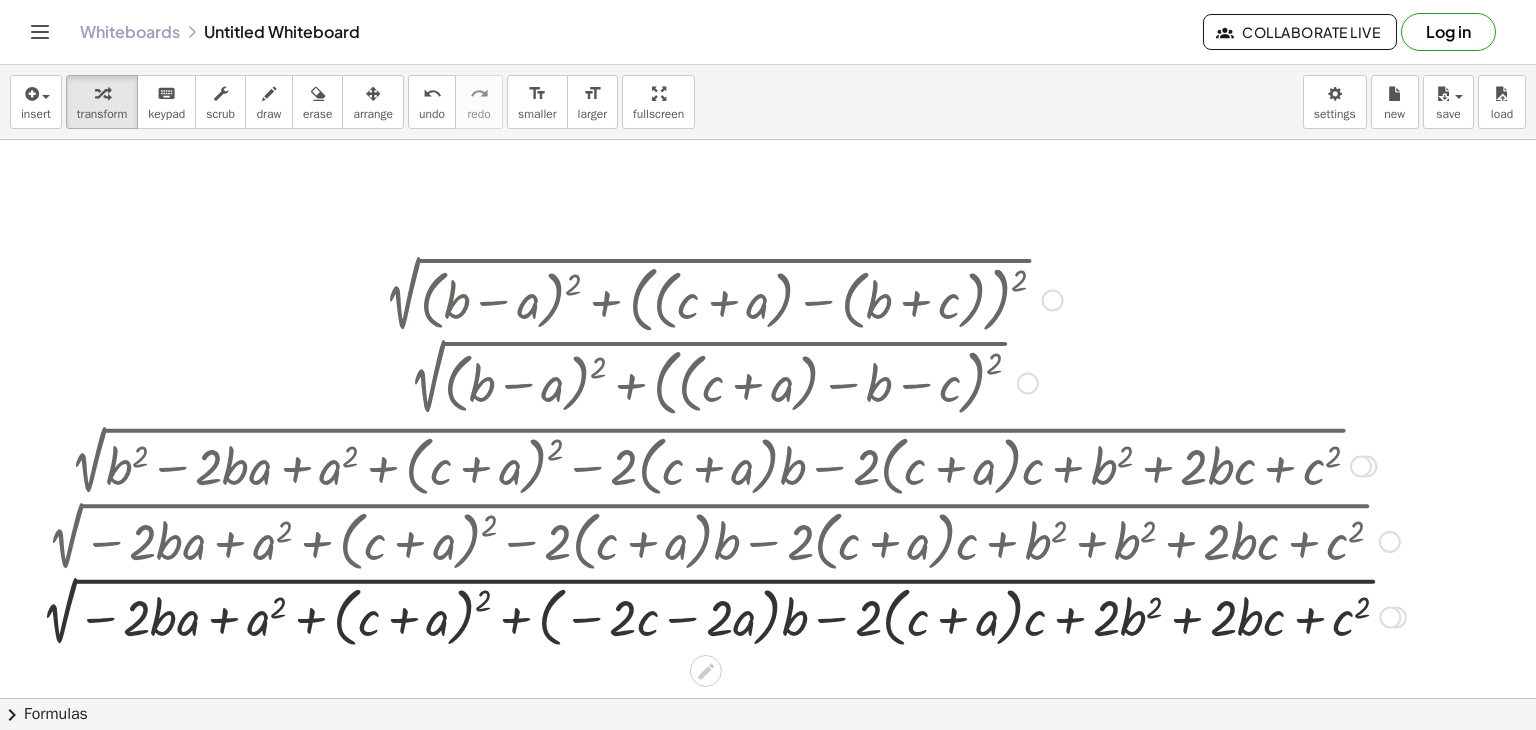 click at bounding box center [718, 616] 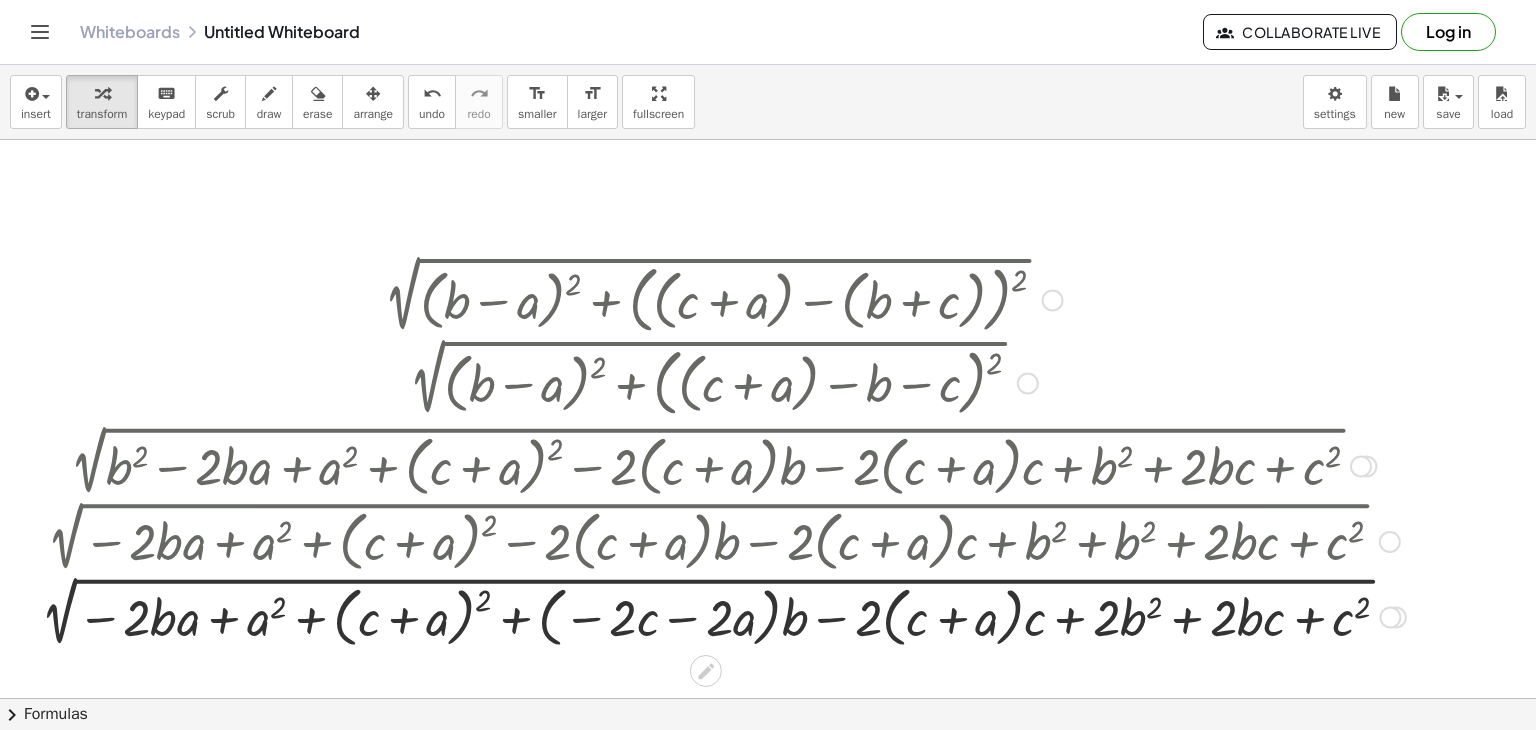 click at bounding box center [718, 616] 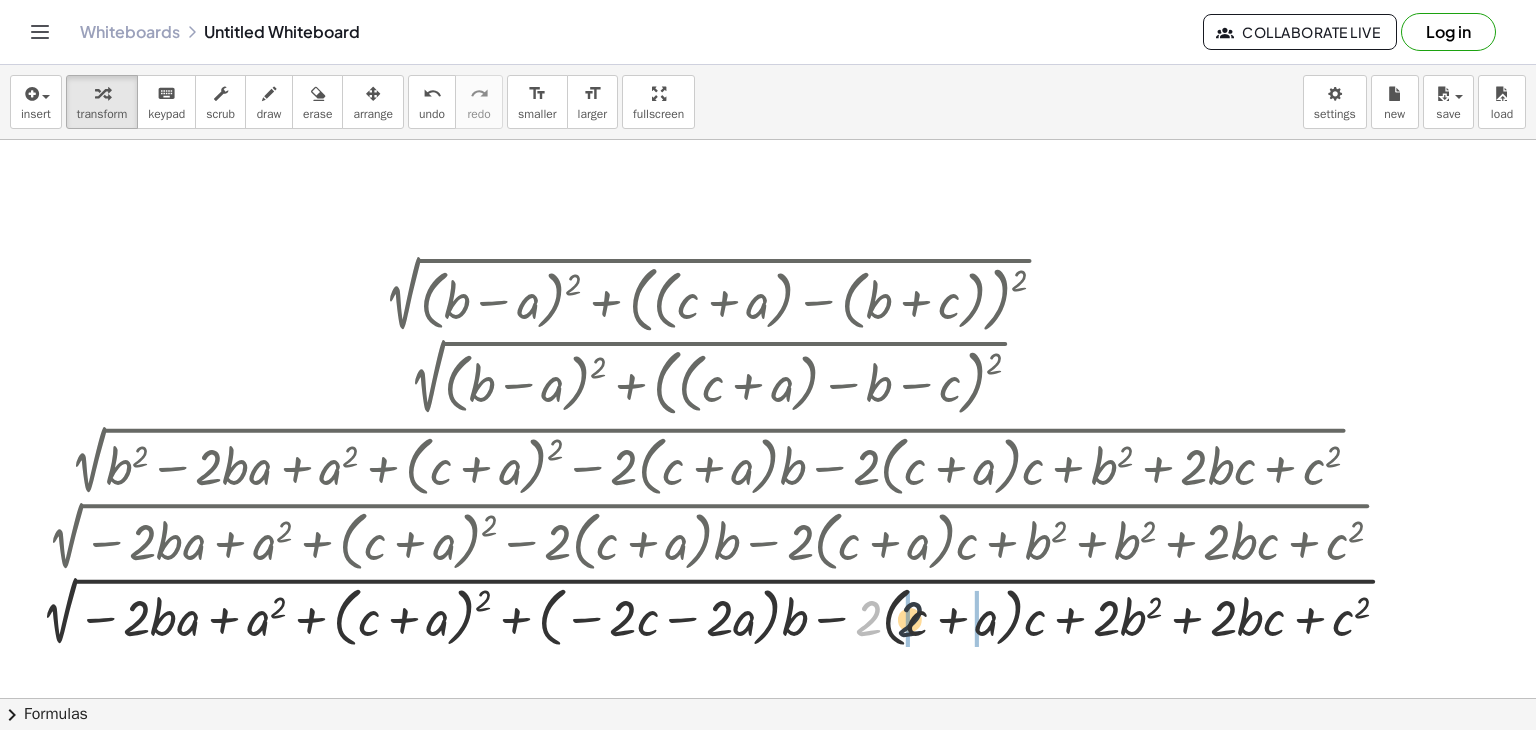 drag, startPoint x: 872, startPoint y: 617, endPoint x: 916, endPoint y: 619, distance: 44.04543 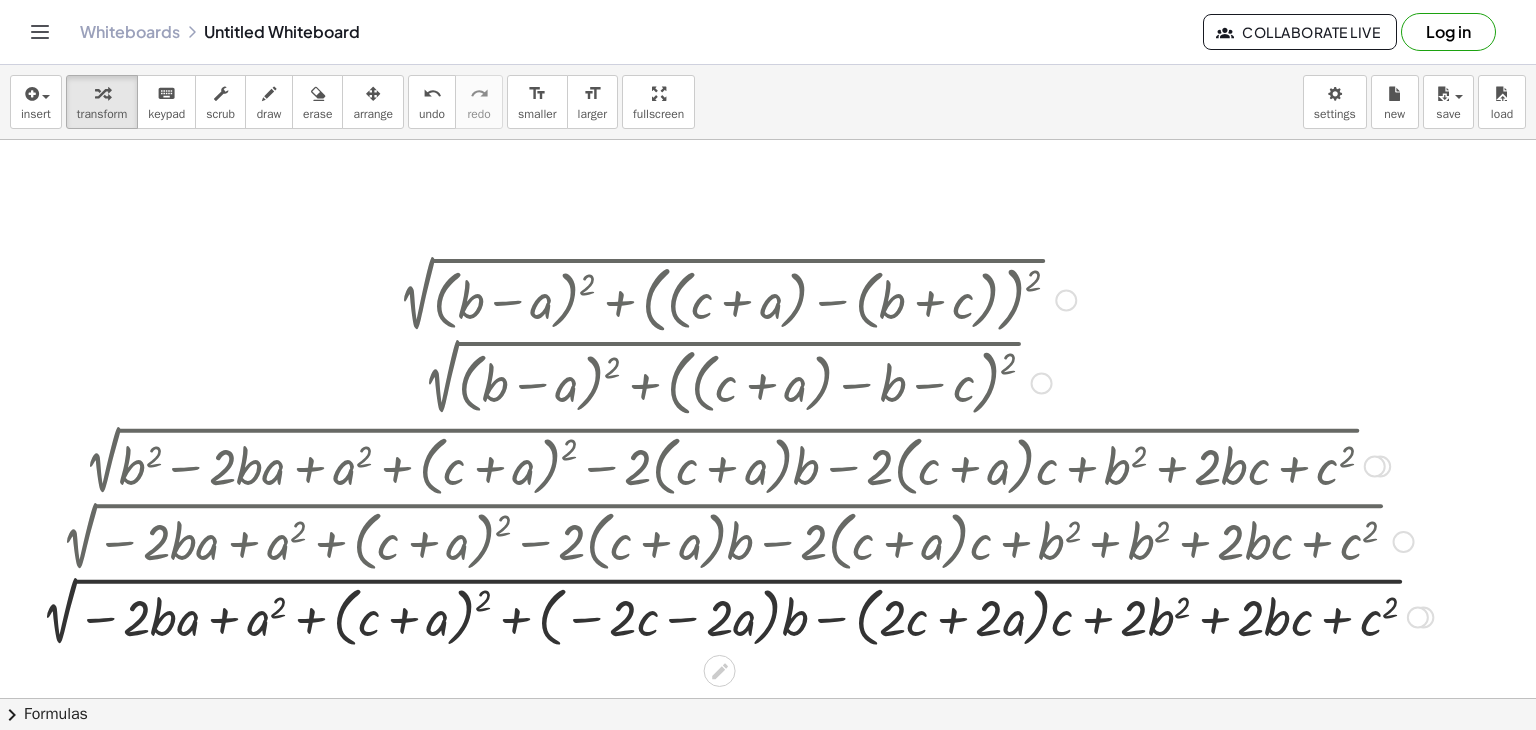 click at bounding box center [731, 616] 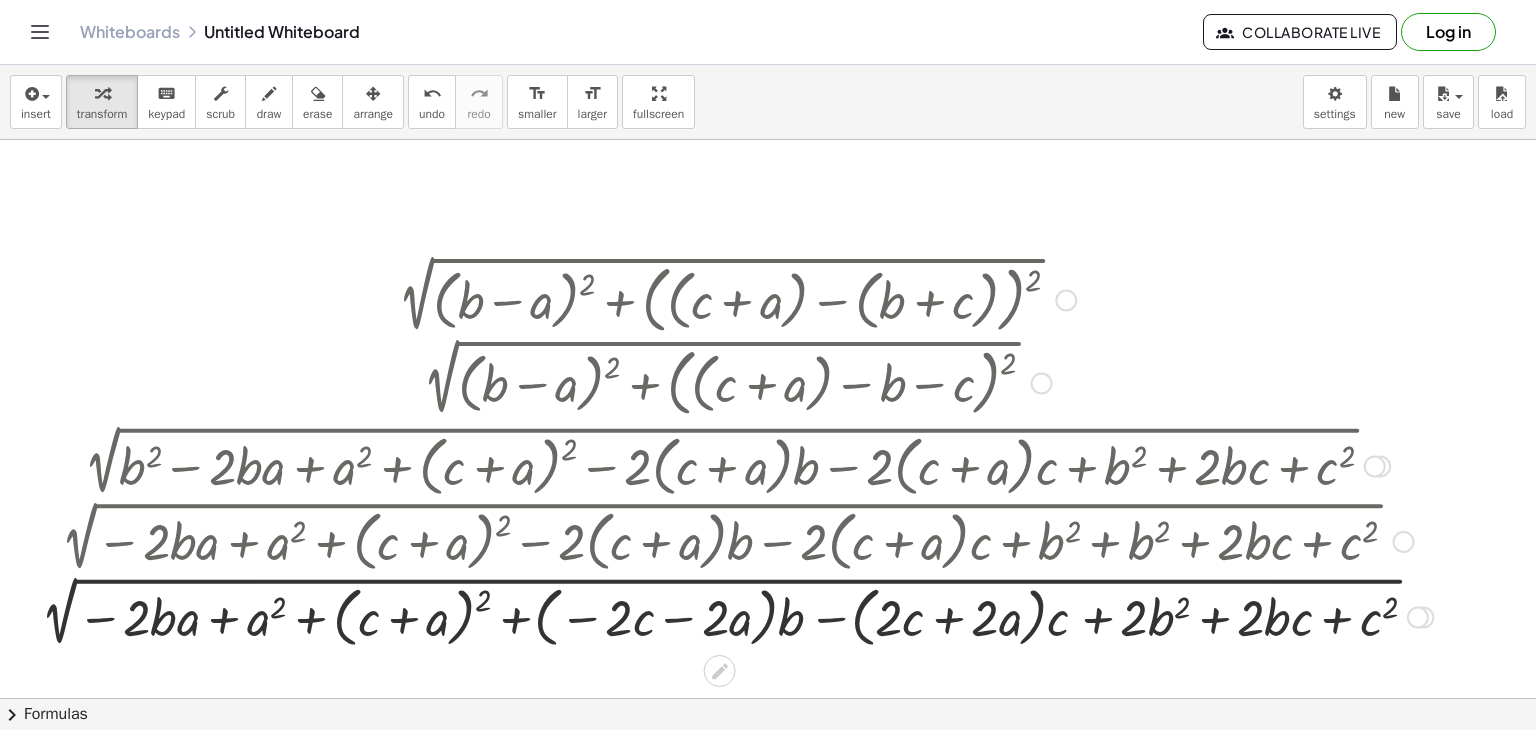 click at bounding box center [731, 616] 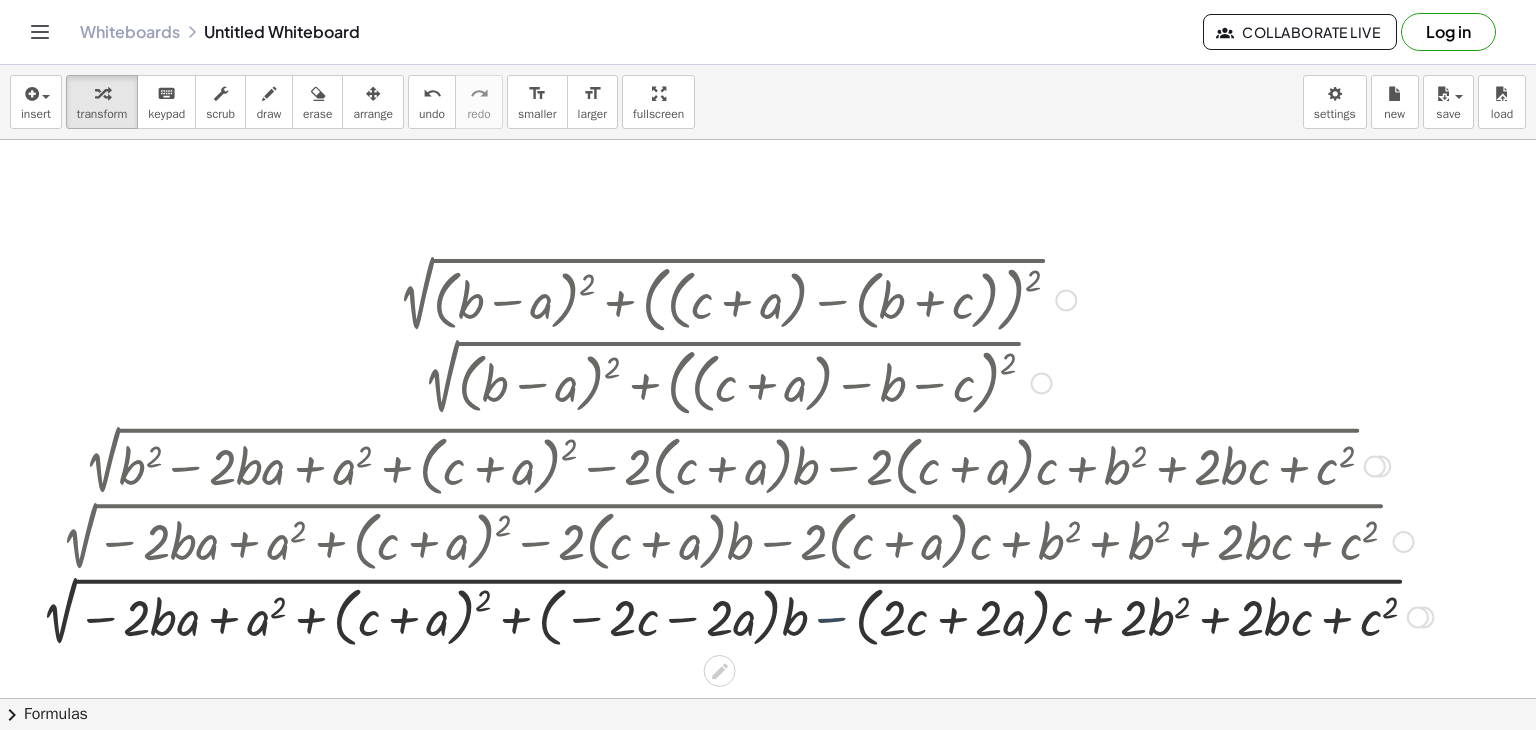 click at bounding box center [731, 616] 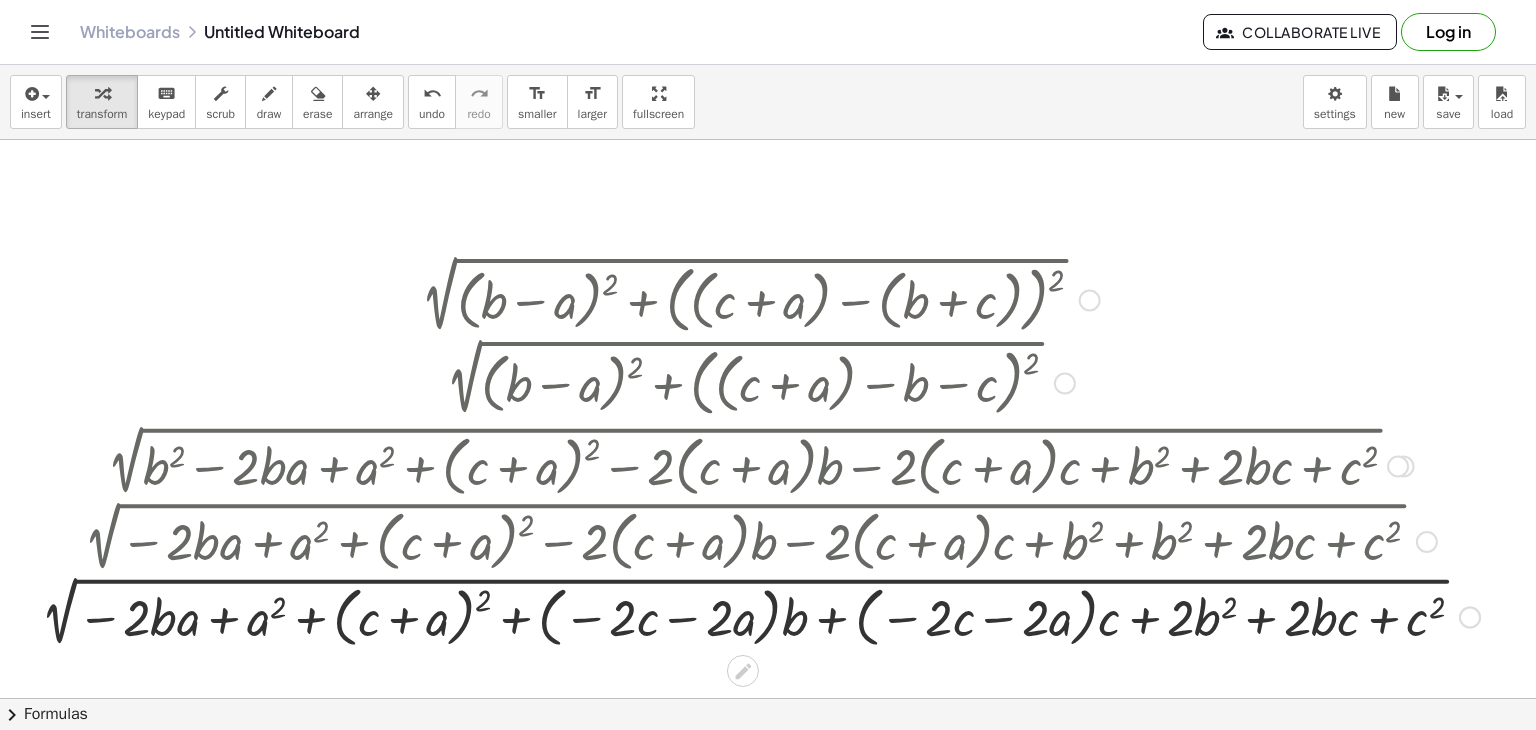 click at bounding box center [755, 616] 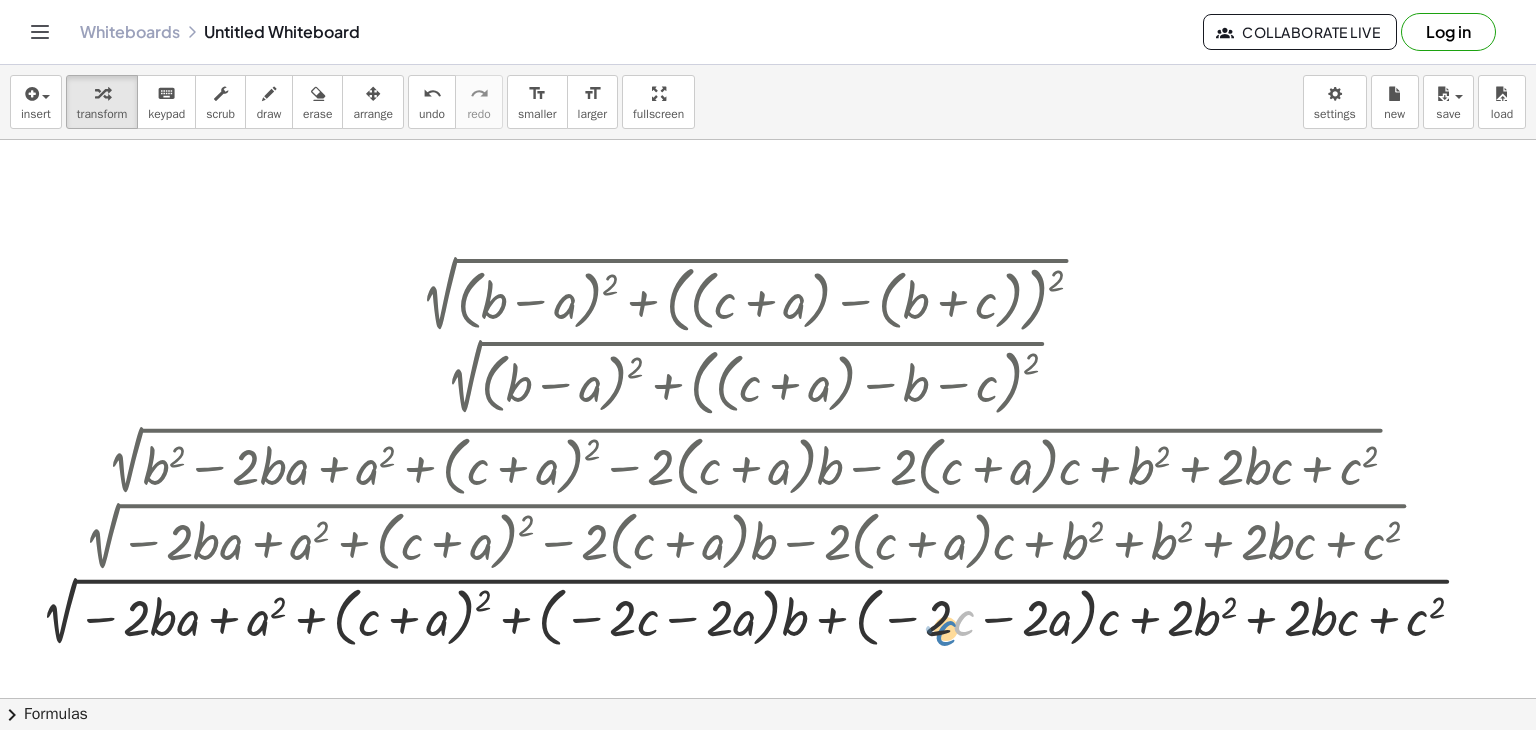 drag, startPoint x: 966, startPoint y: 614, endPoint x: 950, endPoint y: 621, distance: 17.464249 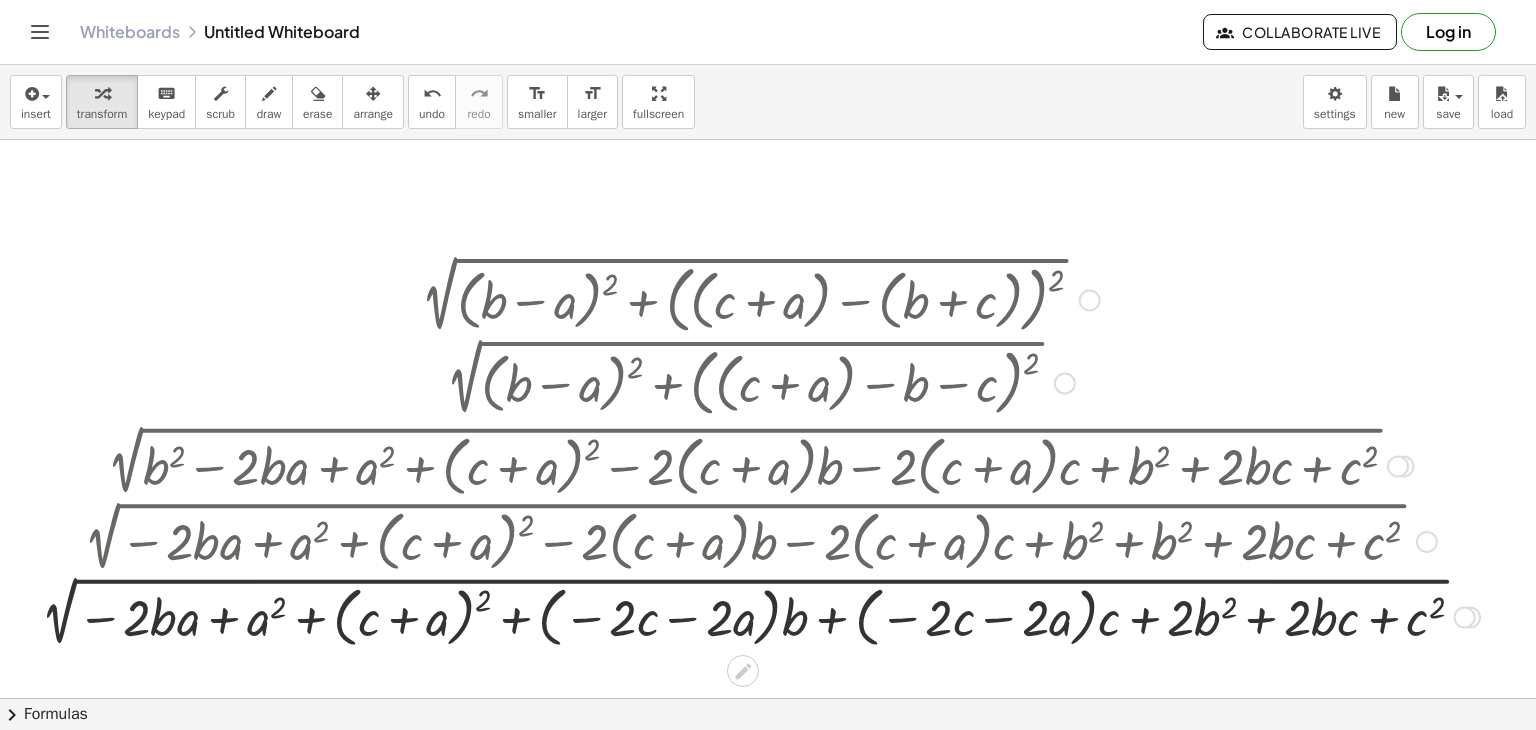 click at bounding box center (755, 616) 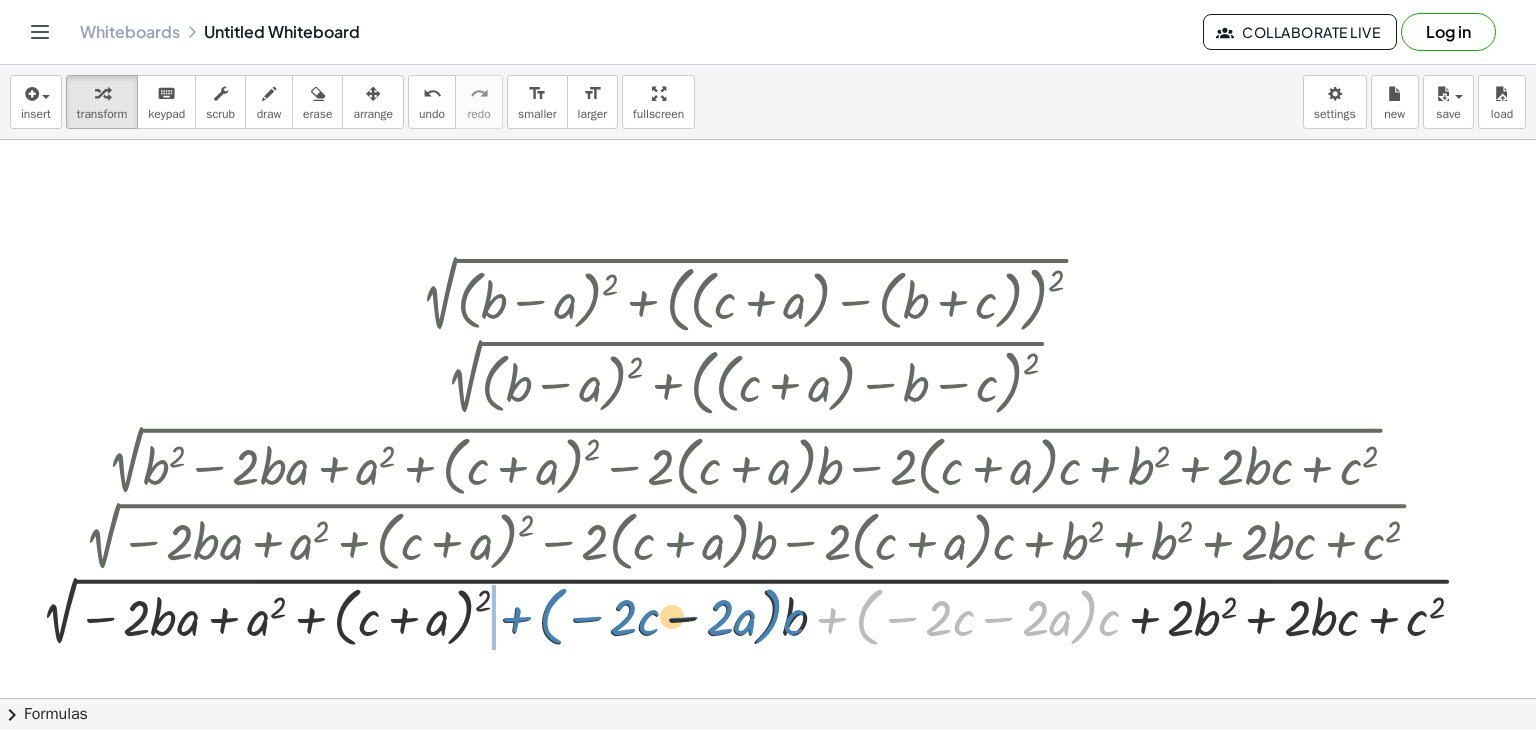 drag, startPoint x: 833, startPoint y: 621, endPoint x: 518, endPoint y: 621, distance: 315 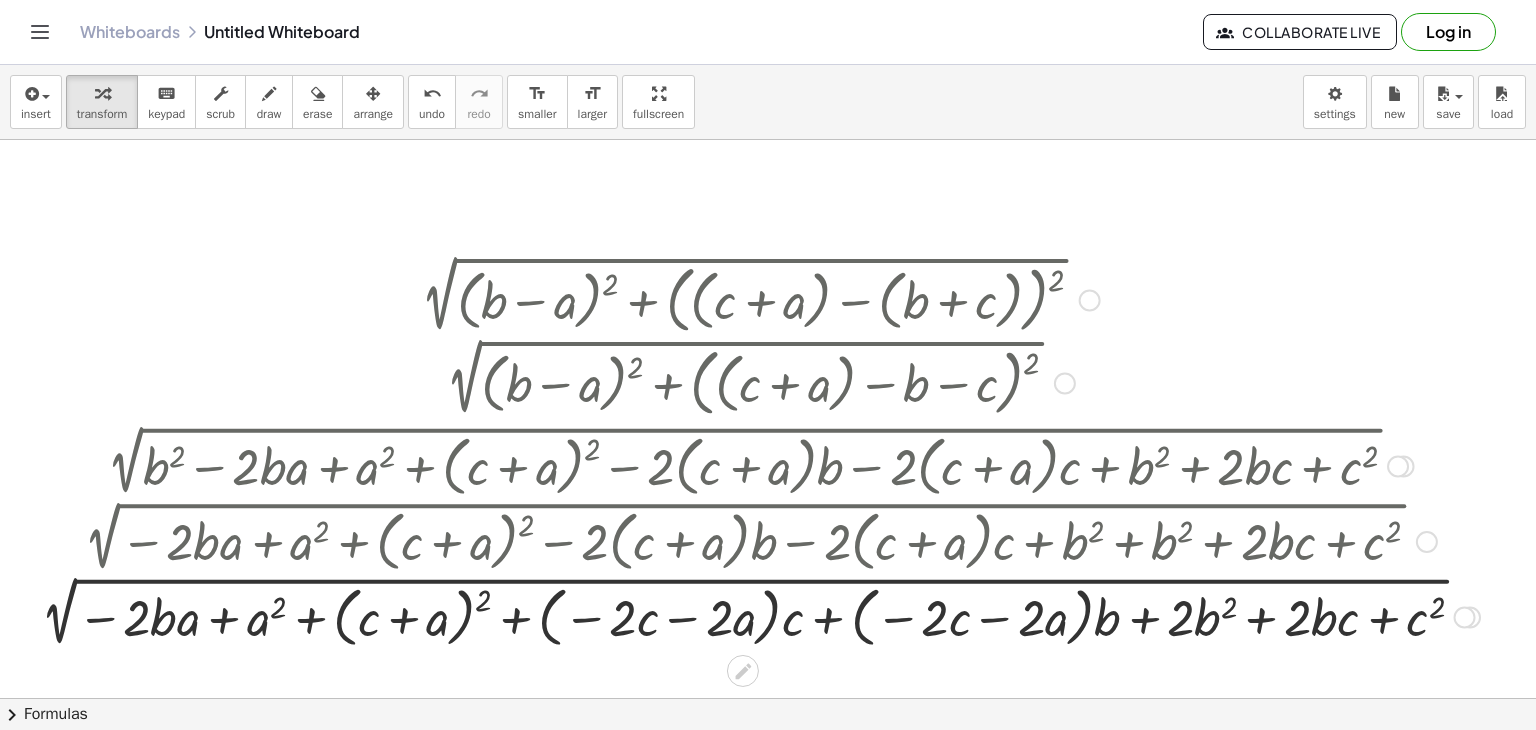 click at bounding box center (755, 616) 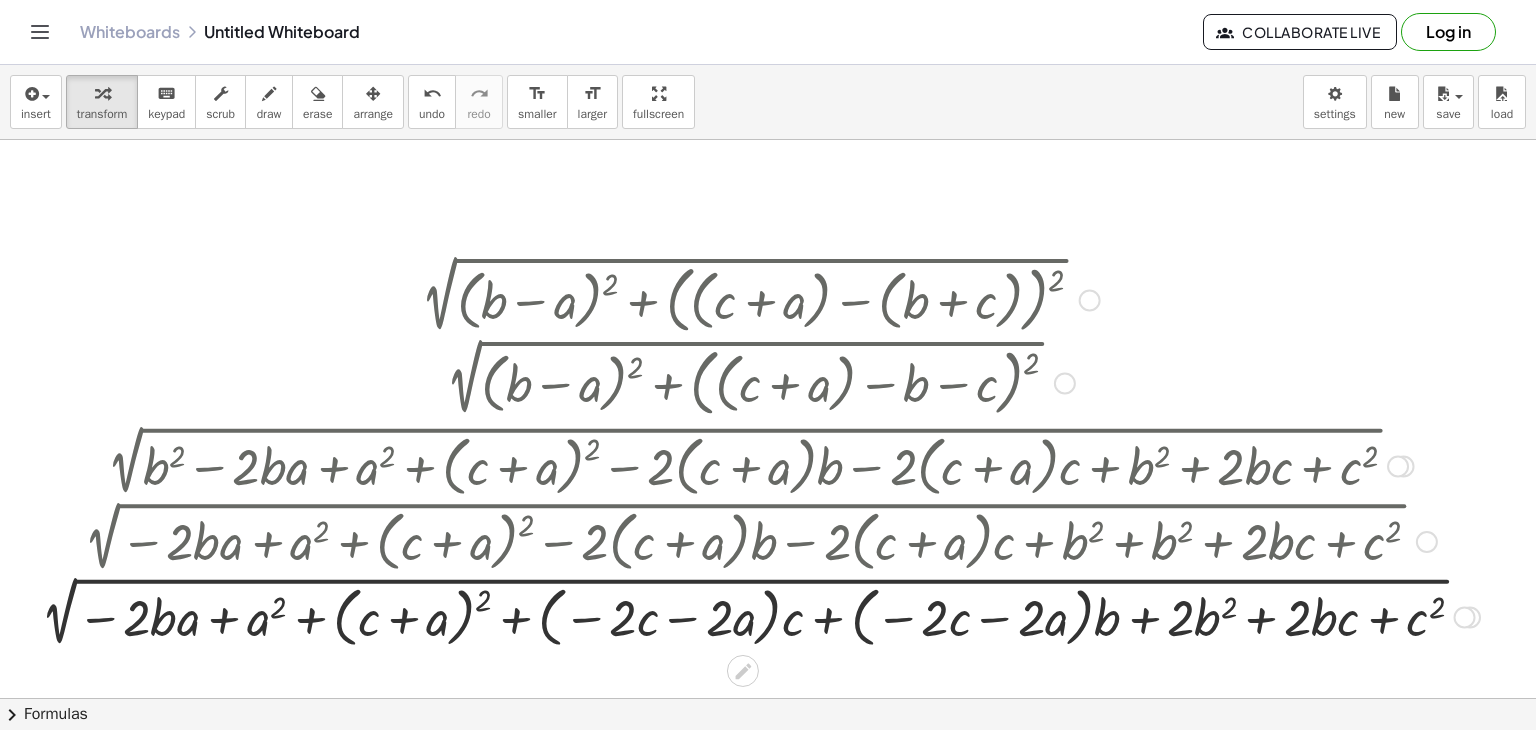click at bounding box center [755, 616] 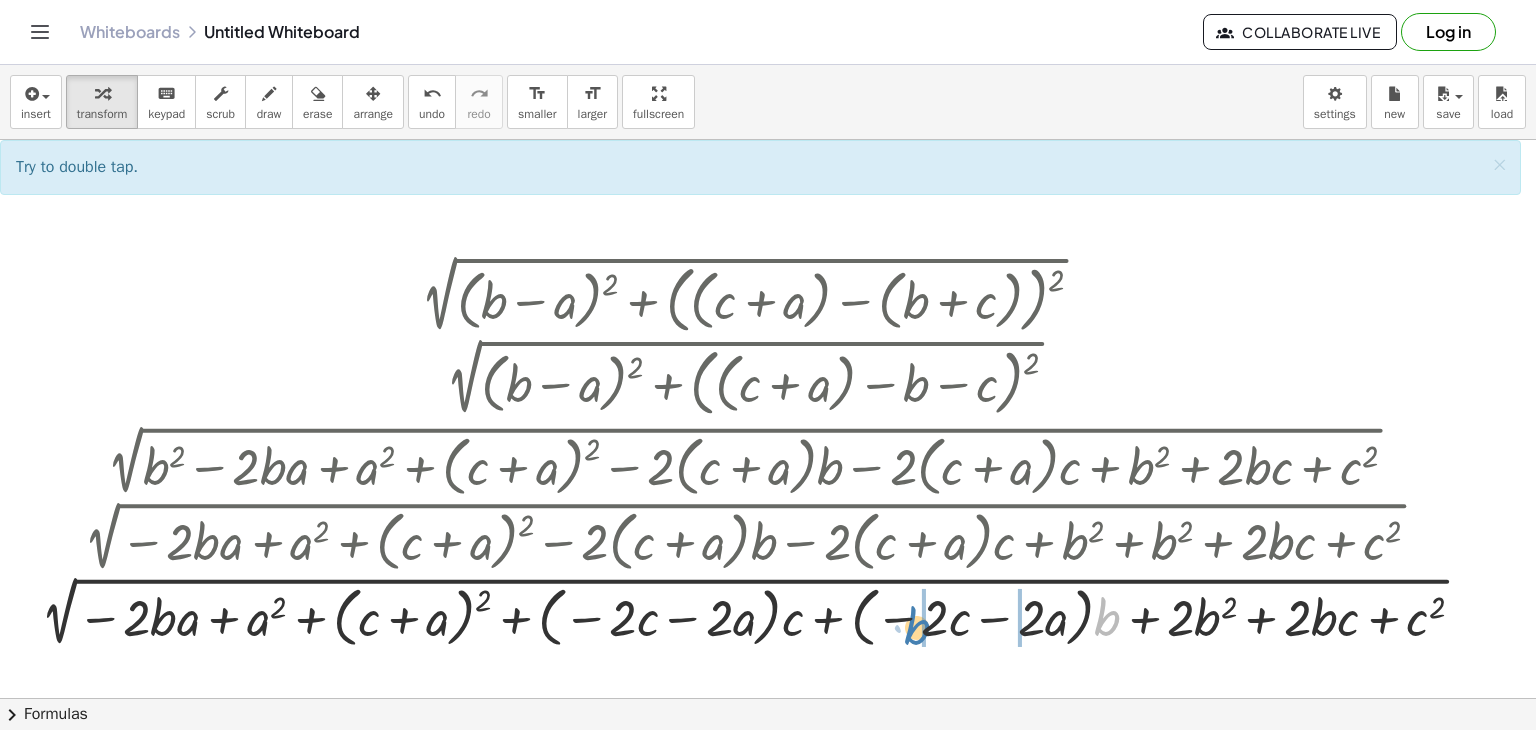 drag, startPoint x: 1104, startPoint y: 624, endPoint x: 908, endPoint y: 634, distance: 196.25494 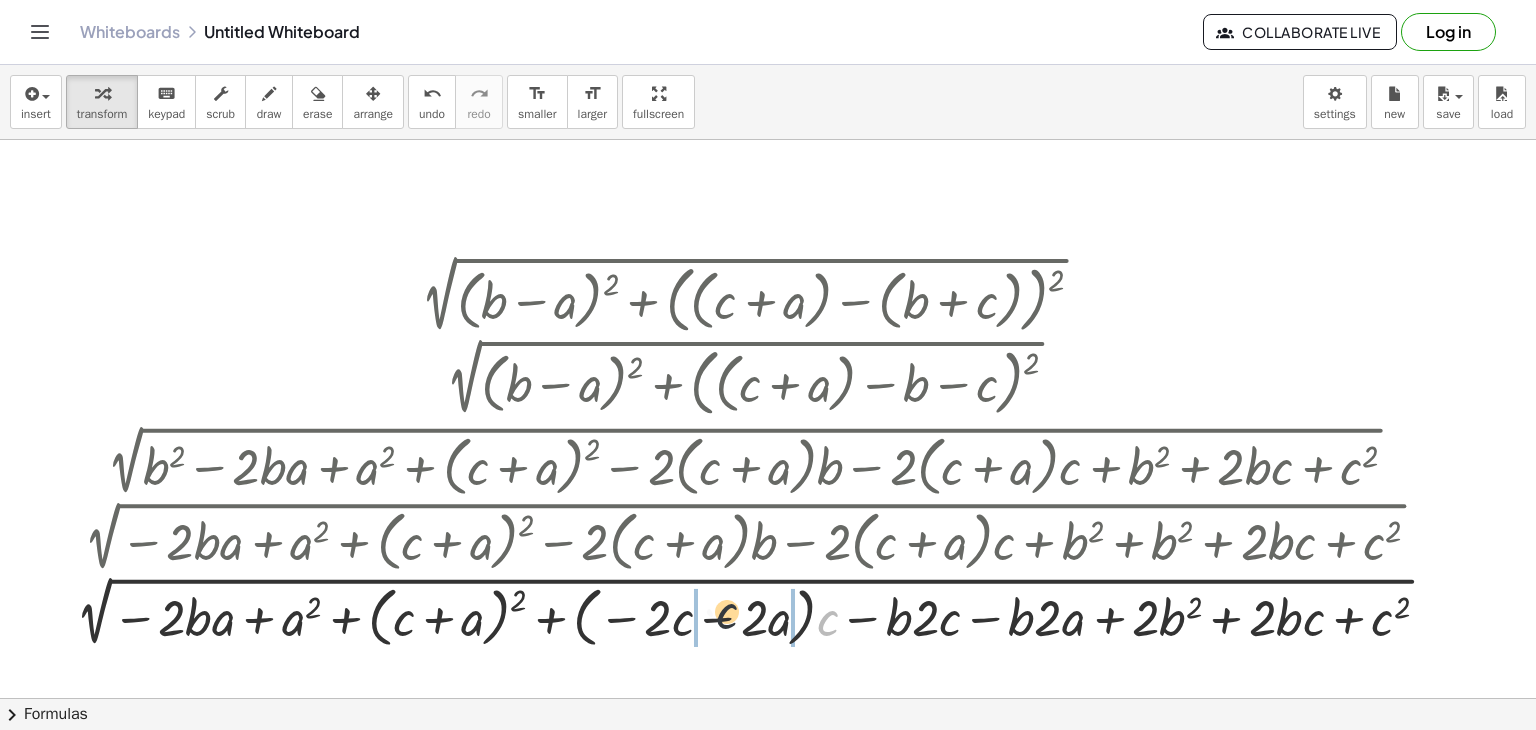 drag, startPoint x: 826, startPoint y: 625, endPoint x: 684, endPoint y: 629, distance: 142.05632 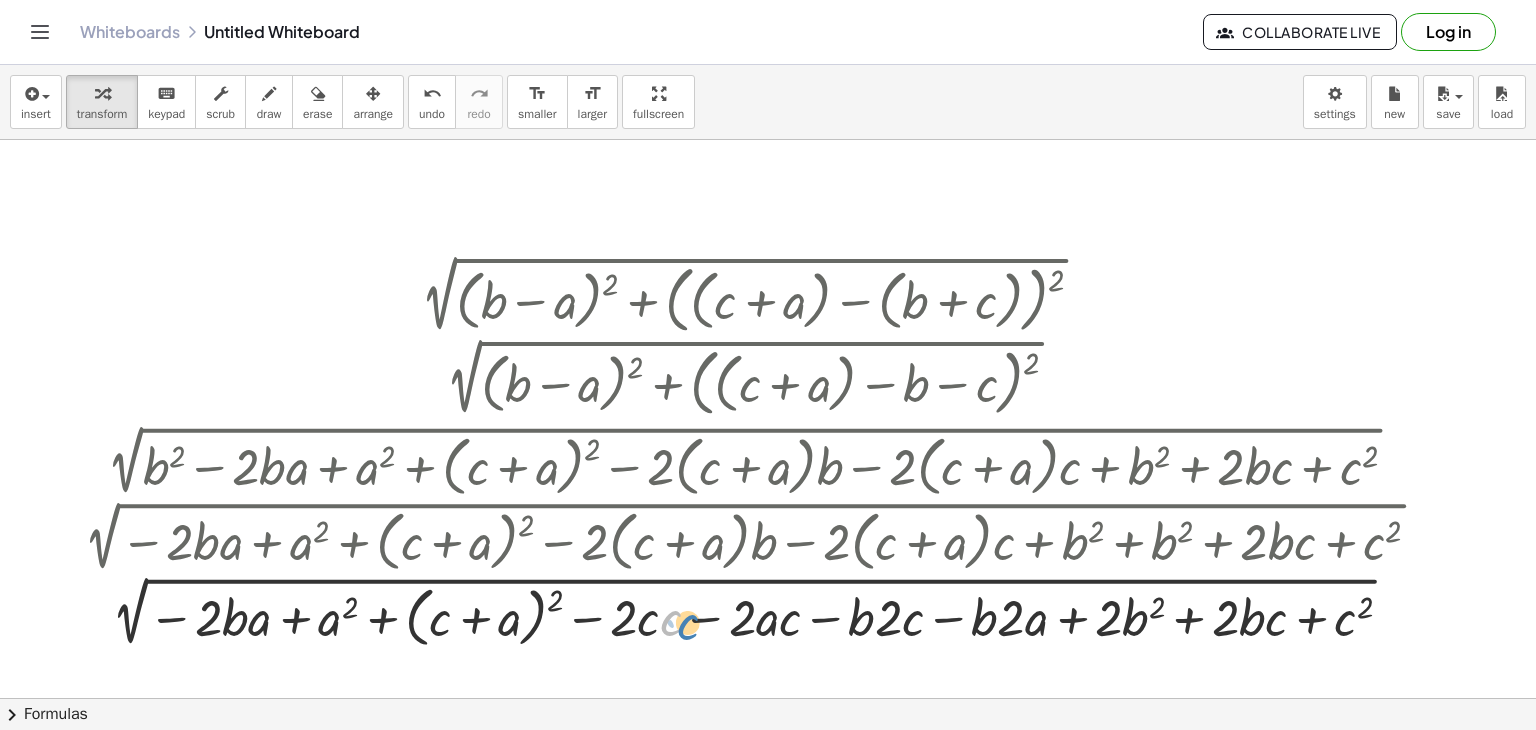 drag, startPoint x: 668, startPoint y: 625, endPoint x: 682, endPoint y: 629, distance: 14.56022 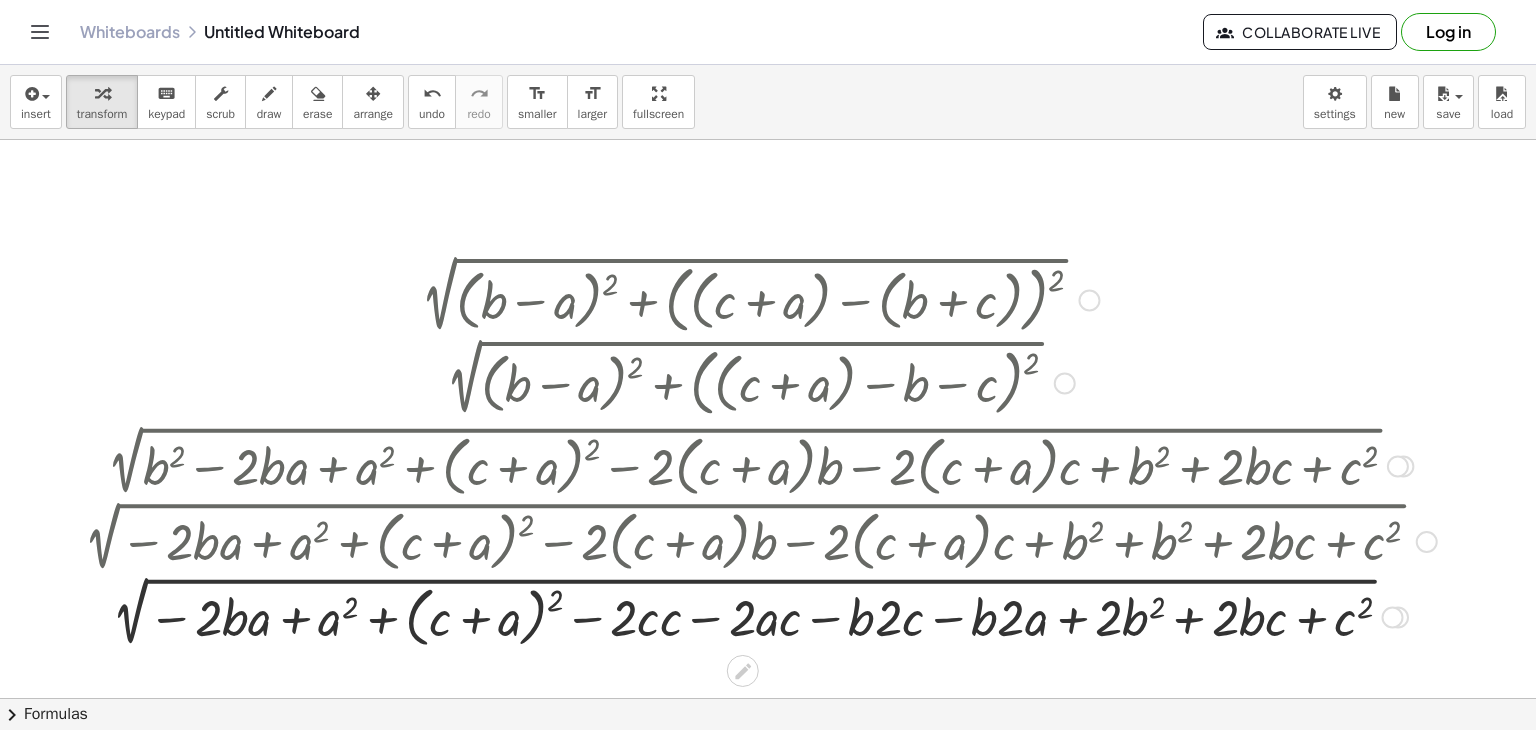 click at bounding box center (755, 616) 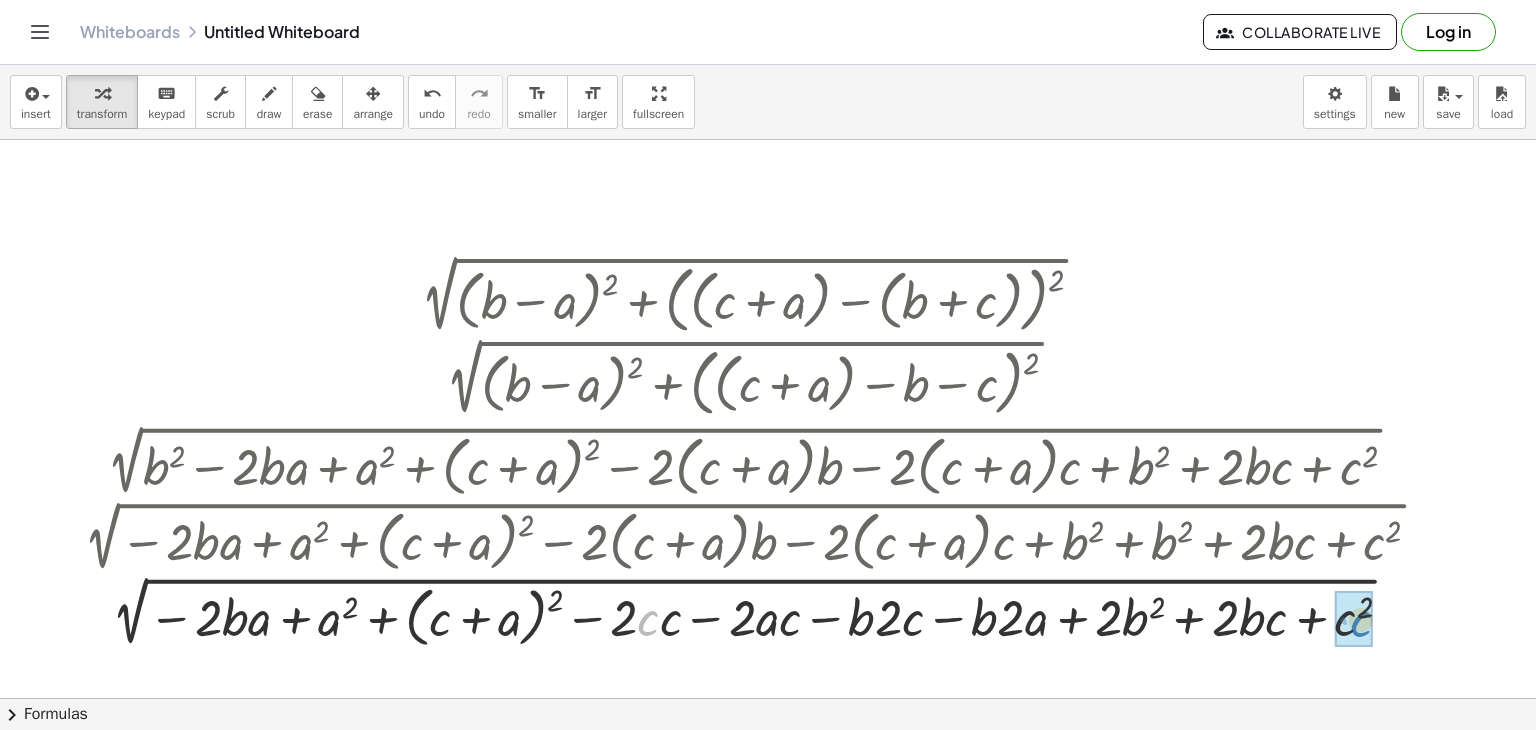 drag, startPoint x: 652, startPoint y: 620, endPoint x: 1372, endPoint y: 620, distance: 720 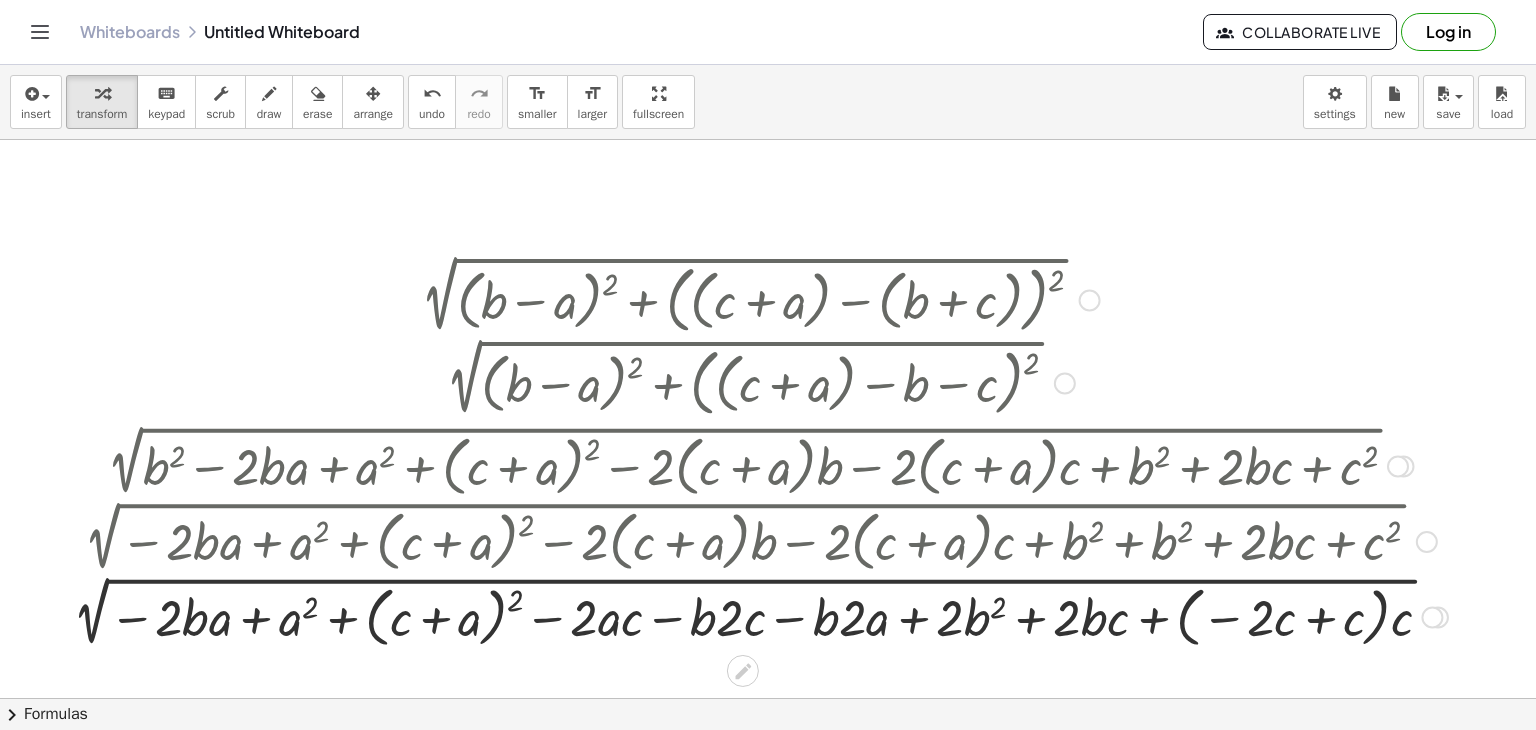 click at bounding box center (755, 616) 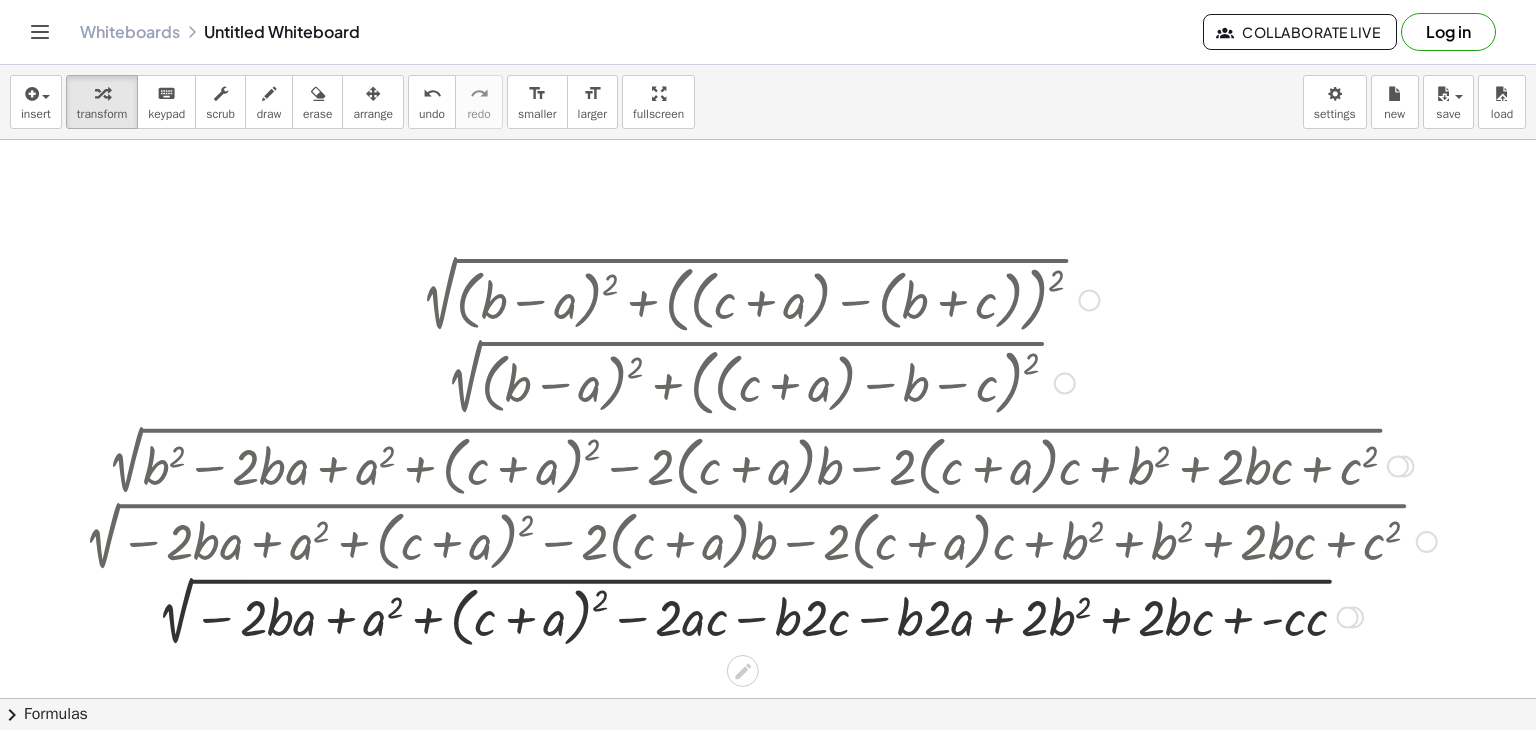 click at bounding box center [755, 616] 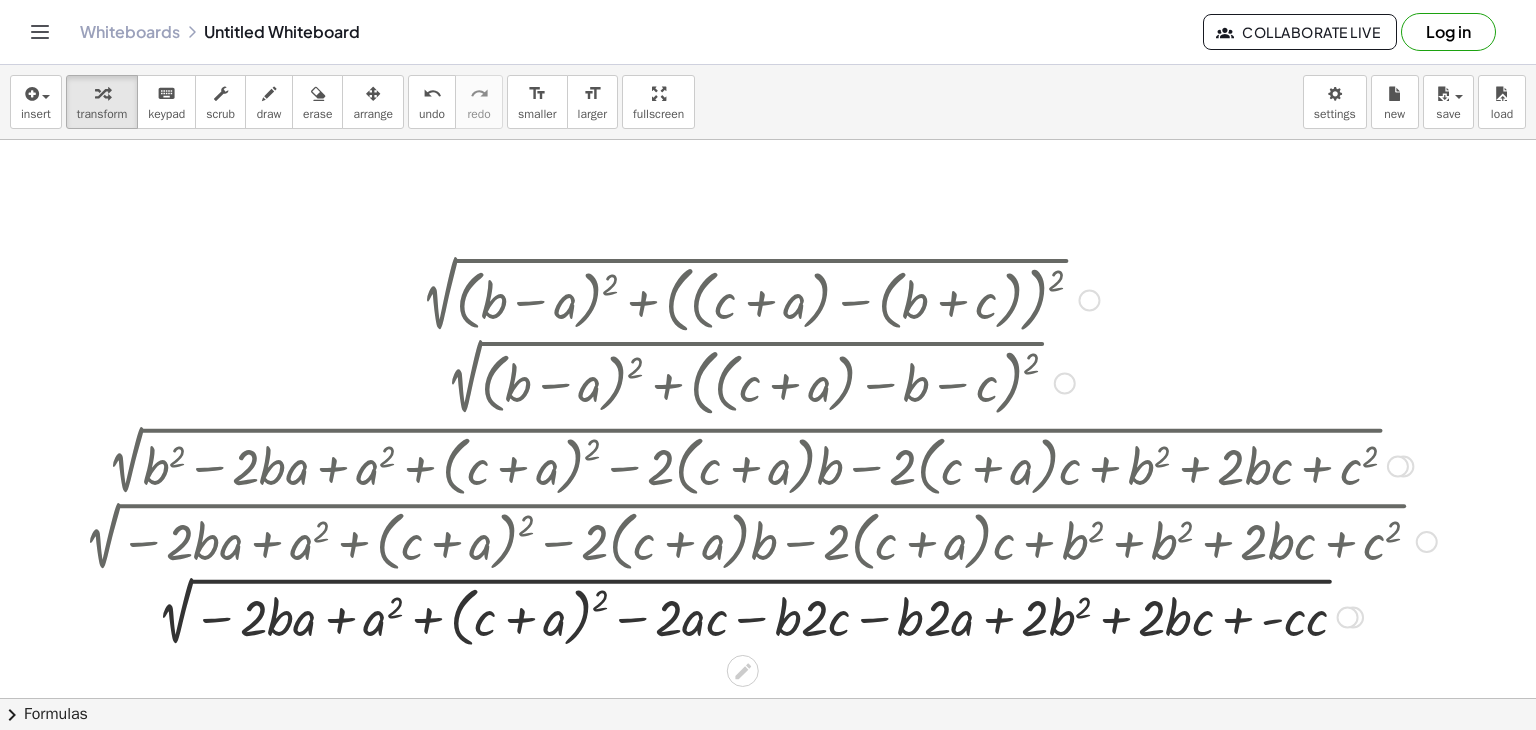 click at bounding box center [755, 616] 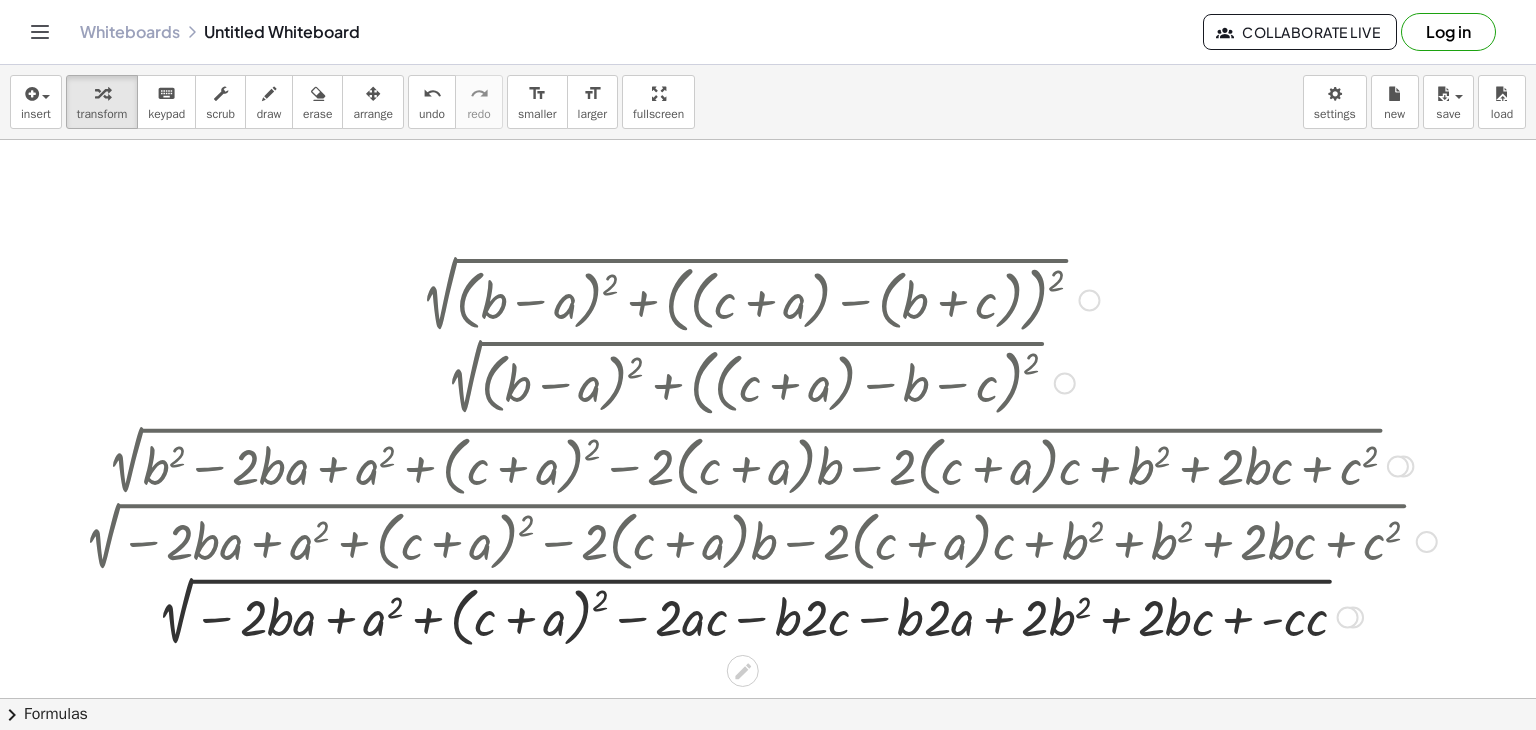 click at bounding box center [755, 616] 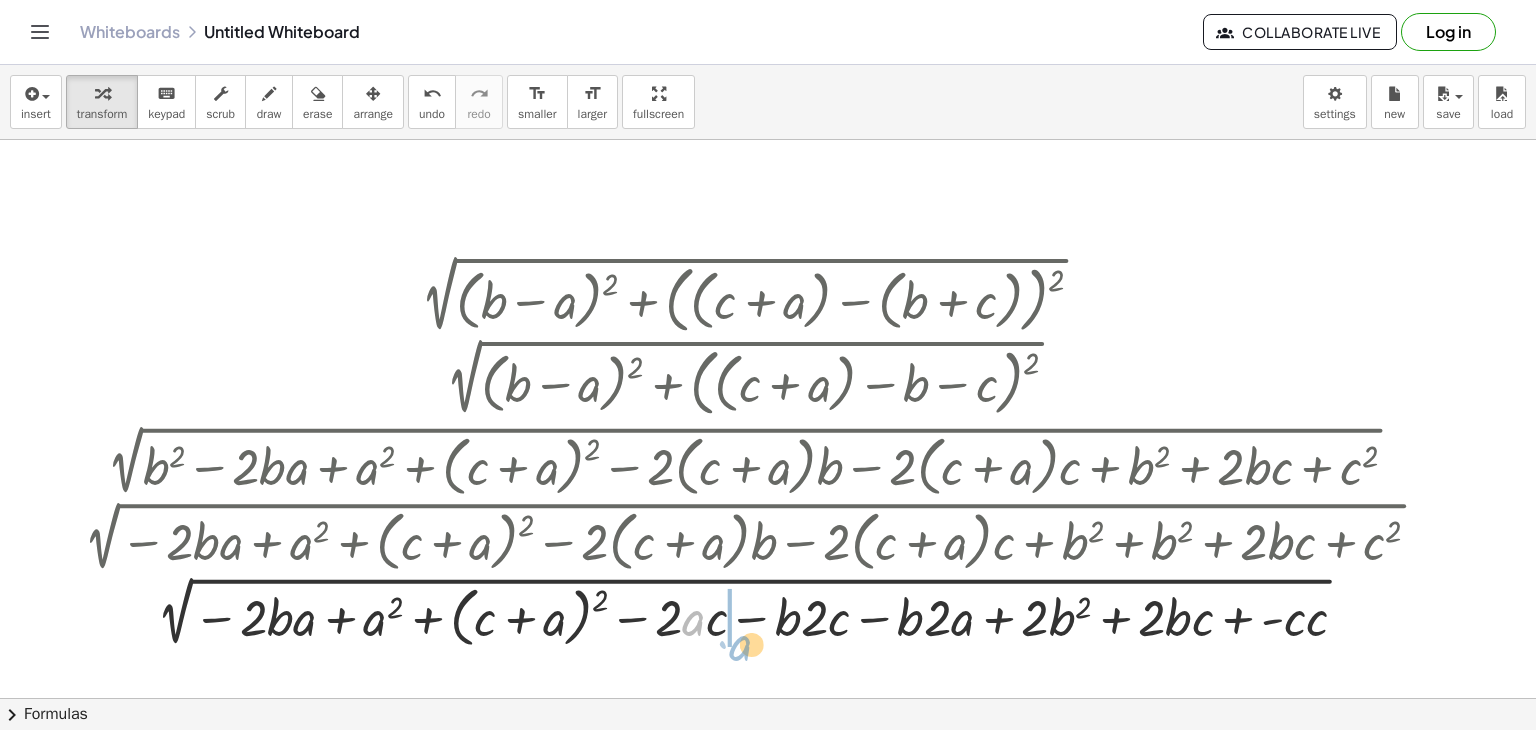 drag, startPoint x: 692, startPoint y: 620, endPoint x: 702, endPoint y: 640, distance: 22.36068 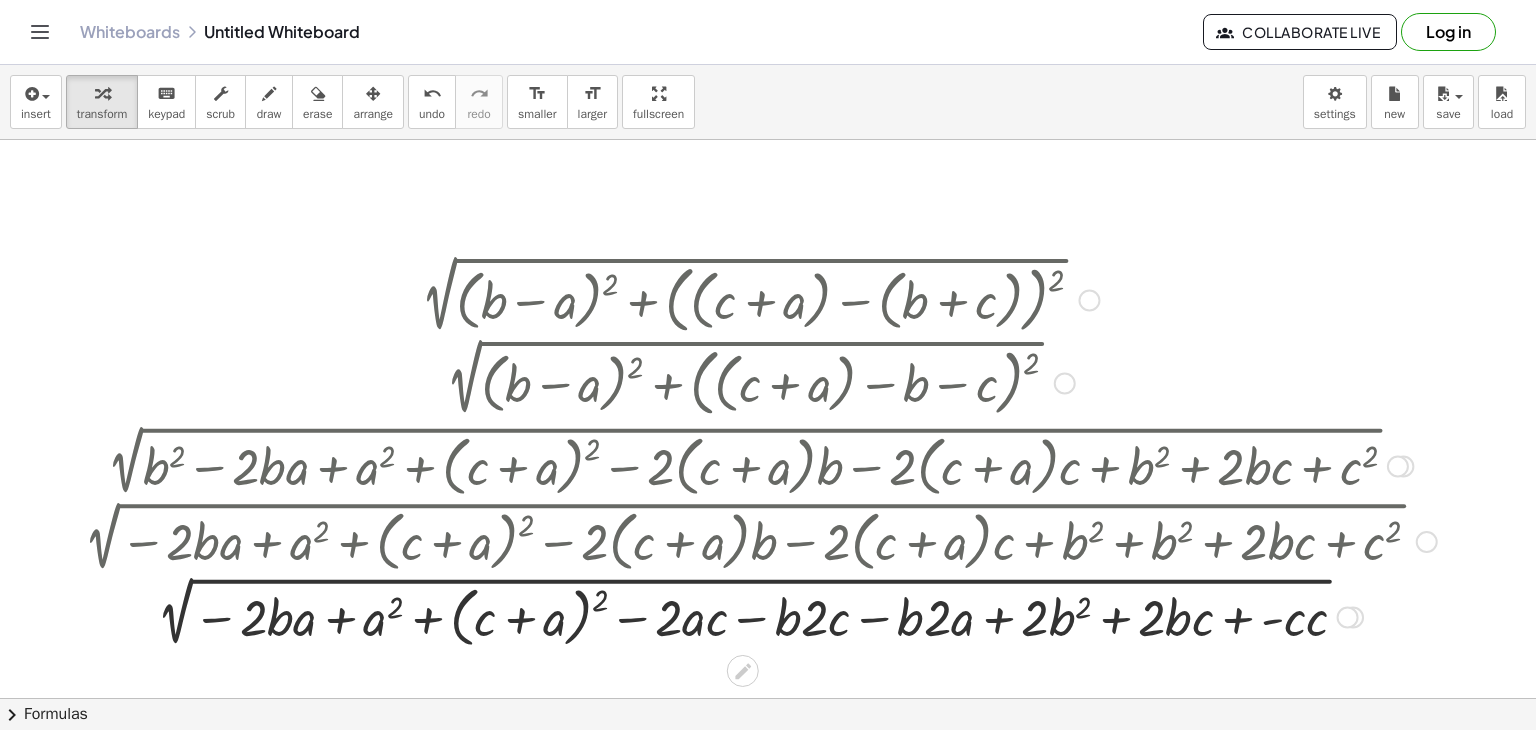 click at bounding box center [755, 616] 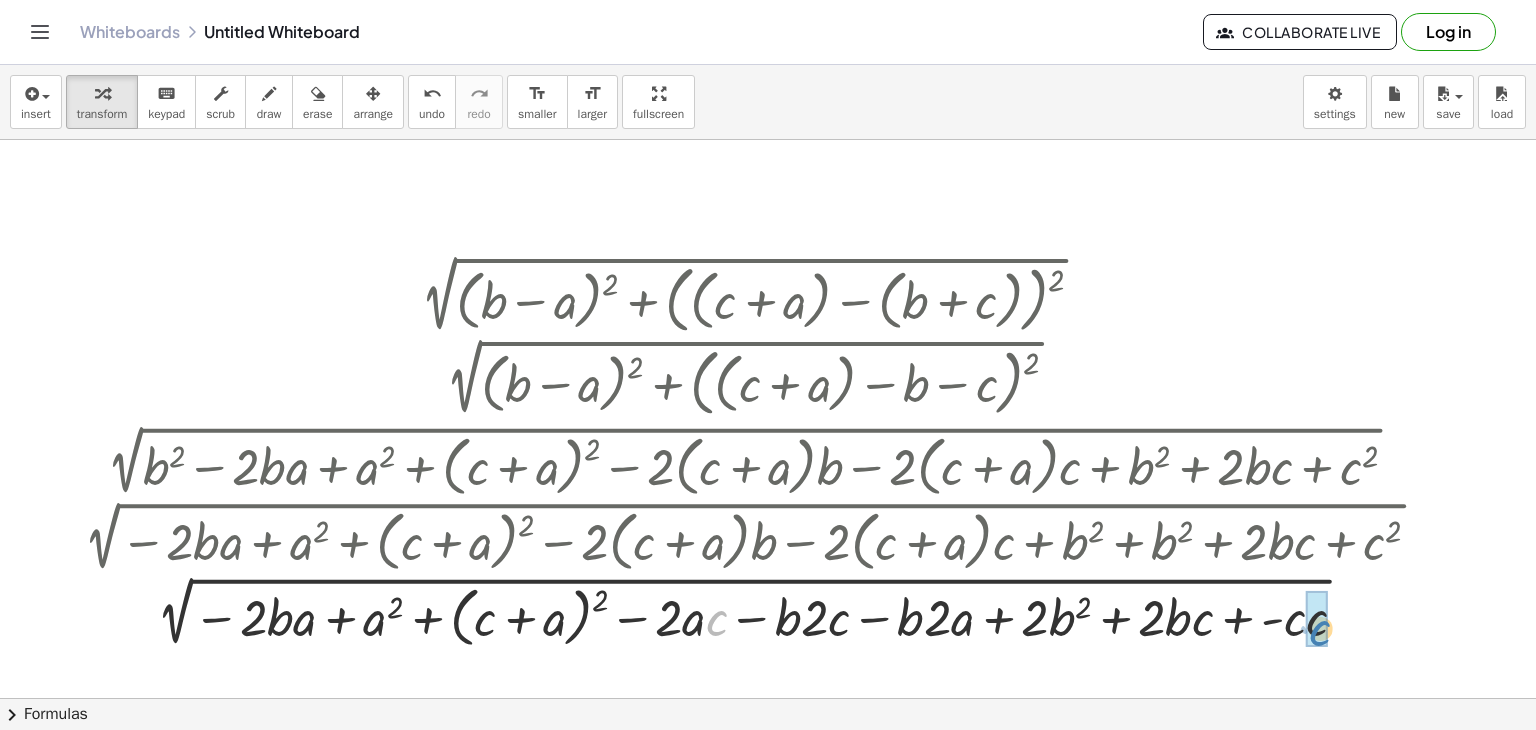 drag, startPoint x: 720, startPoint y: 626, endPoint x: 1324, endPoint y: 636, distance: 604.08276 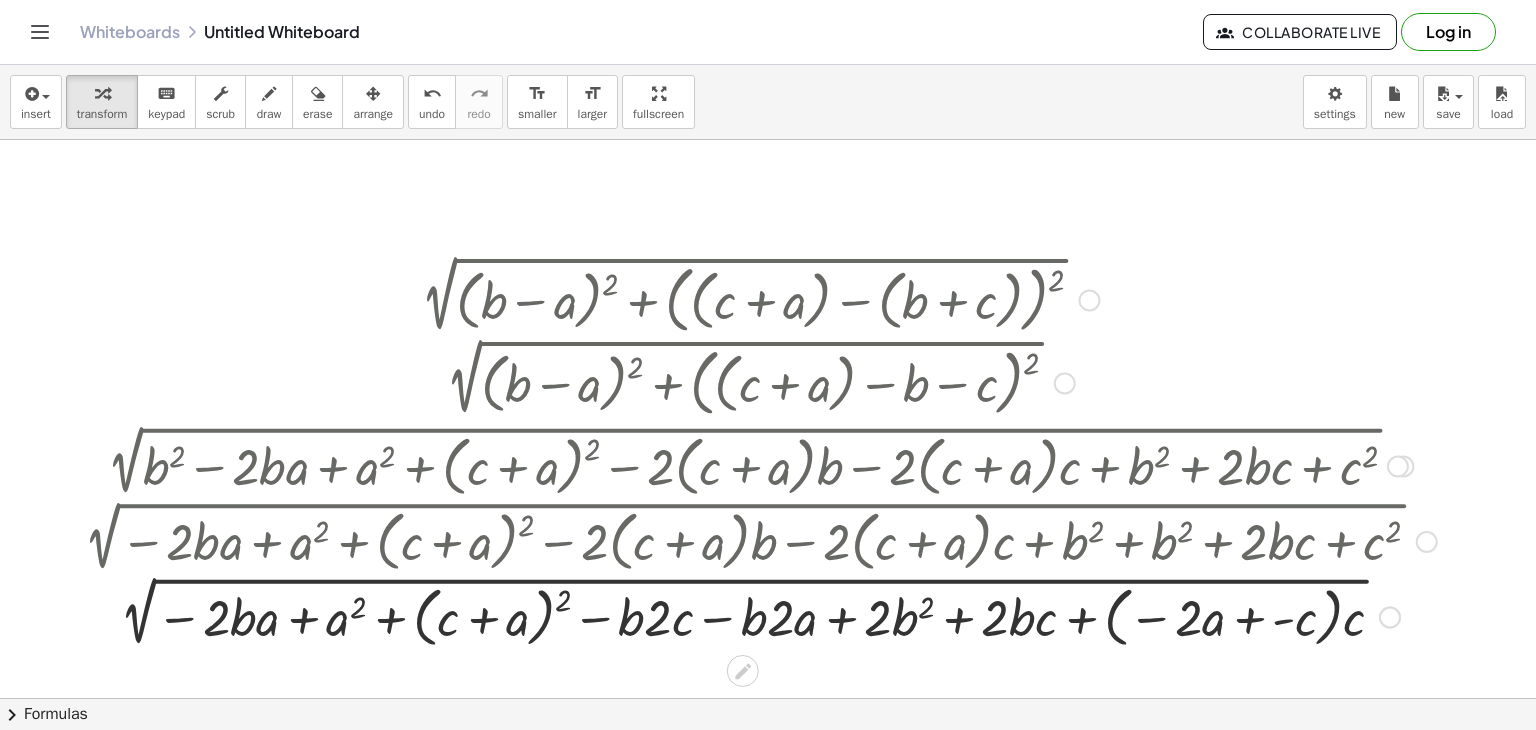 click at bounding box center (755, 616) 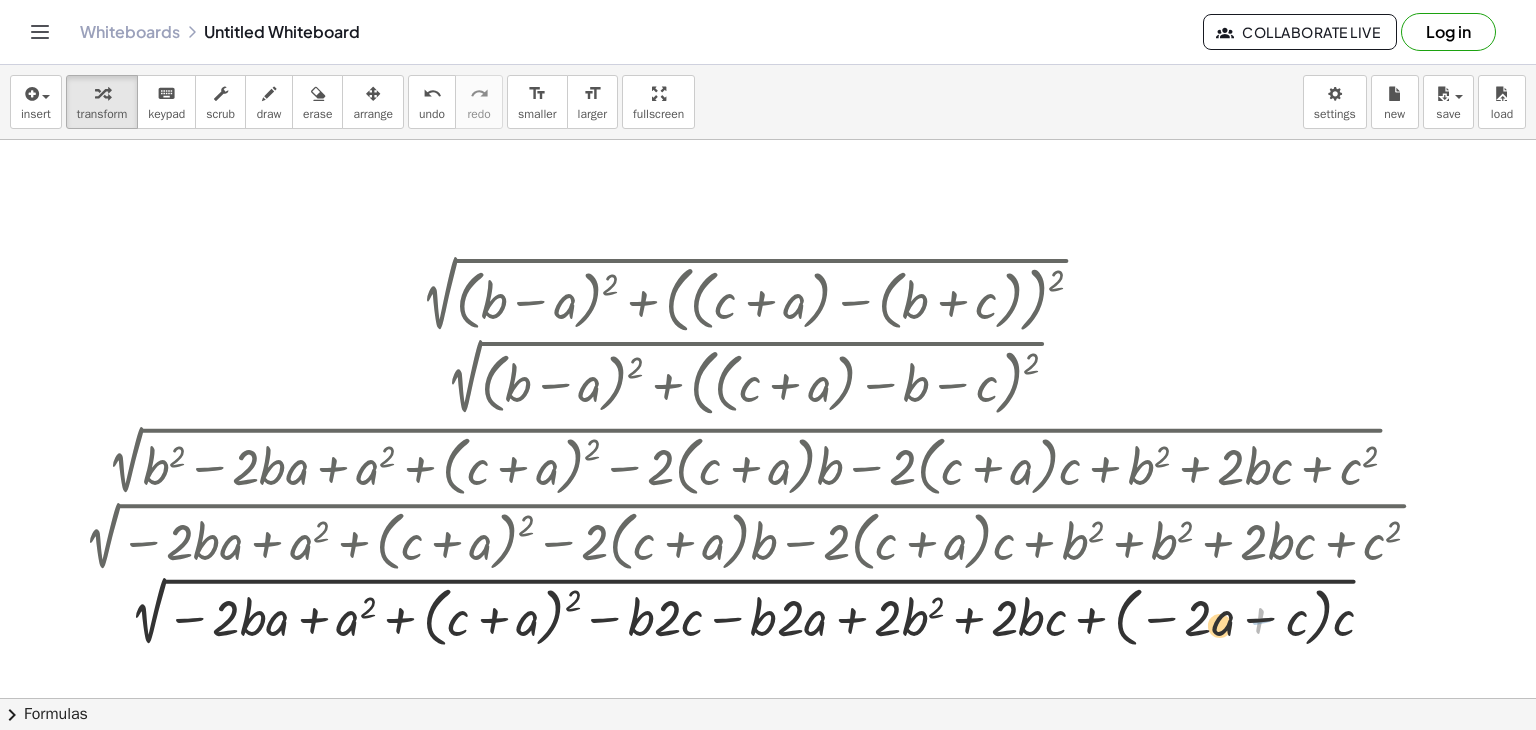 drag, startPoint x: 1276, startPoint y: 632, endPoint x: 1223, endPoint y: 641, distance: 53.75872 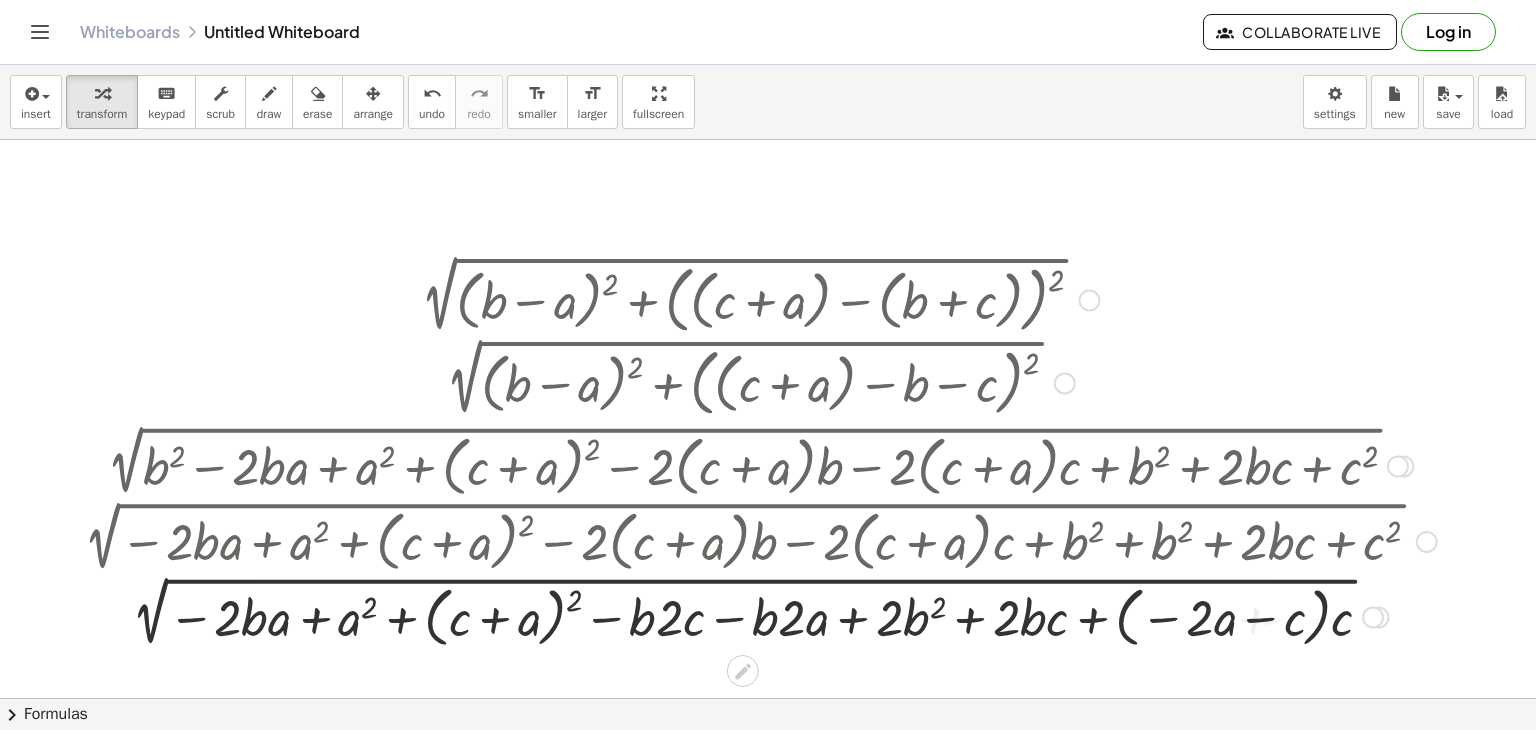 click at bounding box center (755, 616) 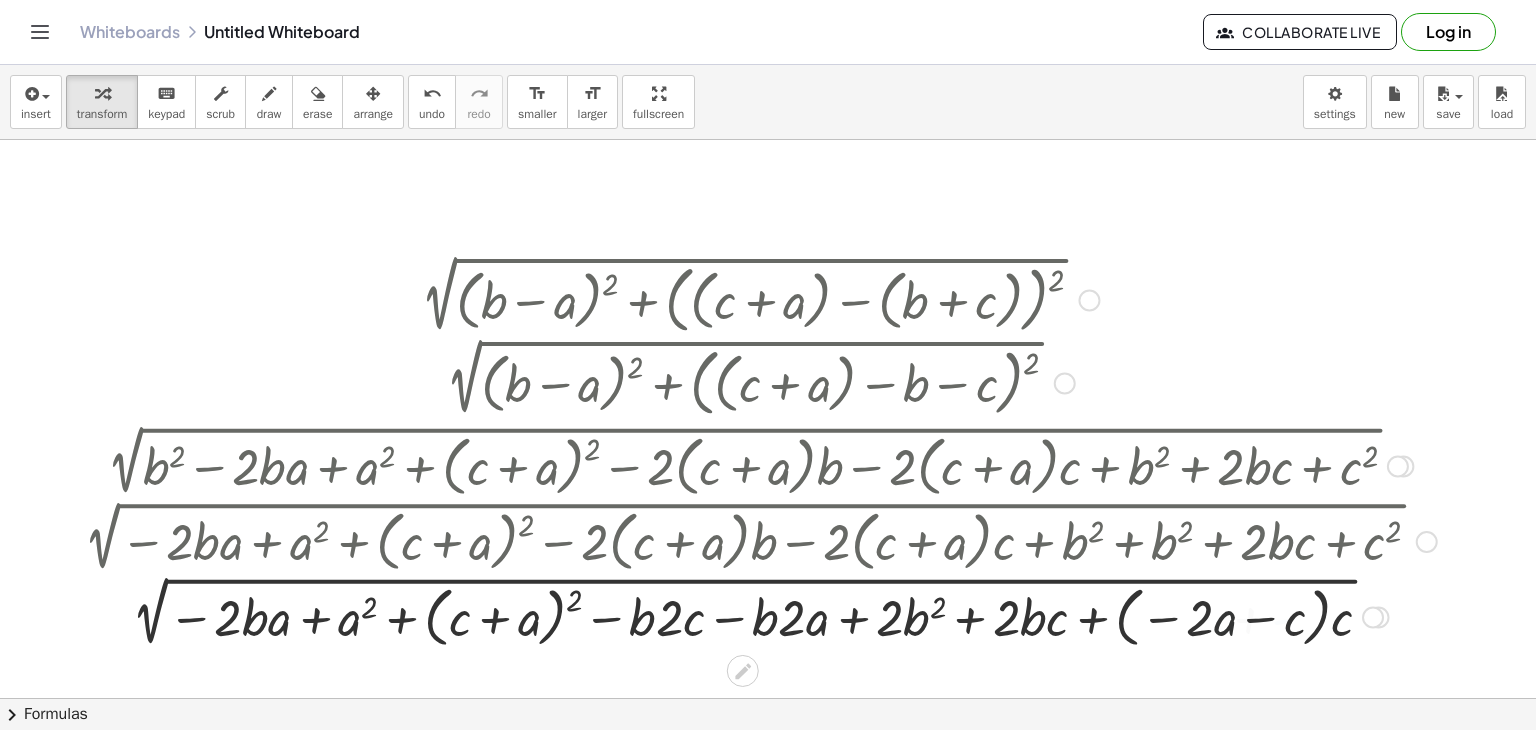 click at bounding box center [755, 616] 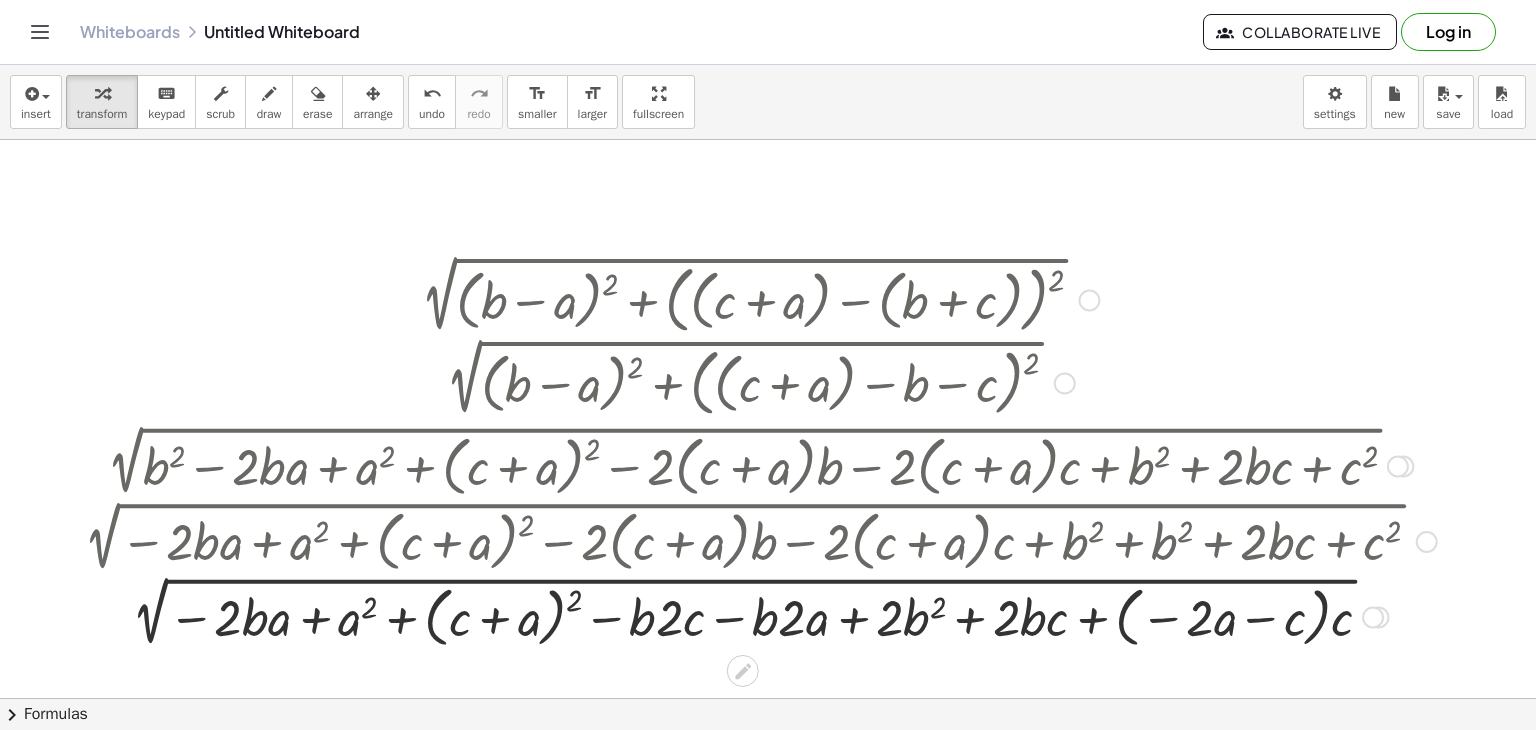 click at bounding box center [755, 616] 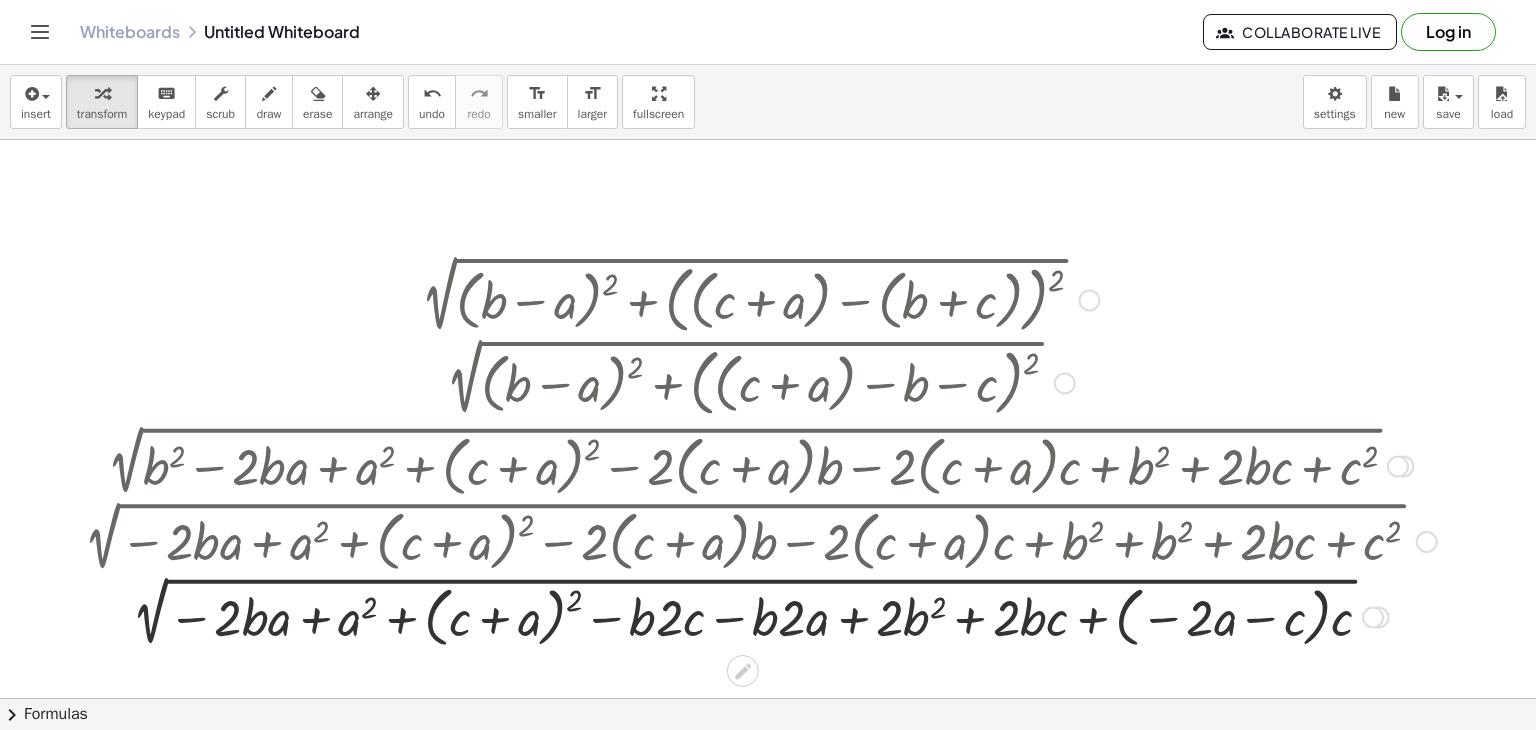 click at bounding box center (755, 616) 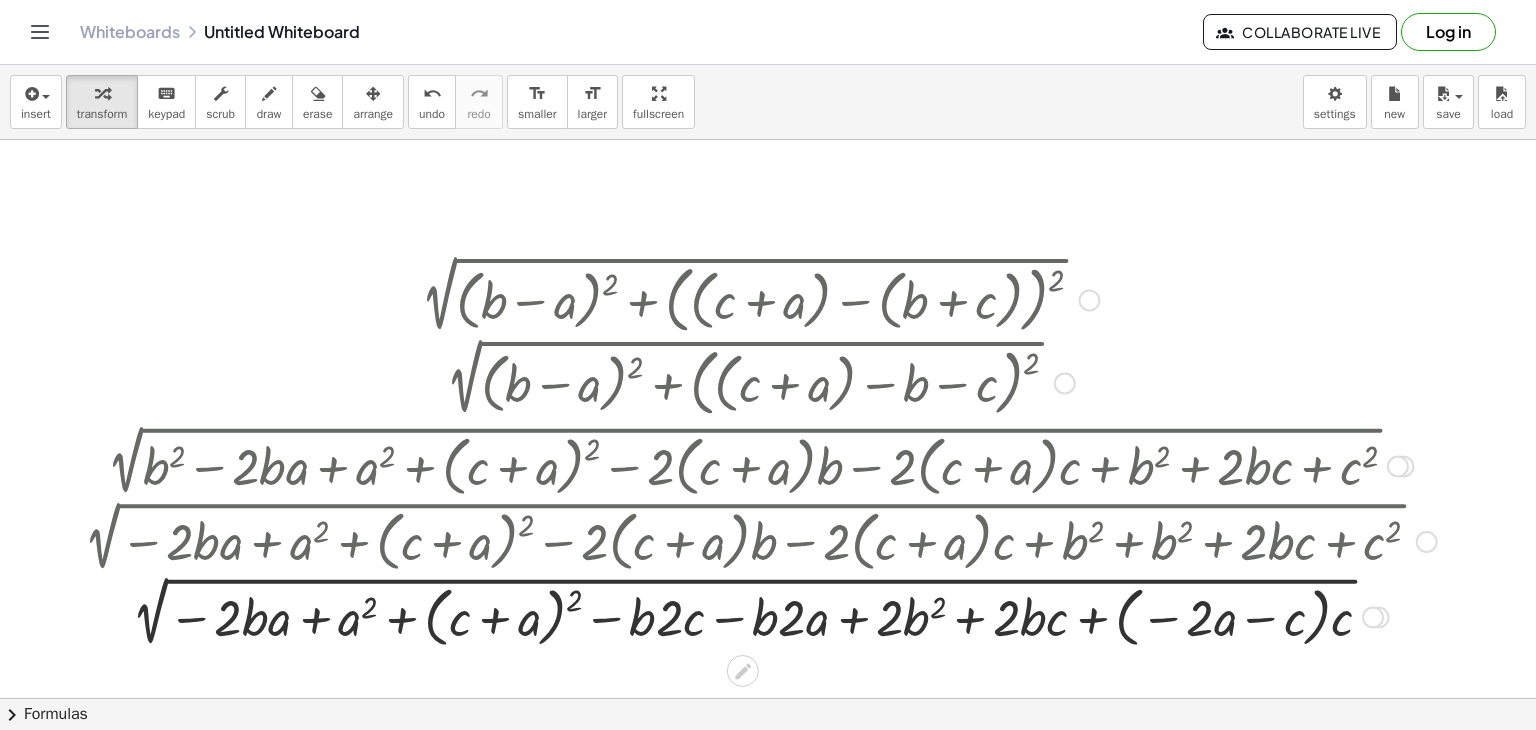 click at bounding box center [755, 616] 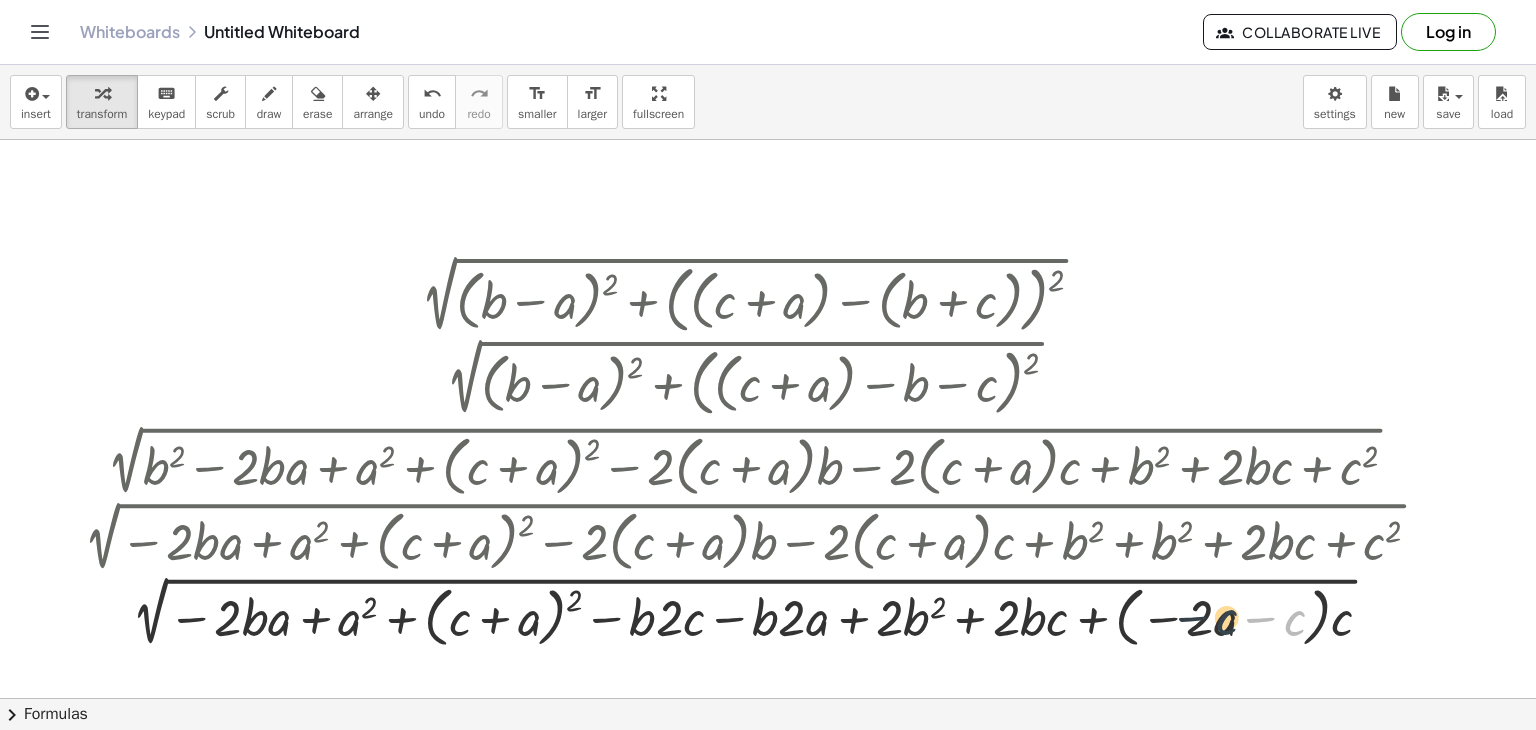 drag, startPoint x: 1297, startPoint y: 626, endPoint x: 1216, endPoint y: 624, distance: 81.02469 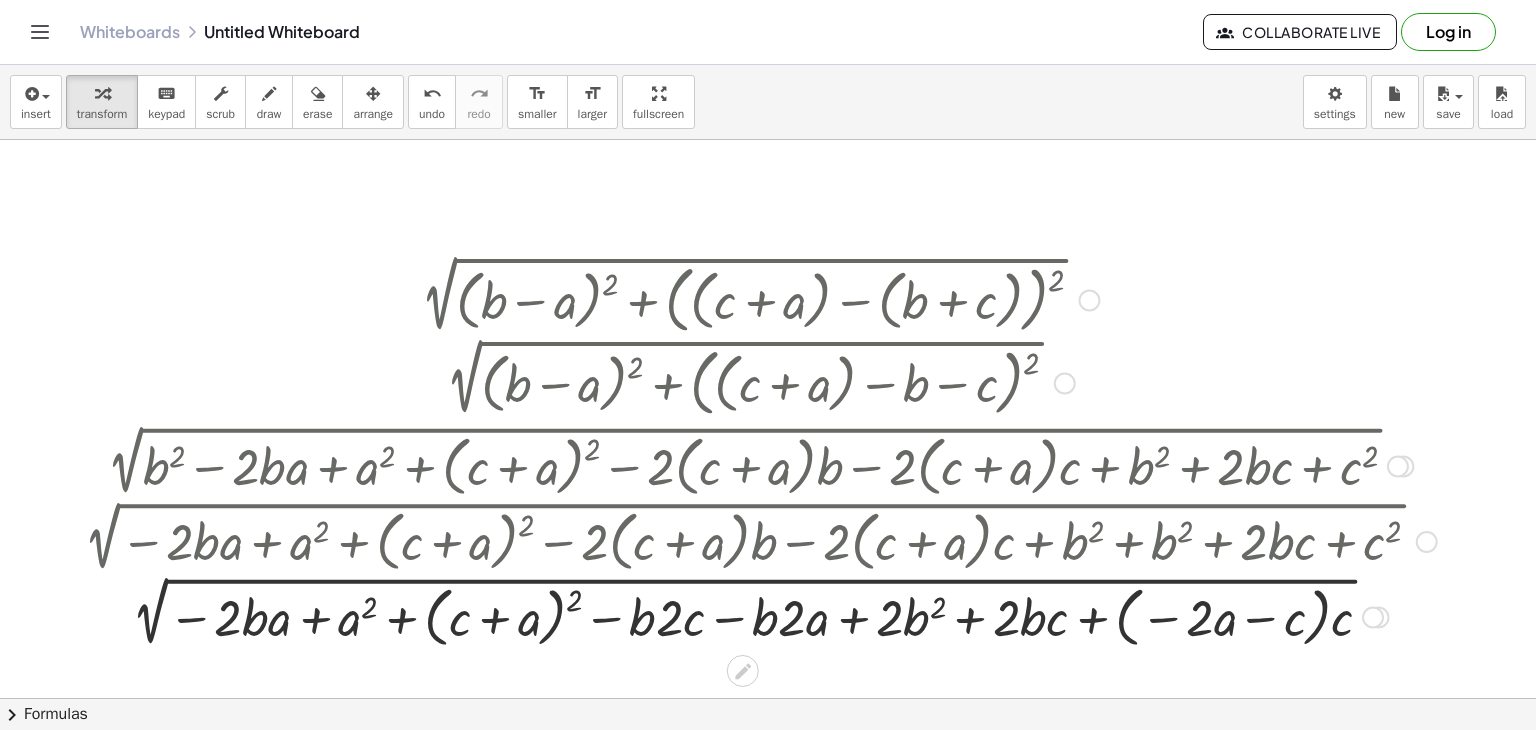 click at bounding box center [755, 616] 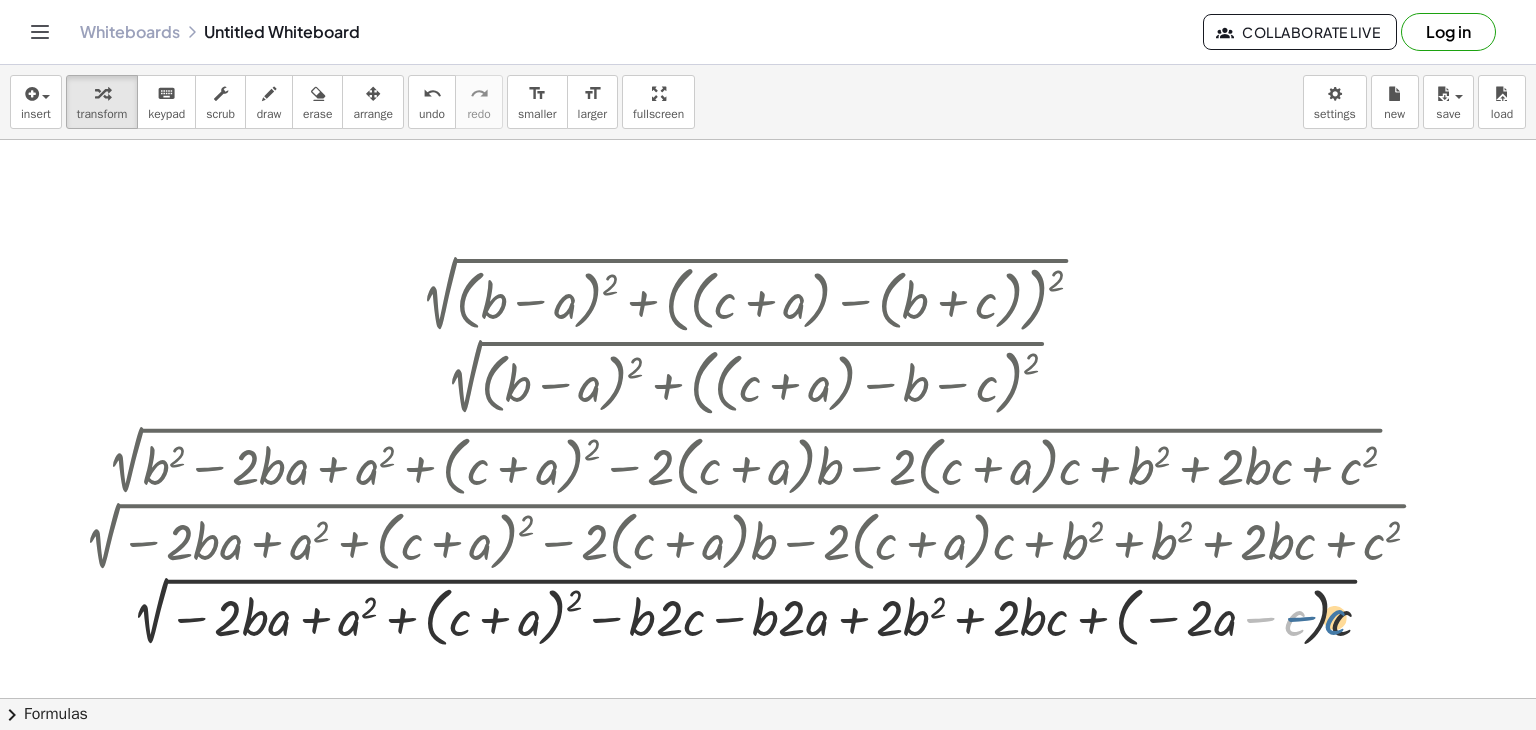 drag, startPoint x: 1287, startPoint y: 628, endPoint x: 1333, endPoint y: 624, distance: 46.173584 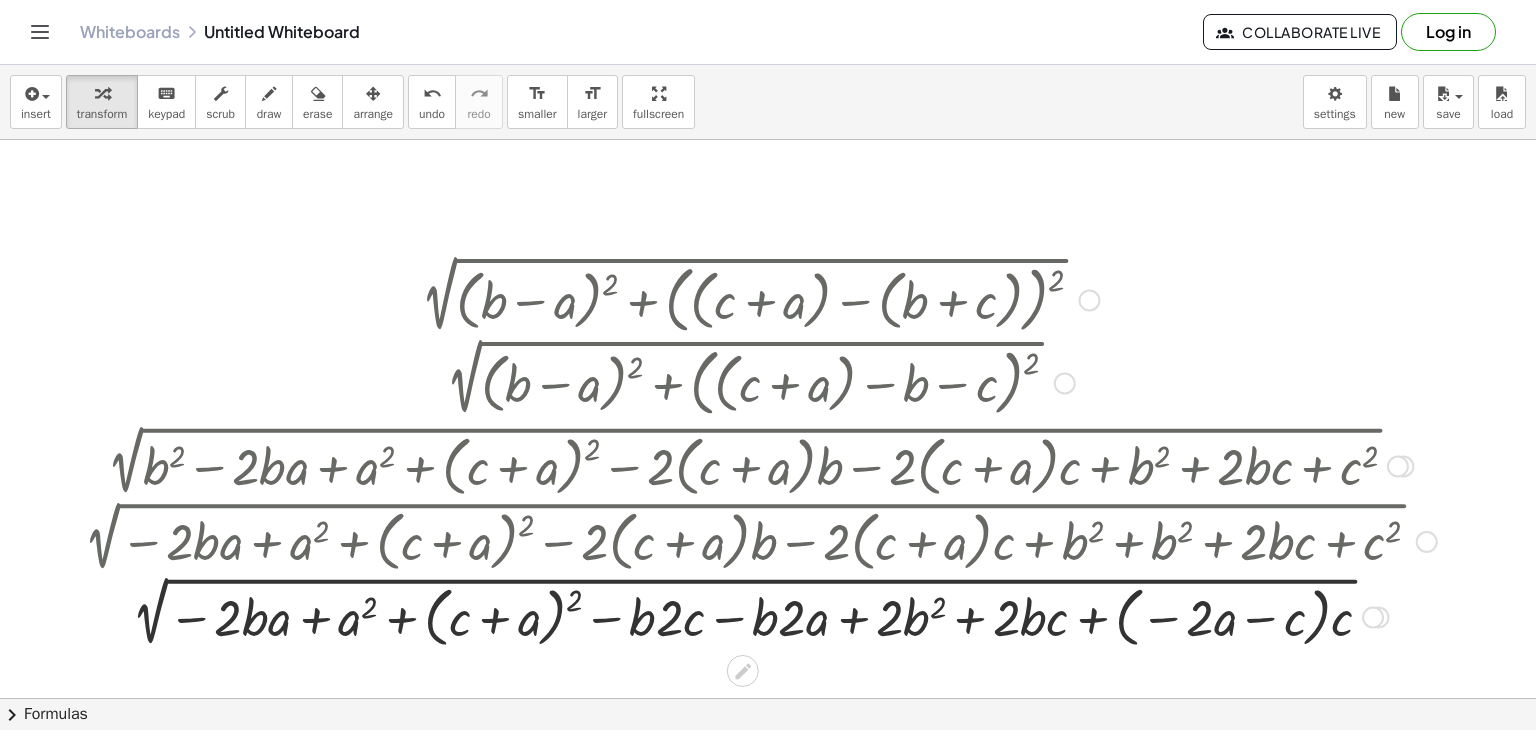 click at bounding box center (755, 616) 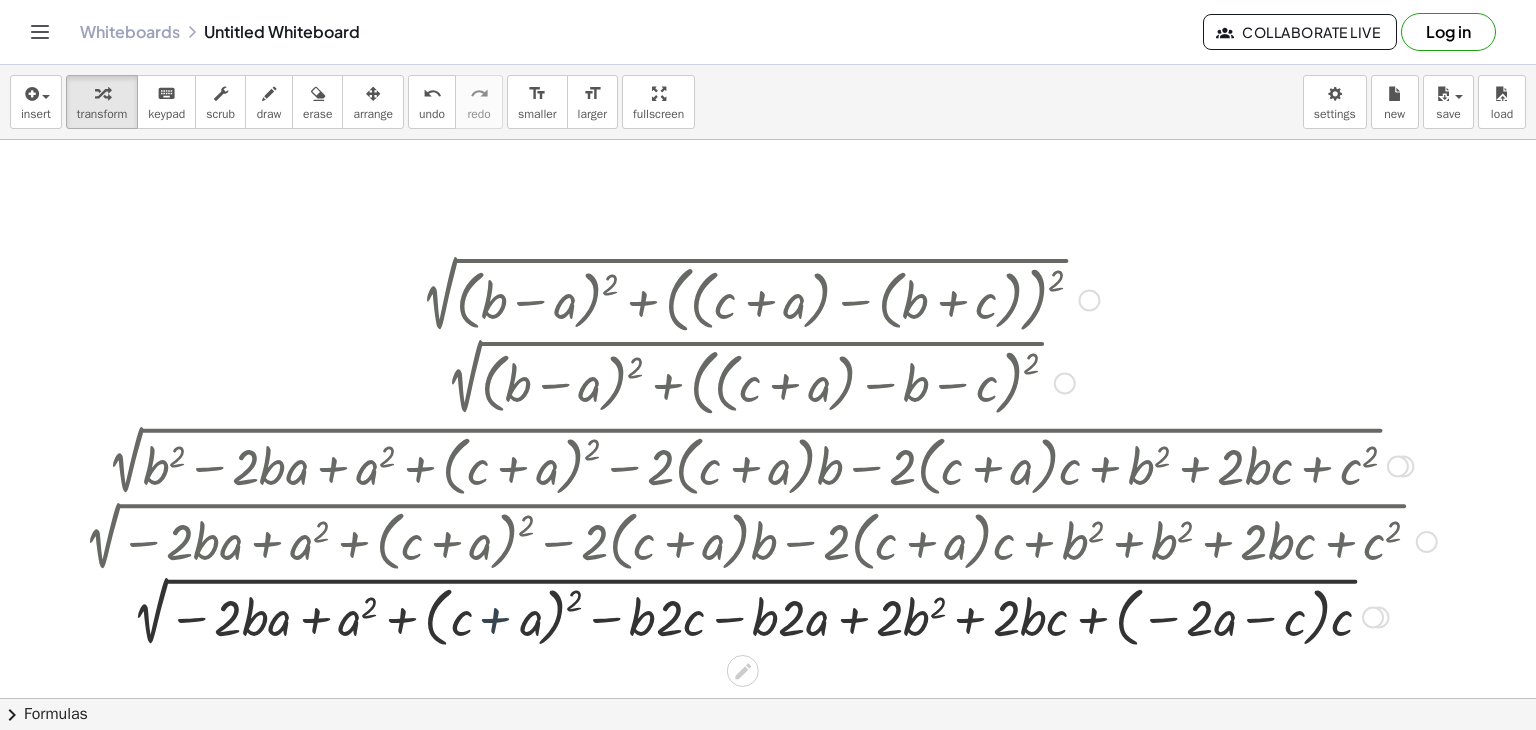 click at bounding box center (755, 616) 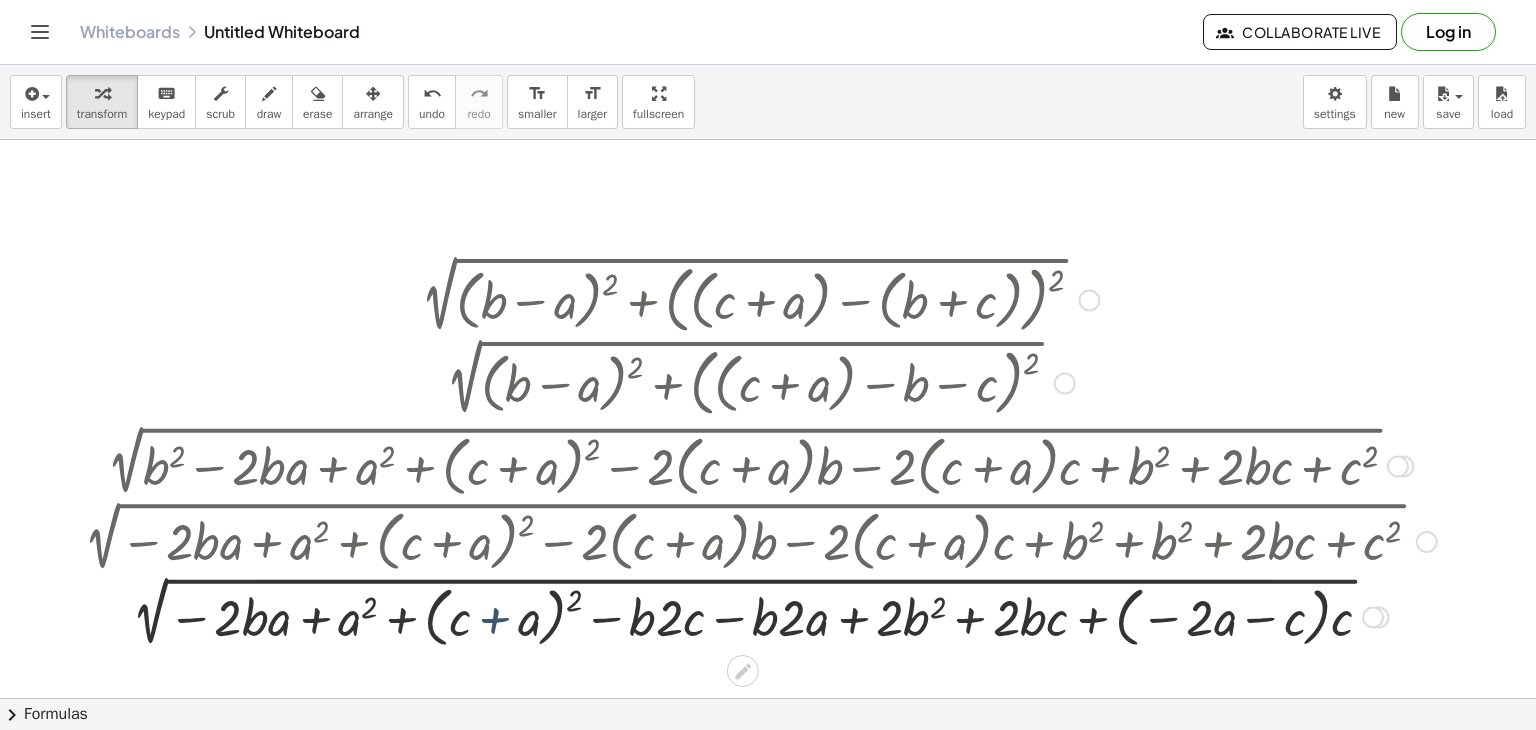 click at bounding box center [755, 616] 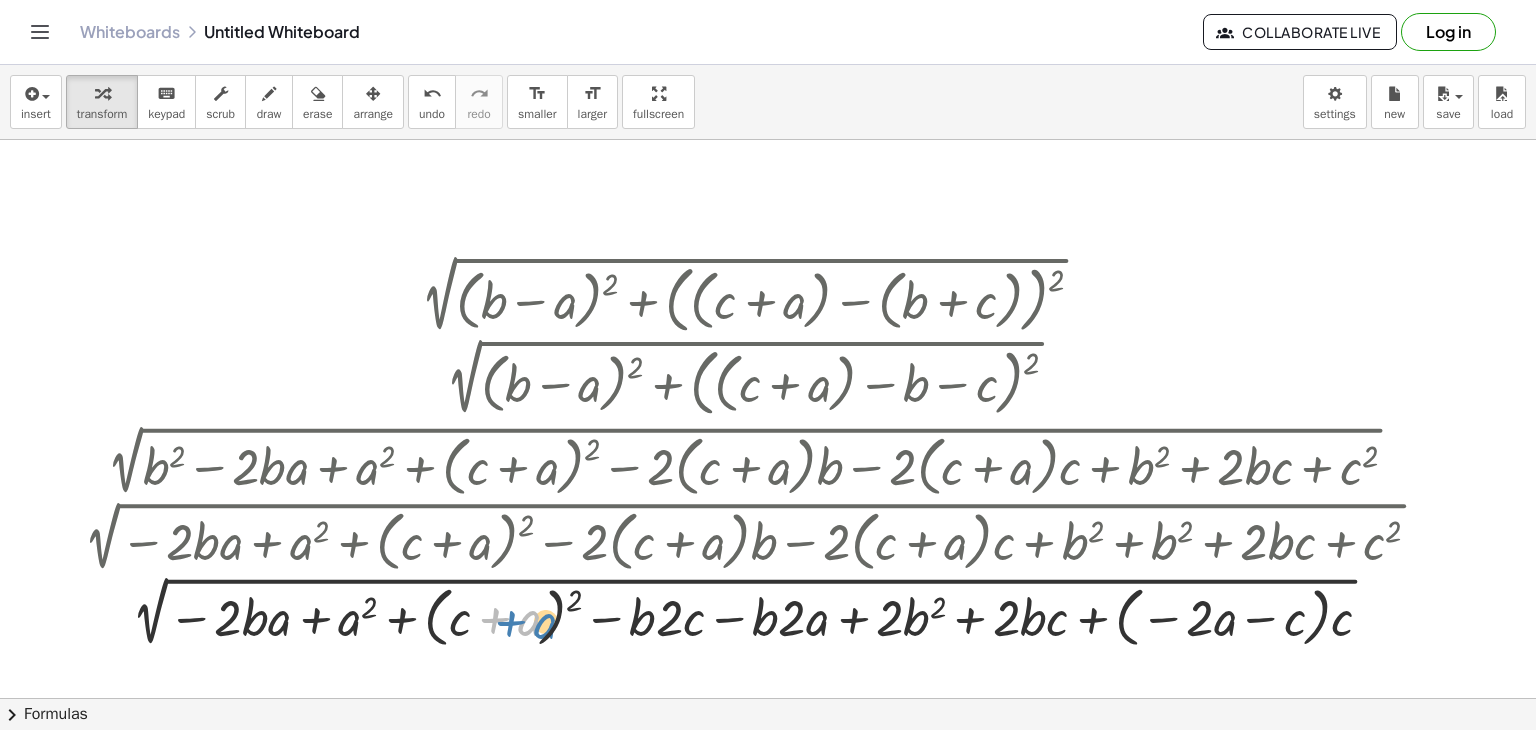 click at bounding box center (755, 616) 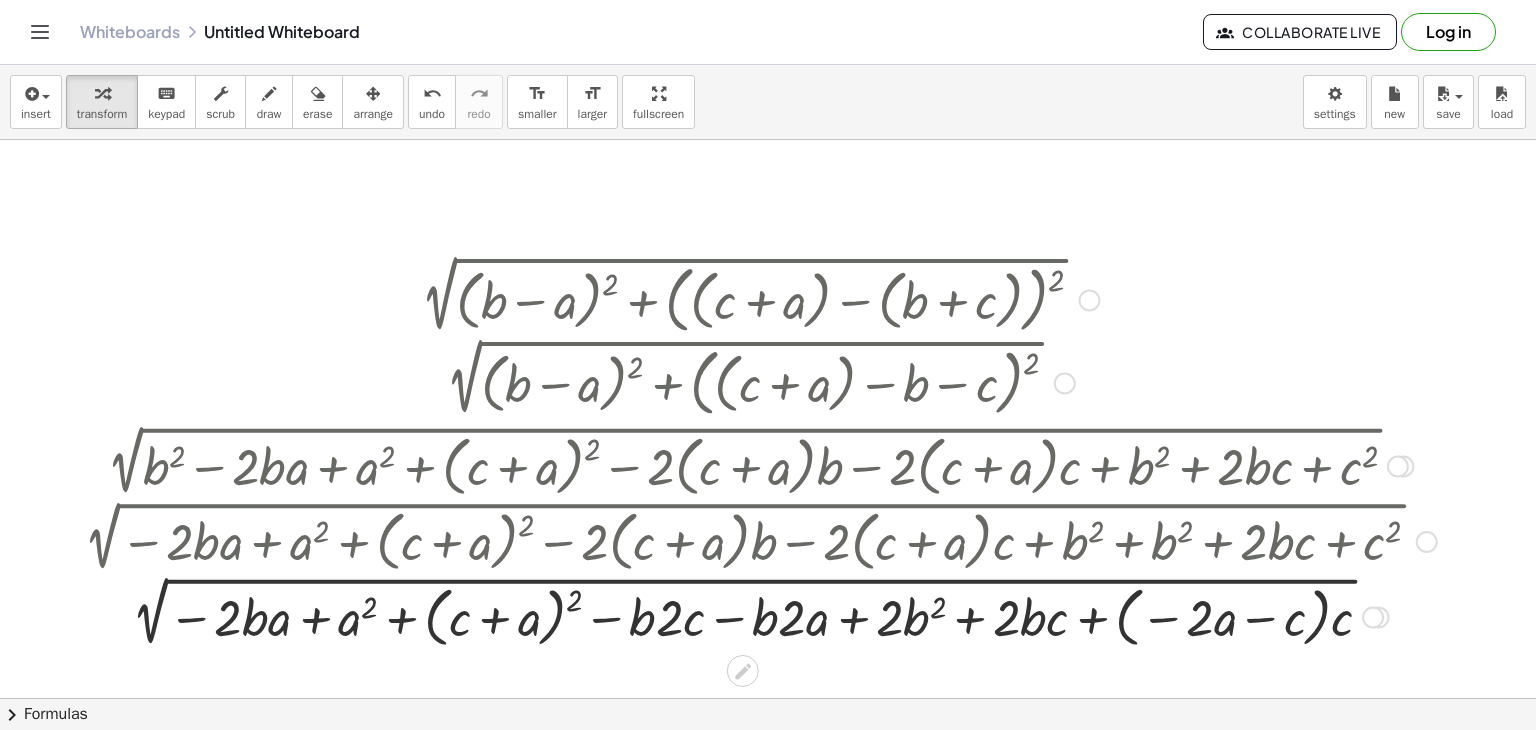 click at bounding box center (755, 616) 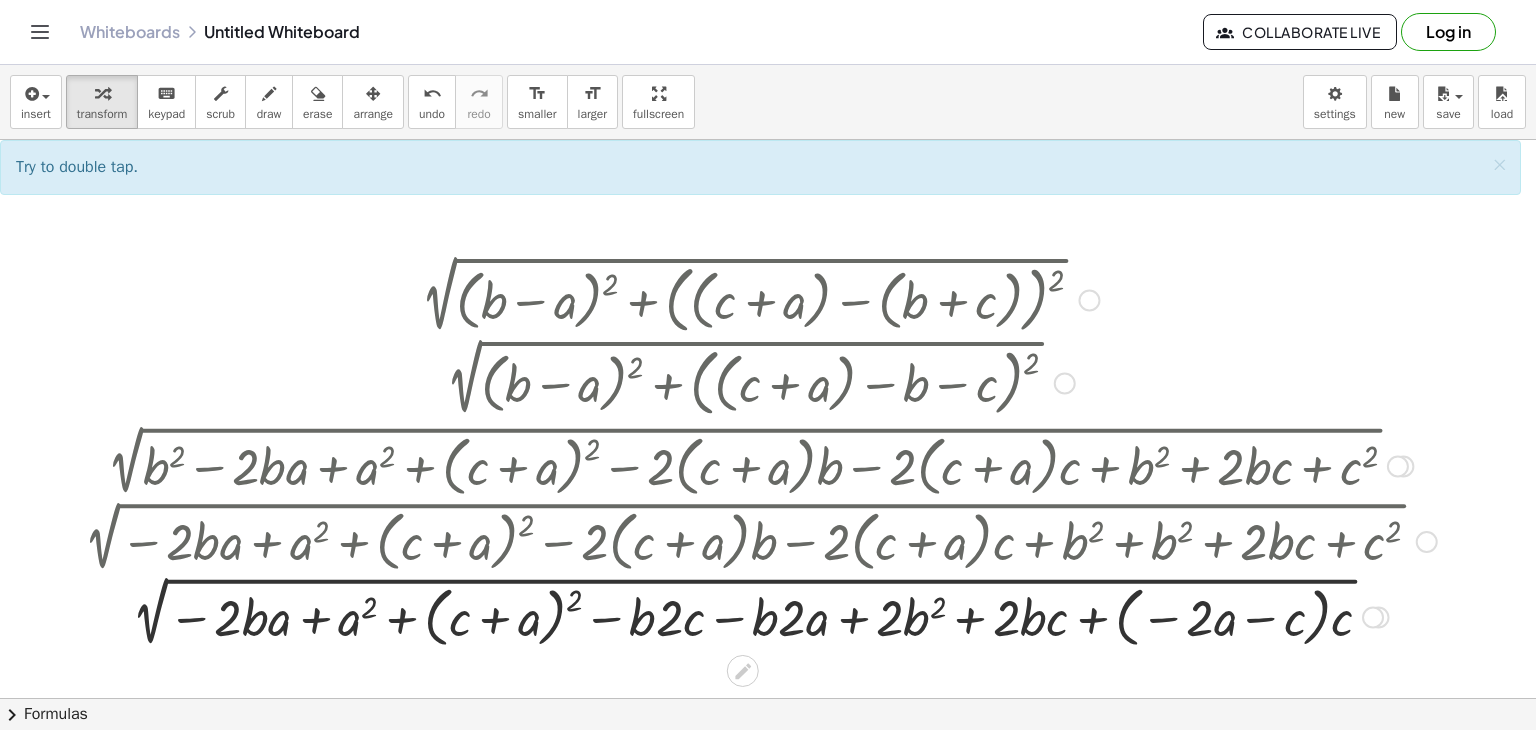 click at bounding box center [755, 616] 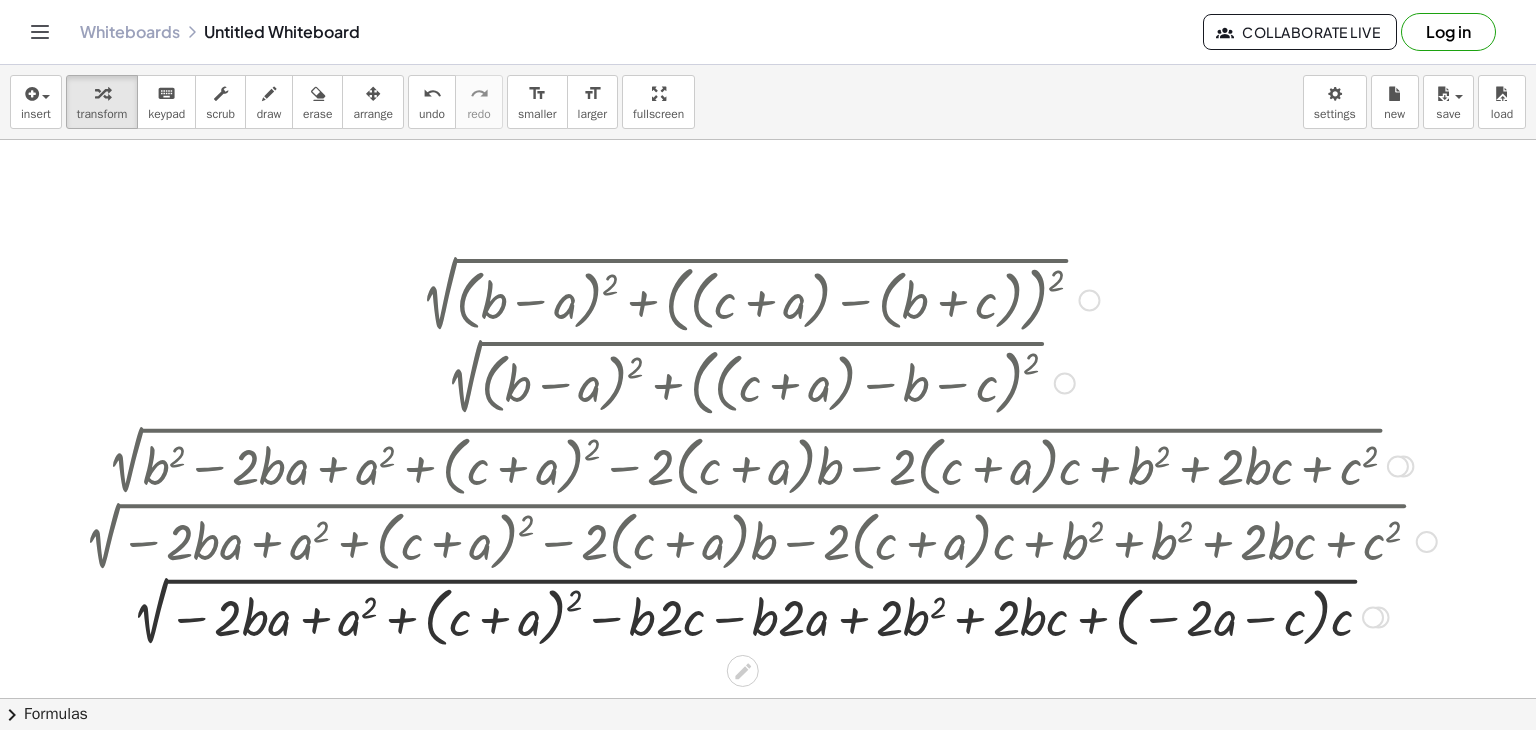 click at bounding box center (755, 616) 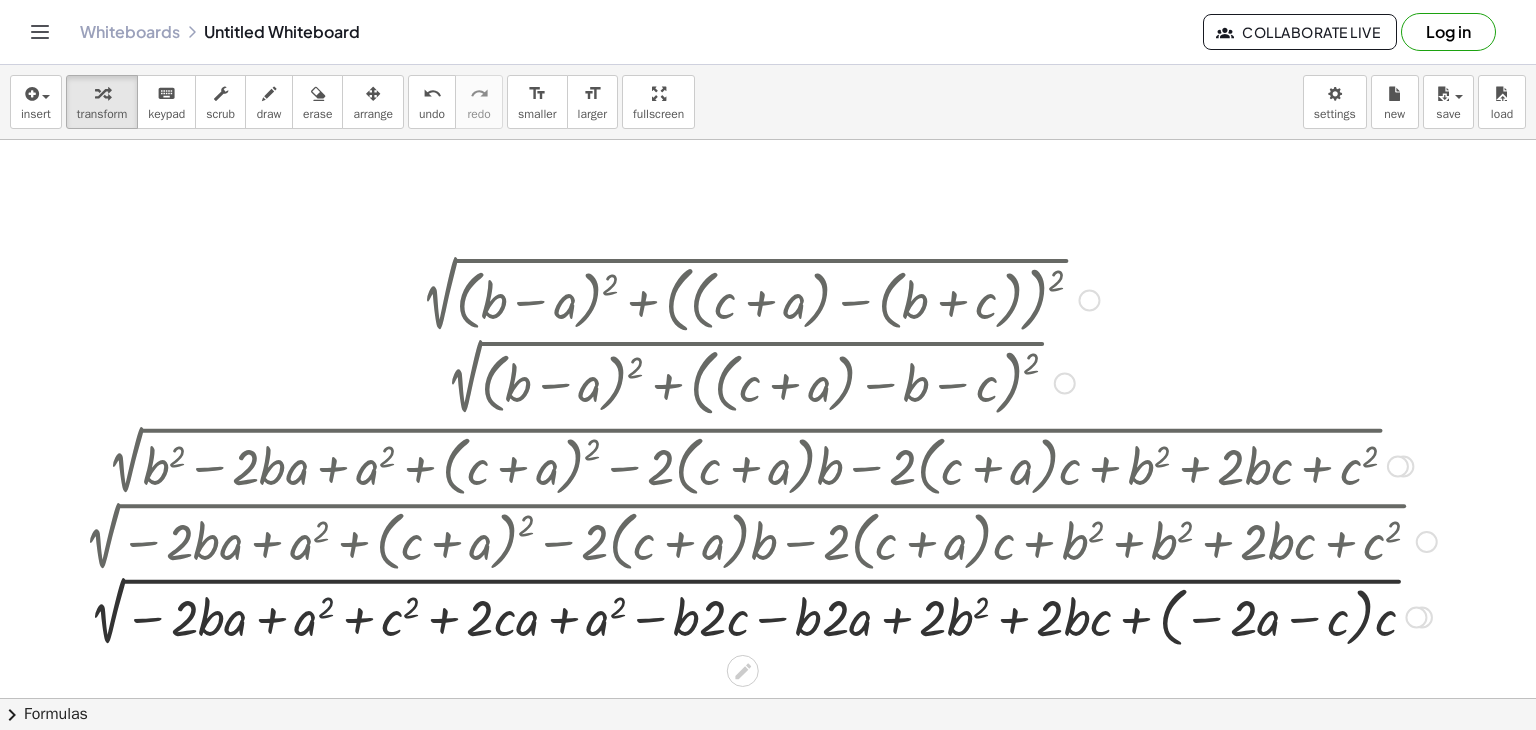 click at bounding box center (755, 616) 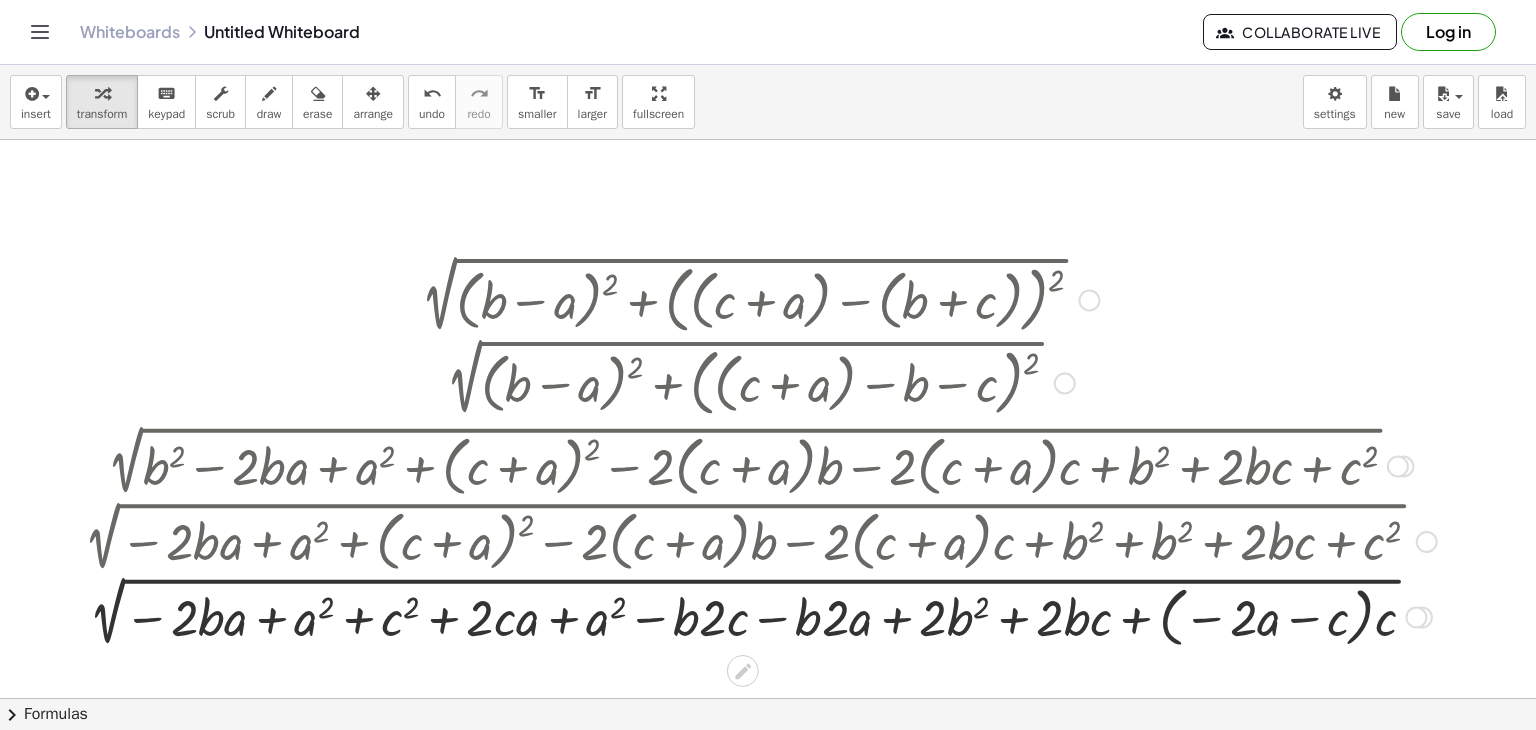 click at bounding box center [755, 616] 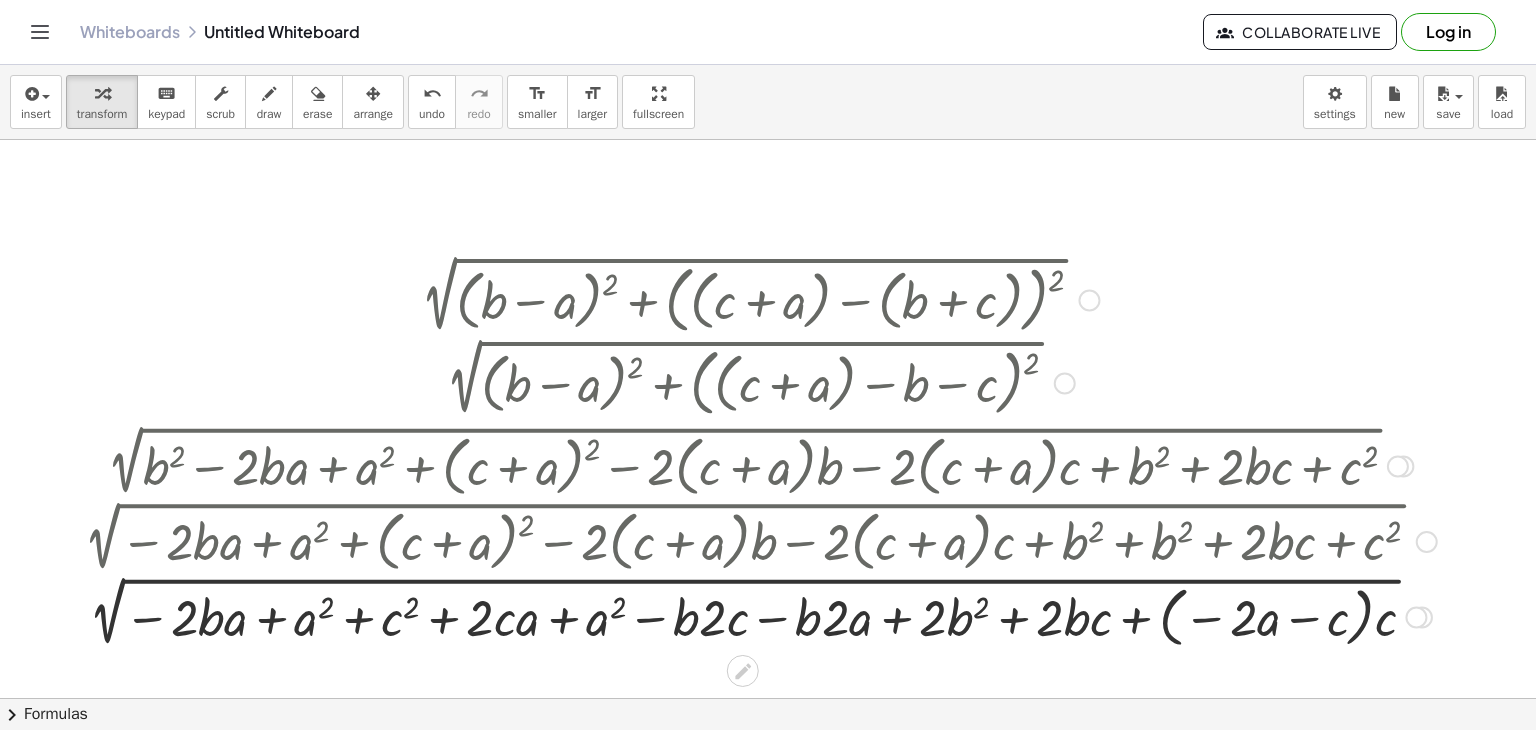click at bounding box center [755, 616] 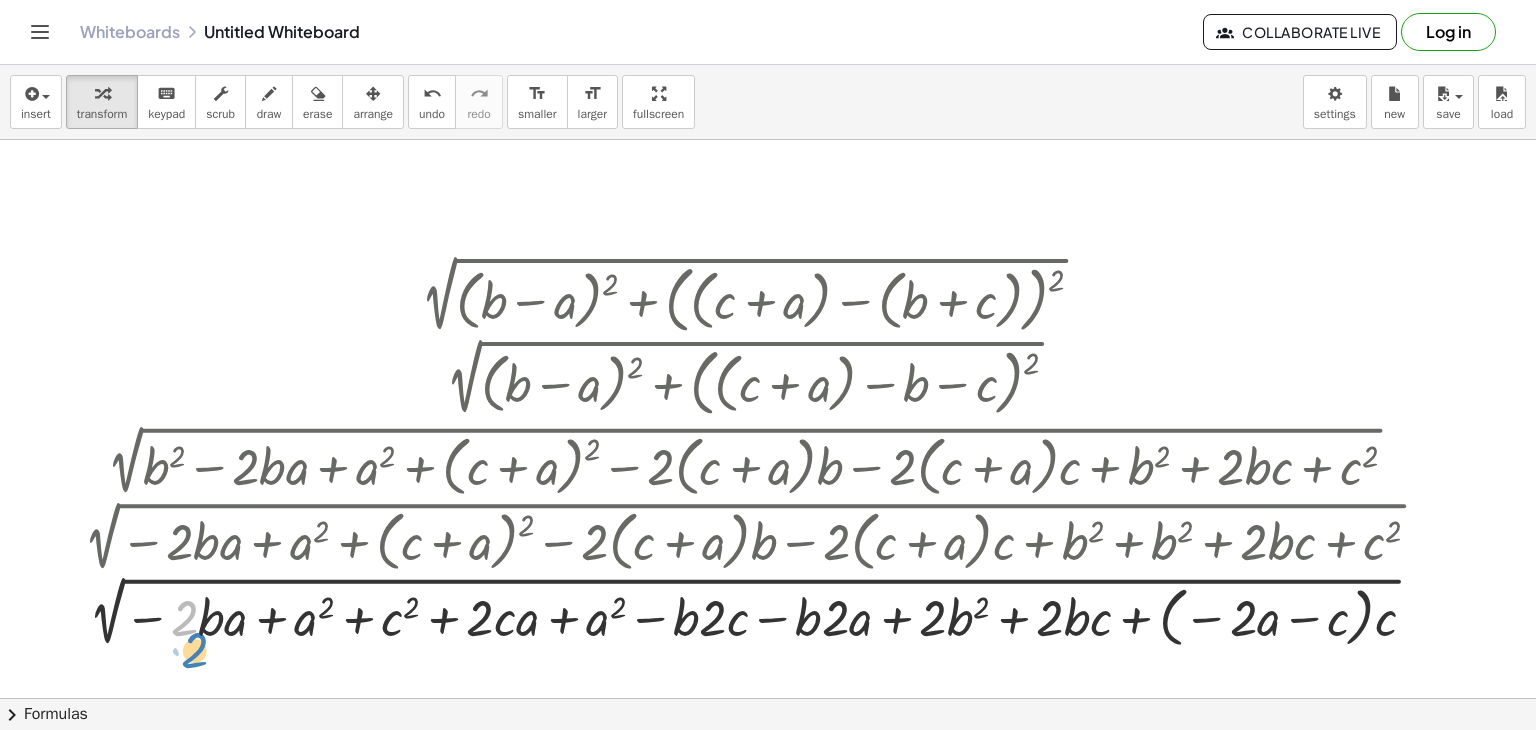 drag, startPoint x: 195, startPoint y: 617, endPoint x: 189, endPoint y: 638, distance: 21.84033 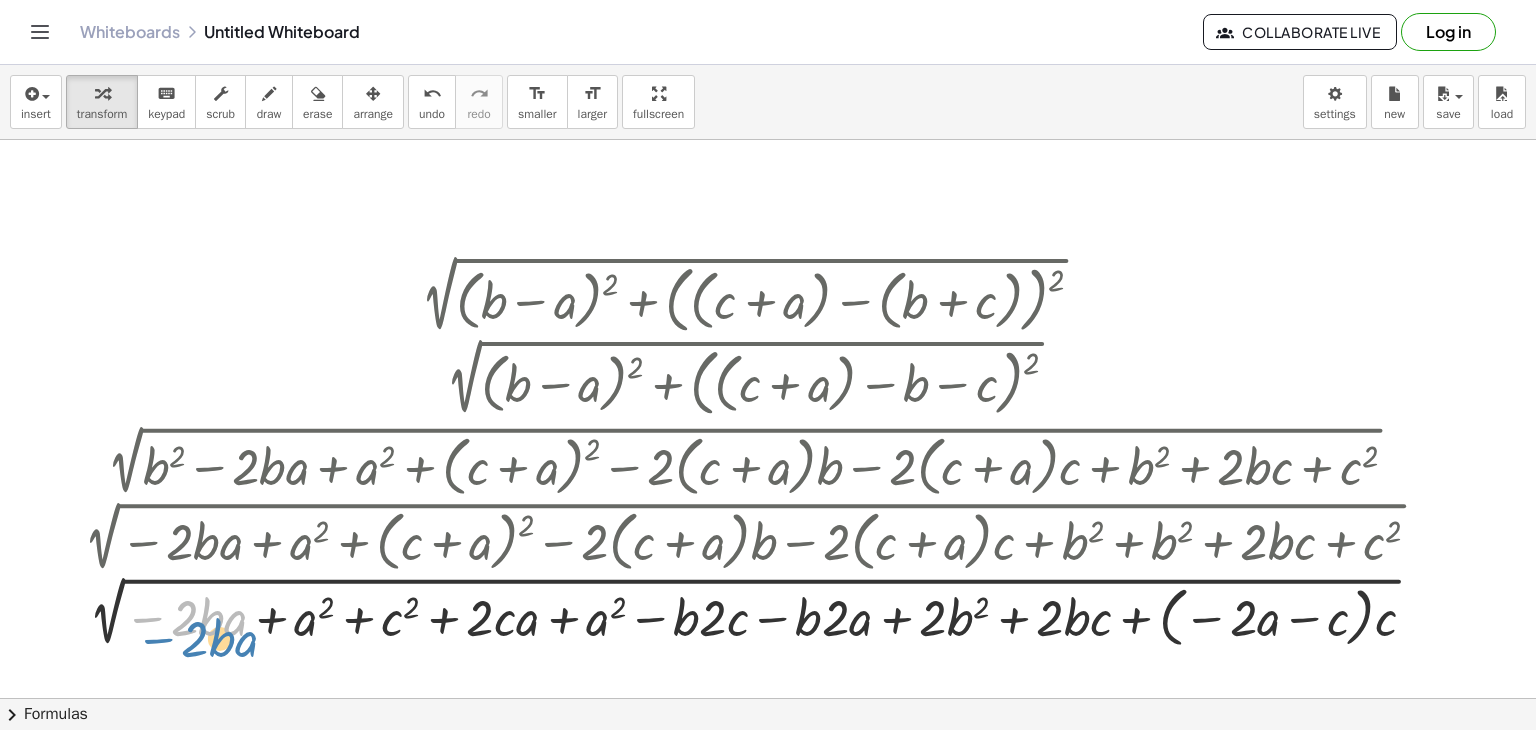 drag, startPoint x: 156, startPoint y: 617, endPoint x: 150, endPoint y: 632, distance: 16.155495 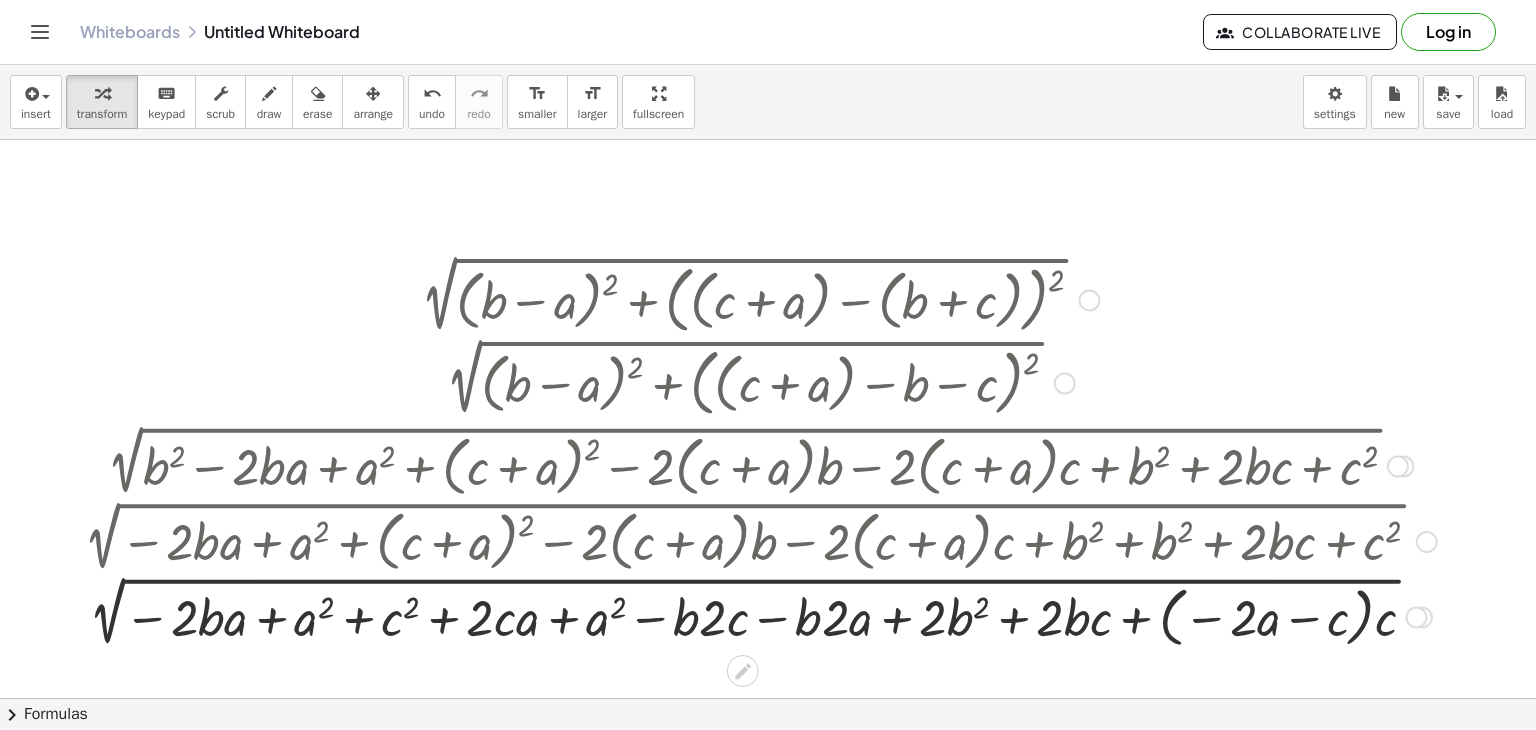 click at bounding box center (755, 616) 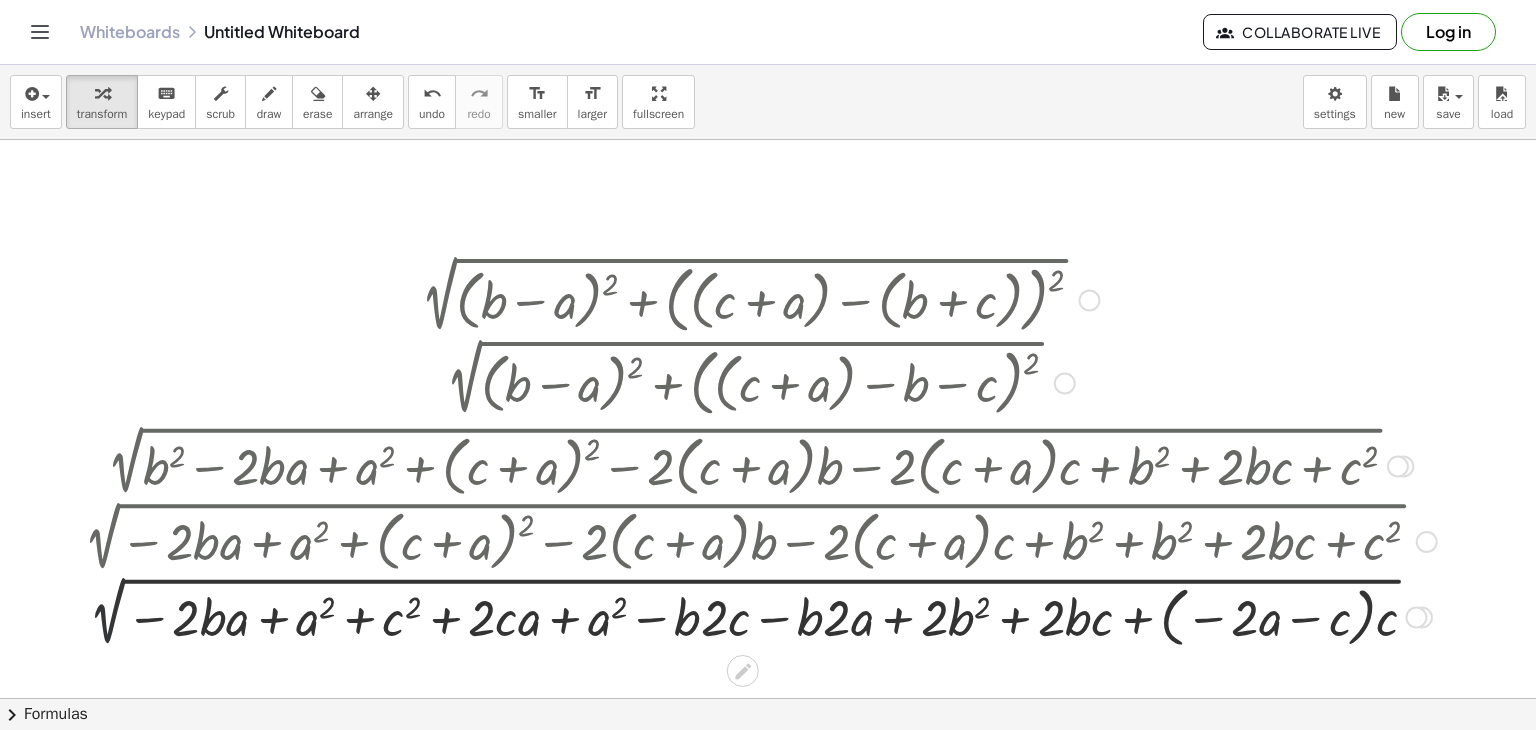 click at bounding box center (755, 616) 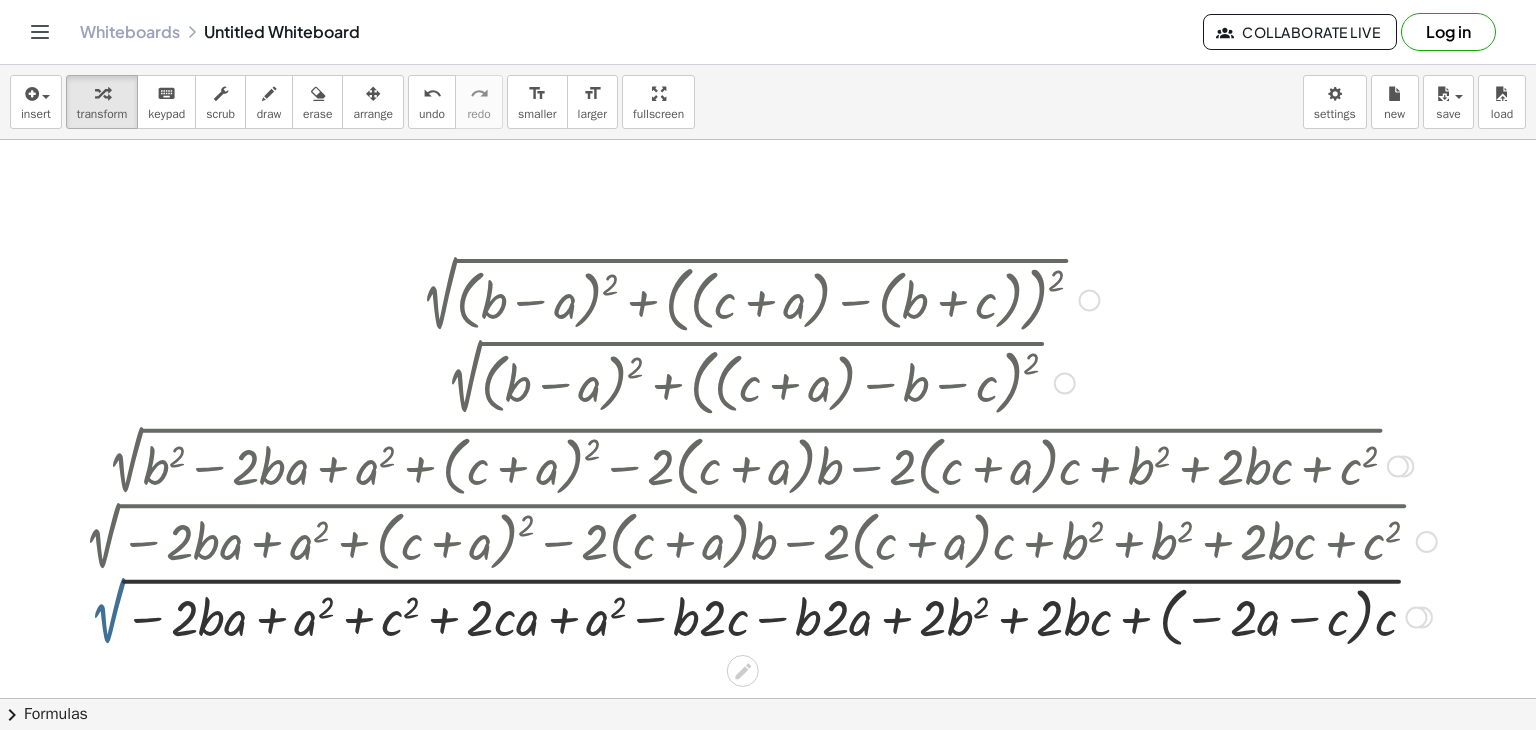 click at bounding box center [755, 616] 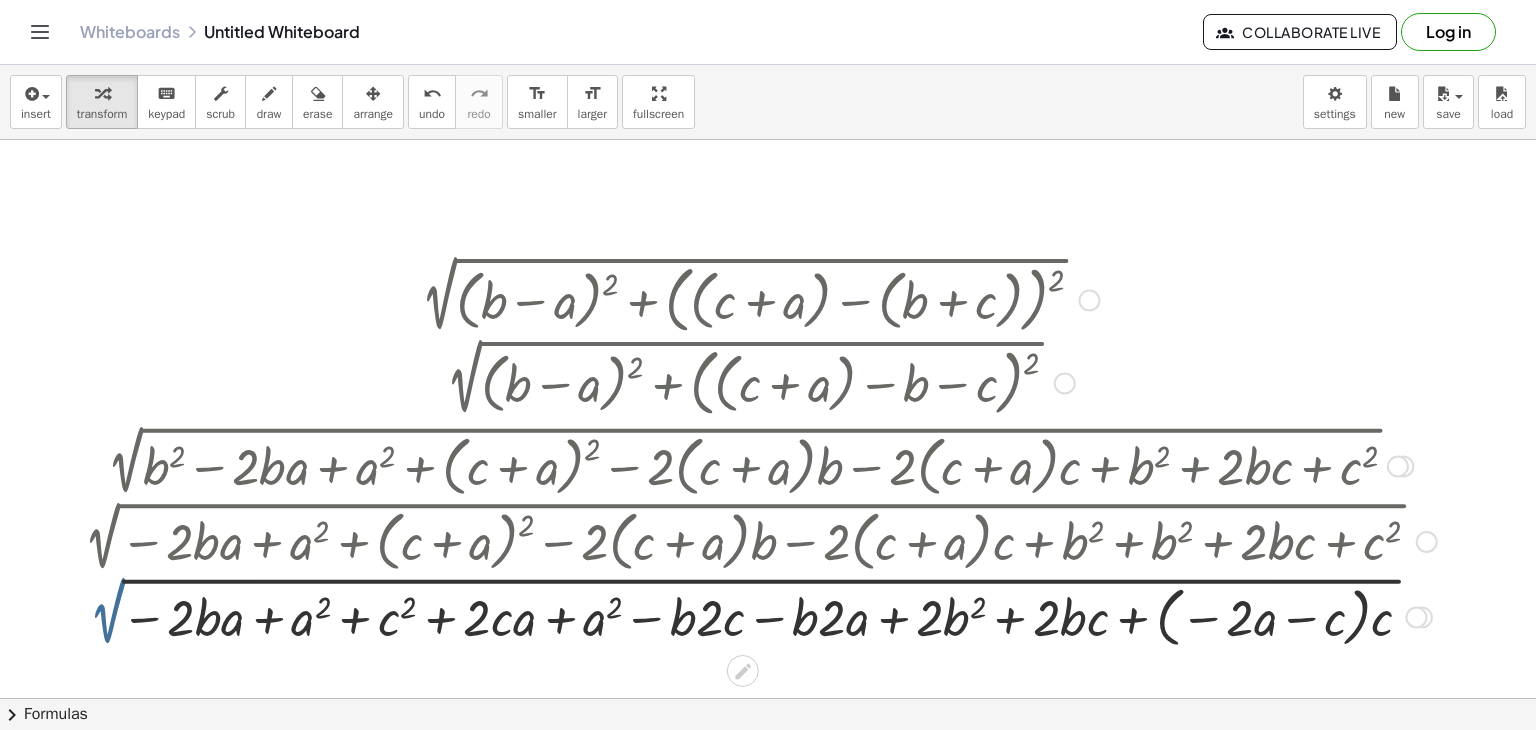 click at bounding box center [755, 616] 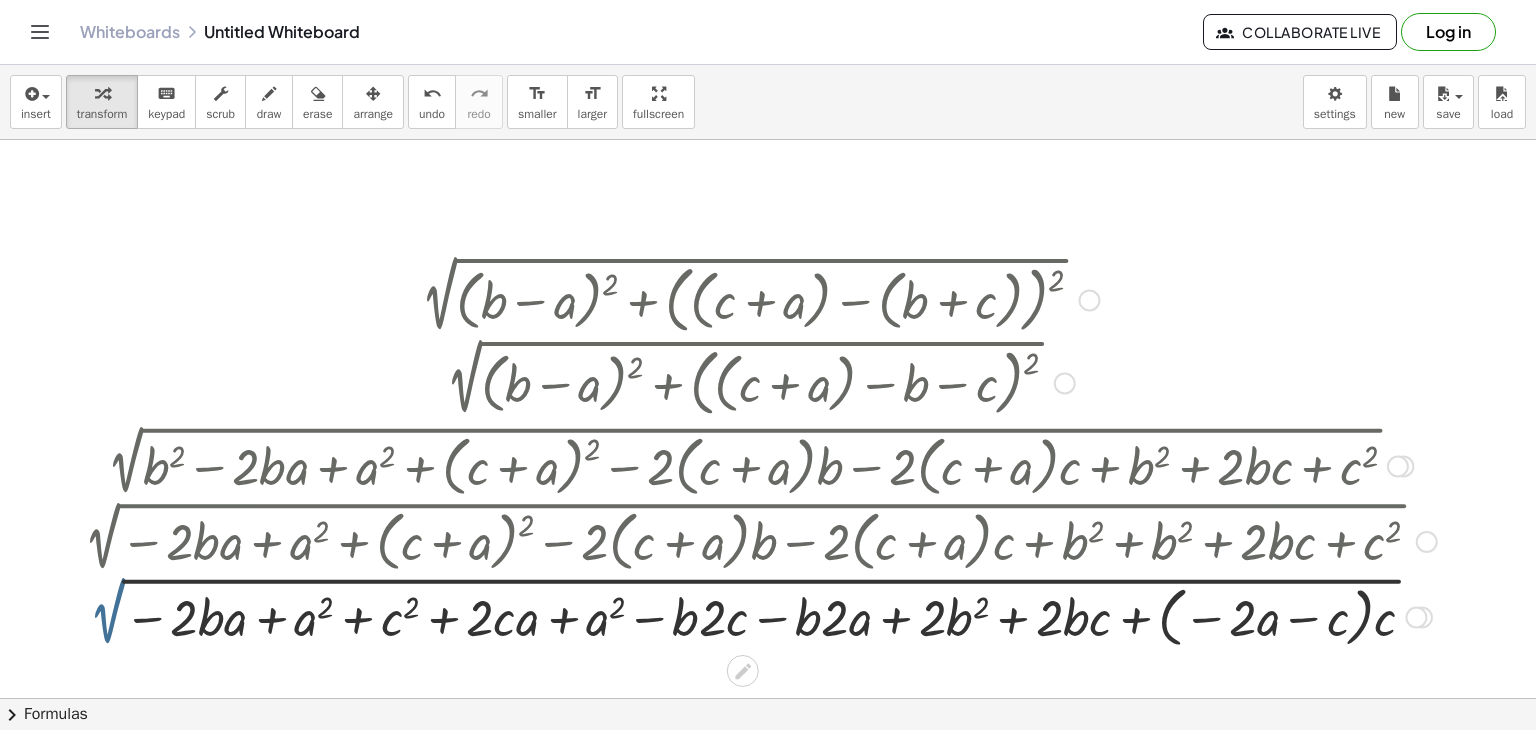 click at bounding box center (755, 616) 